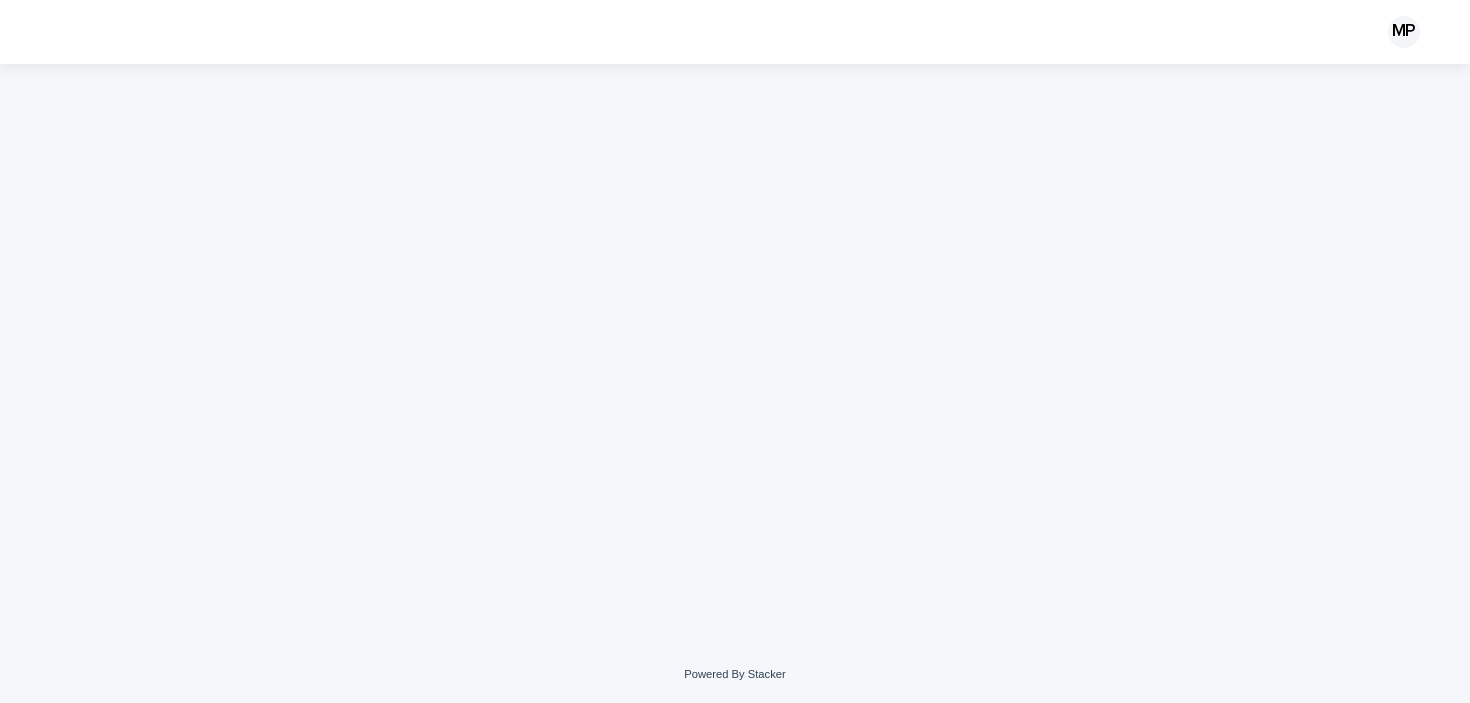 scroll, scrollTop: 0, scrollLeft: 0, axis: both 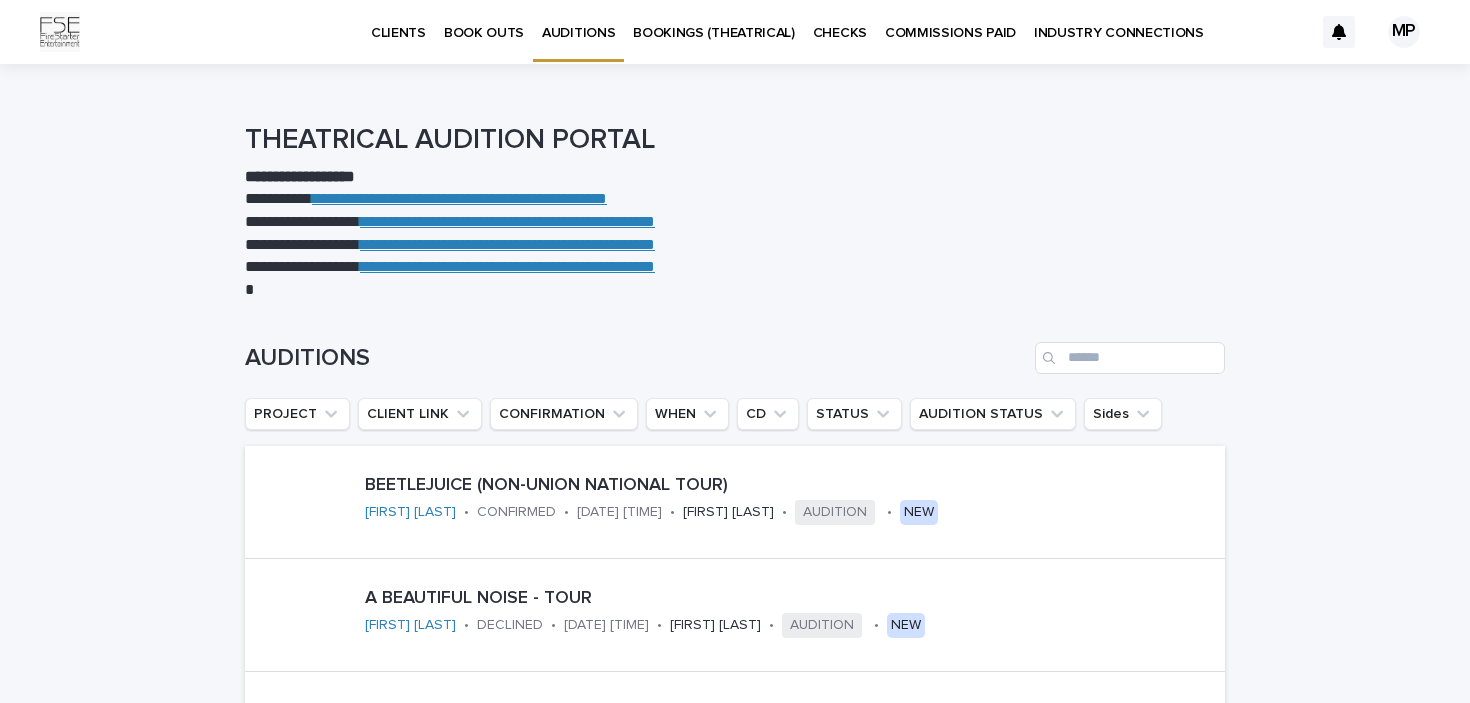click on "AUDITIONS" at bounding box center [578, 21] 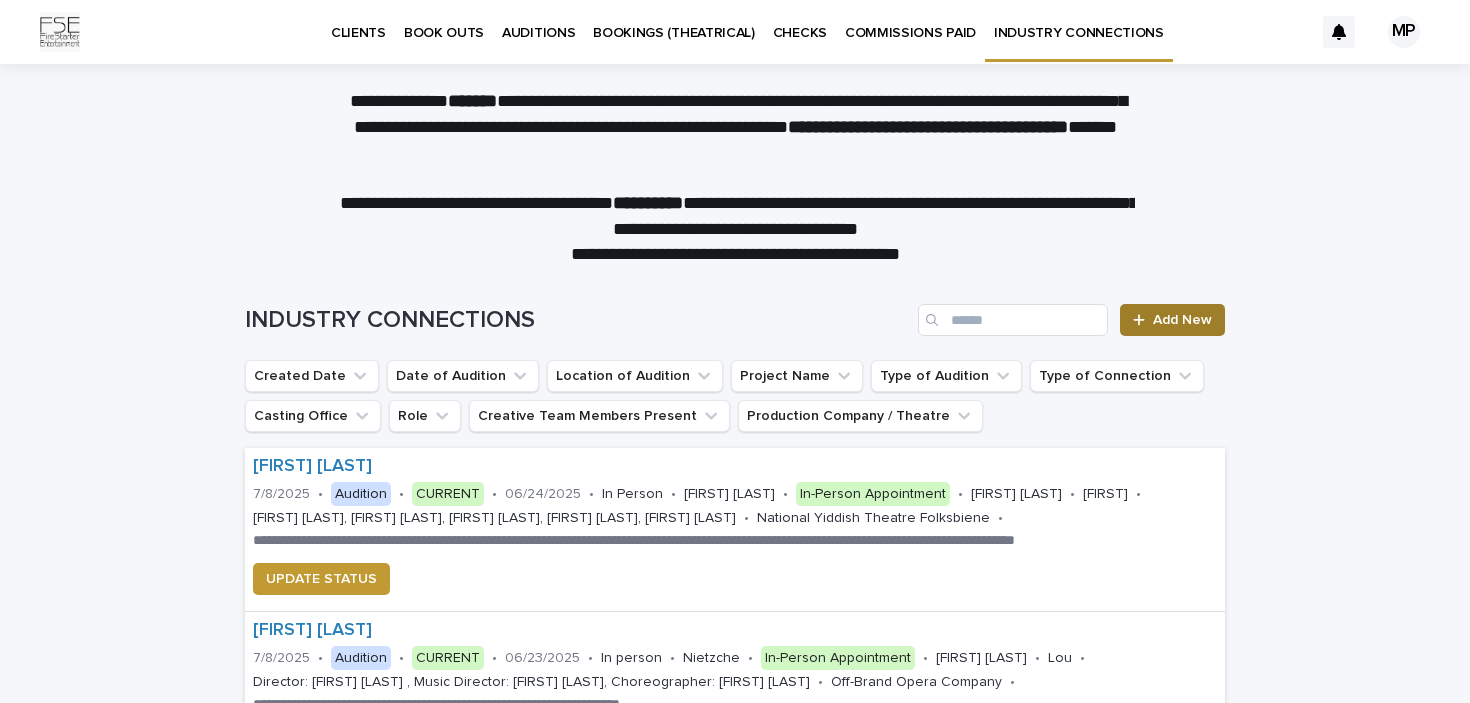 click on "Add New" at bounding box center (1172, 320) 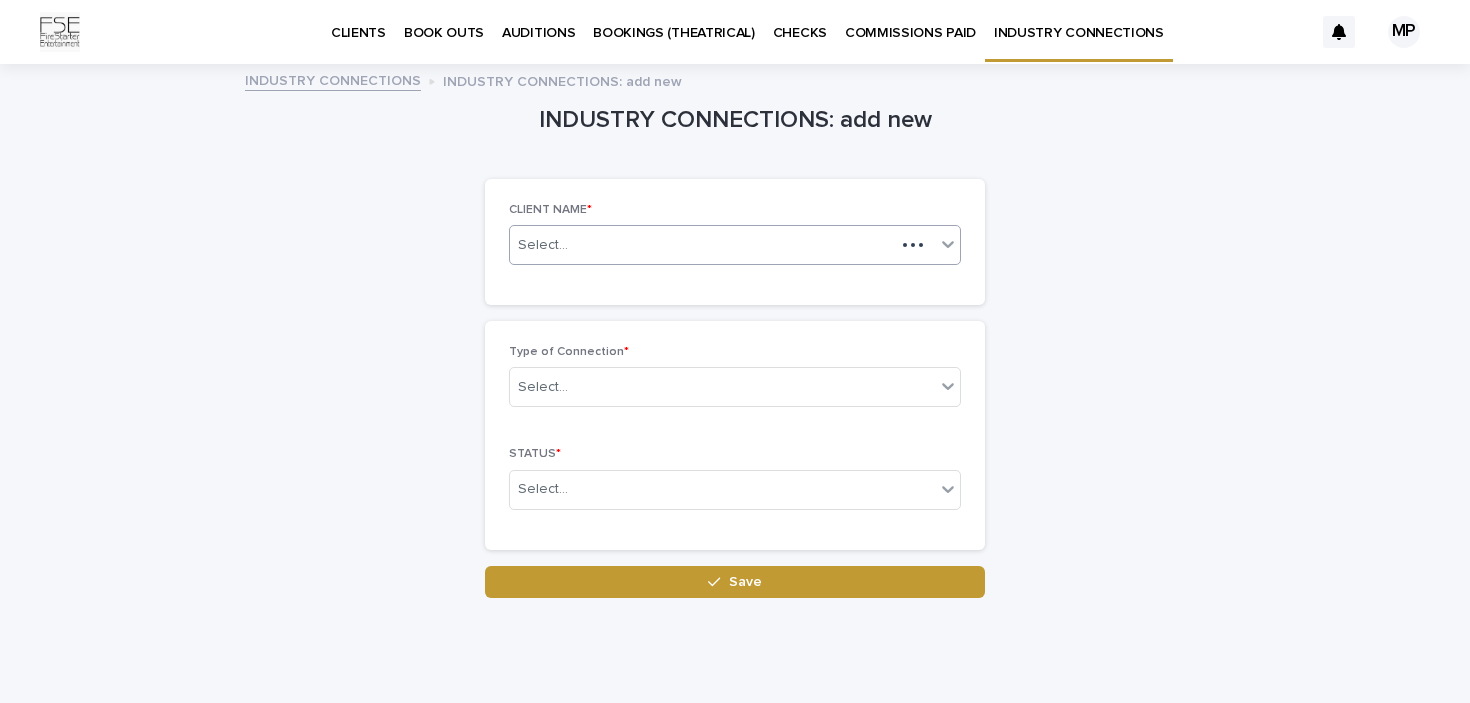 click on "Select..." at bounding box center (702, 245) 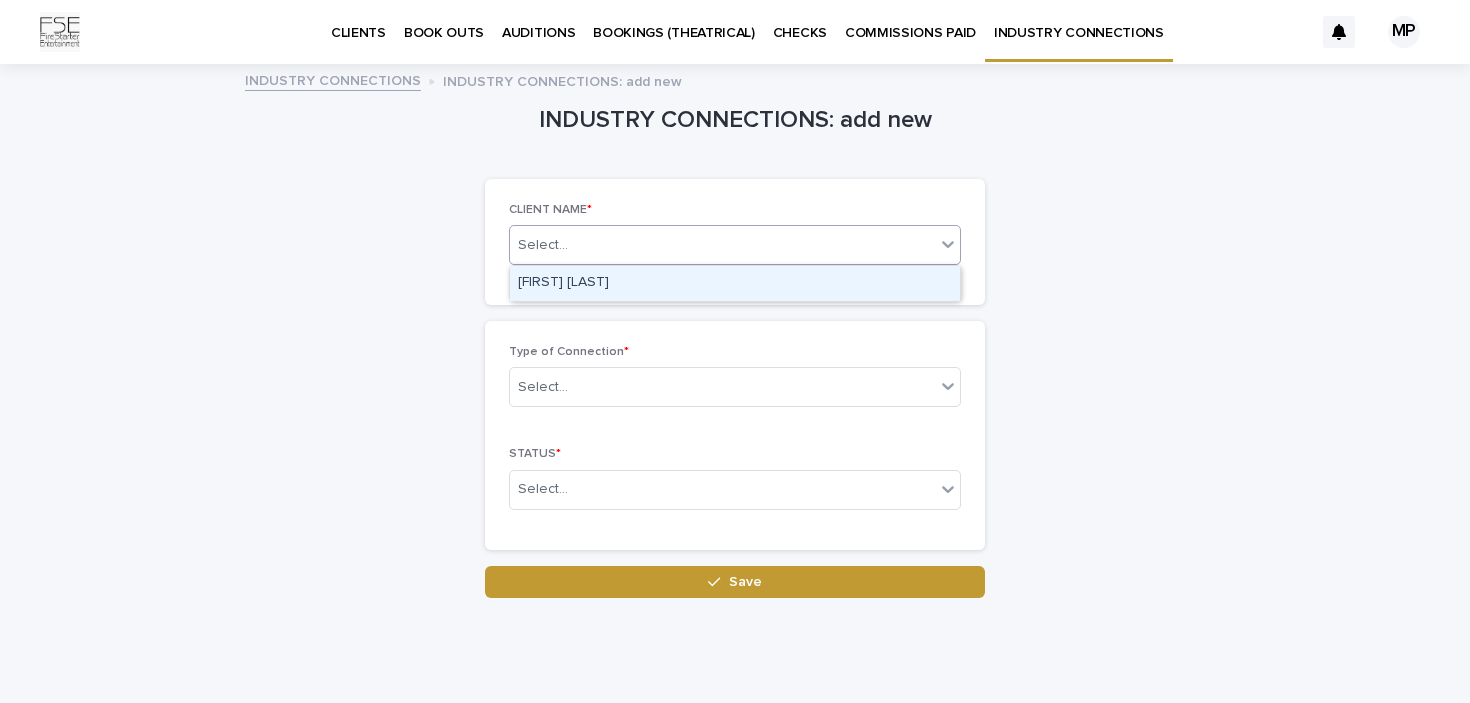 click on "[FIRST] [LAST]" at bounding box center (735, 283) 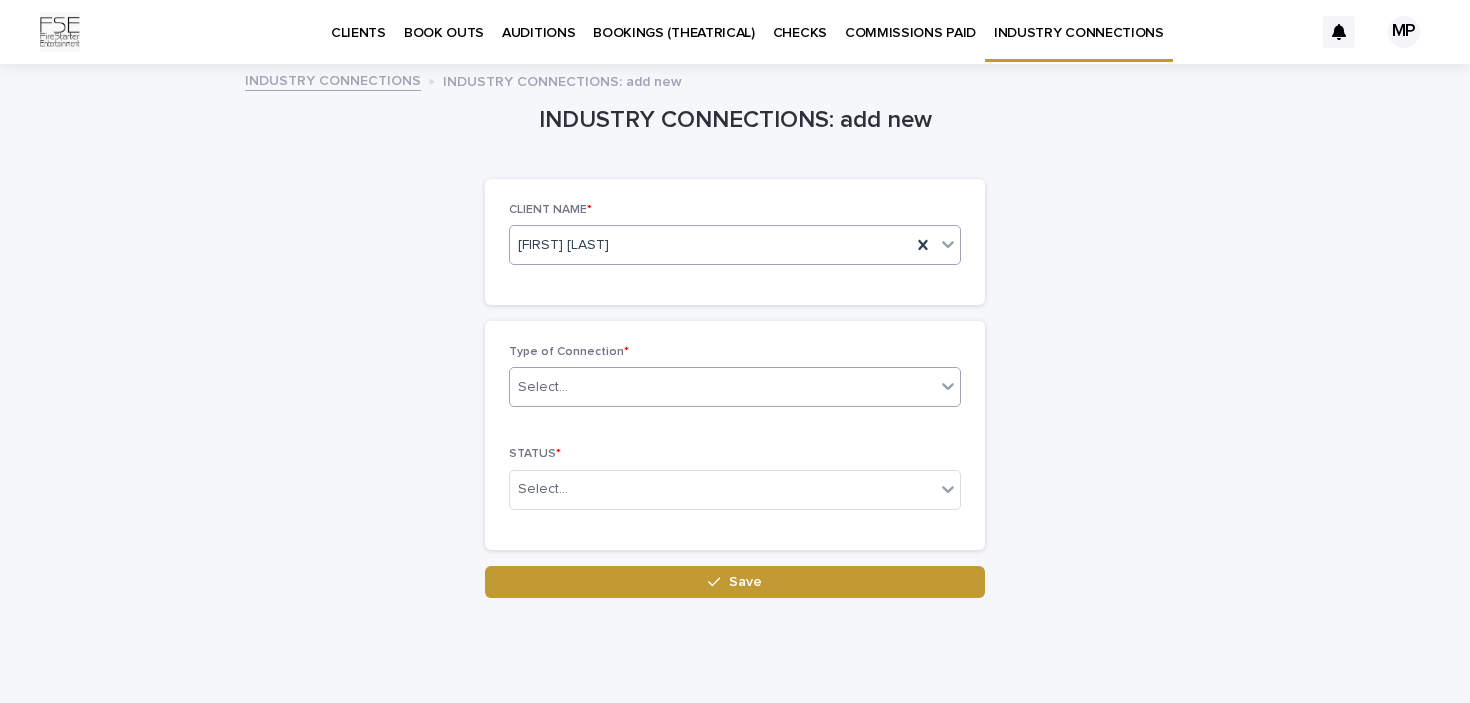 click on "Select..." at bounding box center (722, 387) 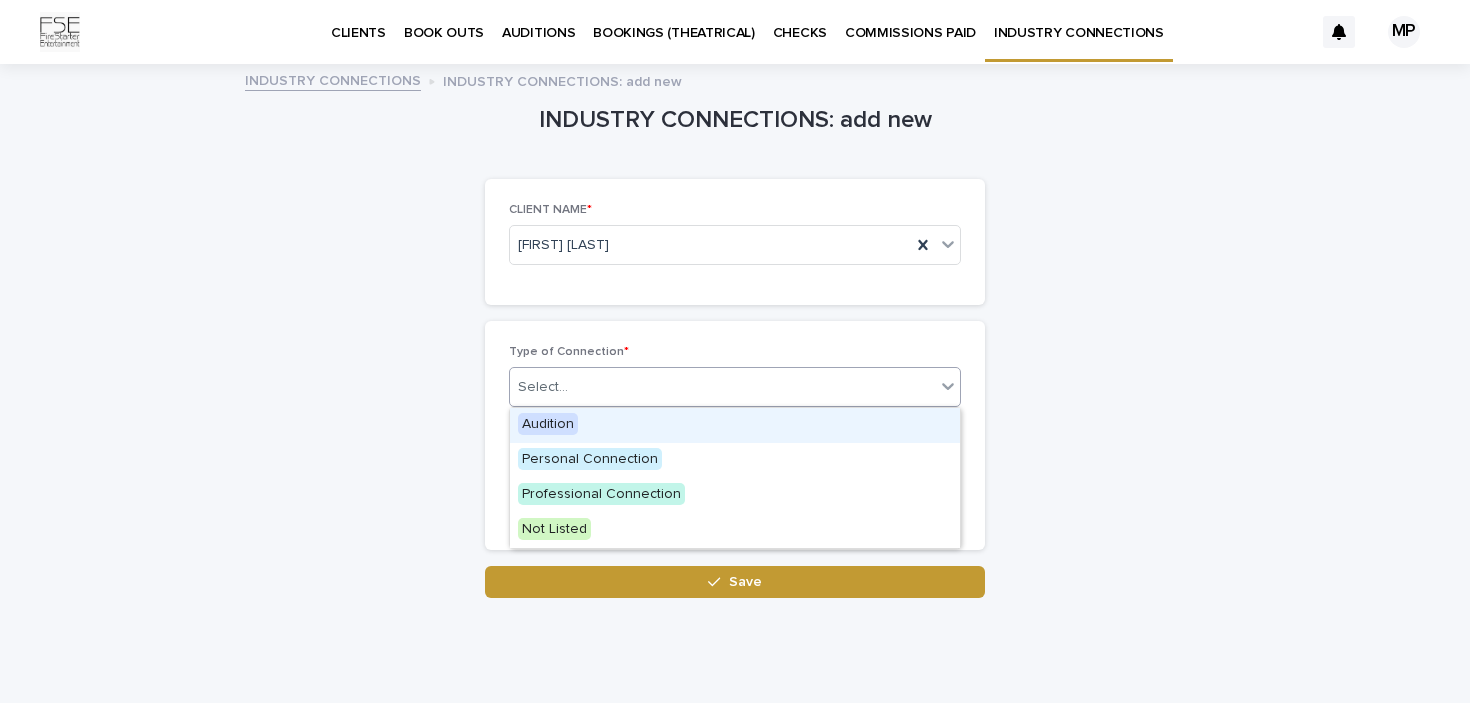 click on "Audition" at bounding box center (548, 424) 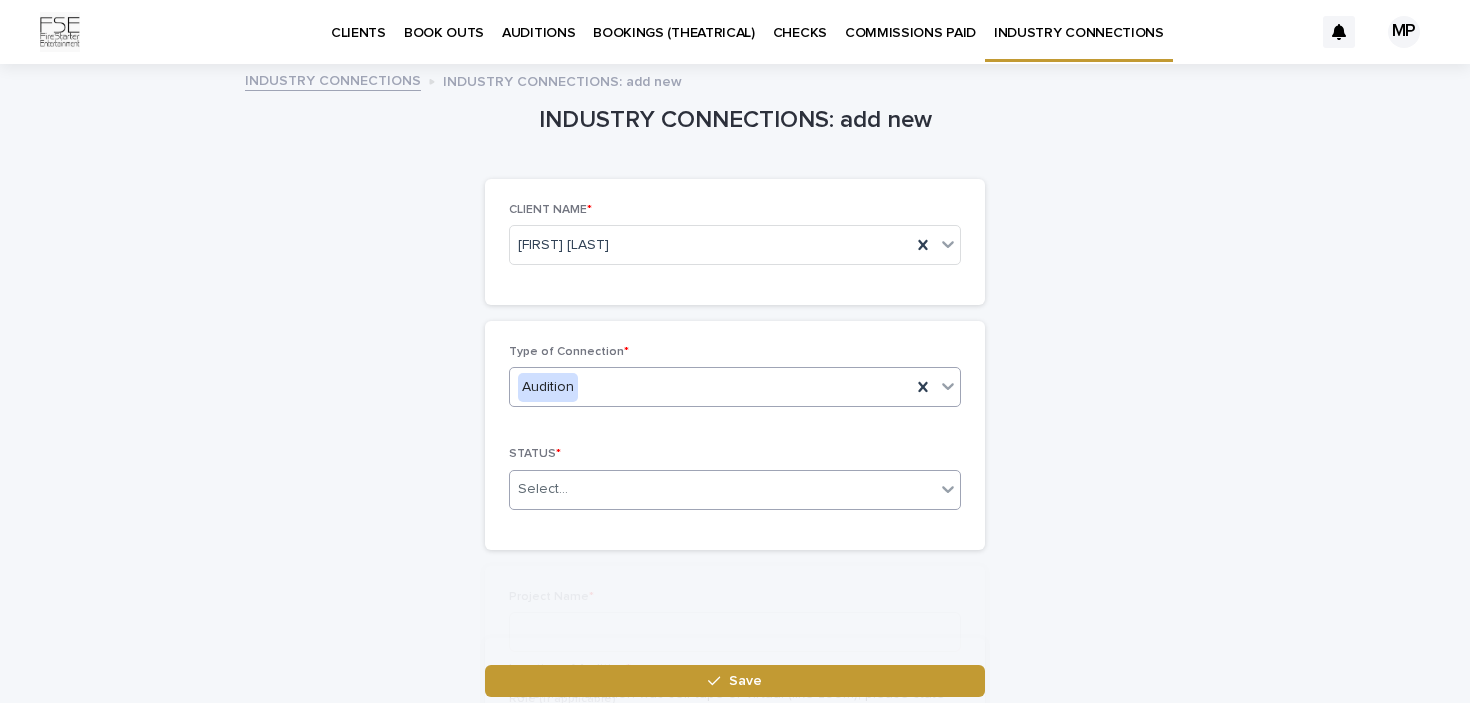 click on "Select..." at bounding box center [543, 489] 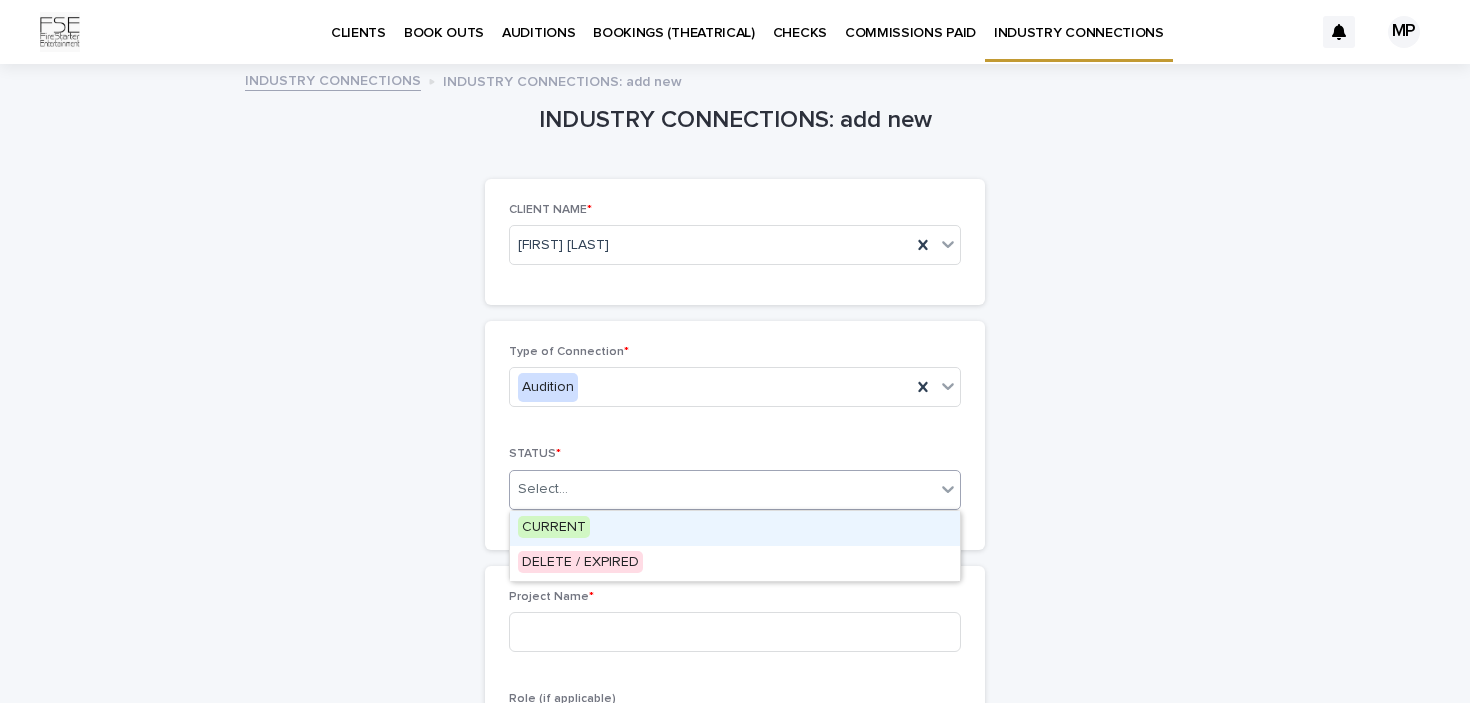 click on "CURRENT" at bounding box center (554, 527) 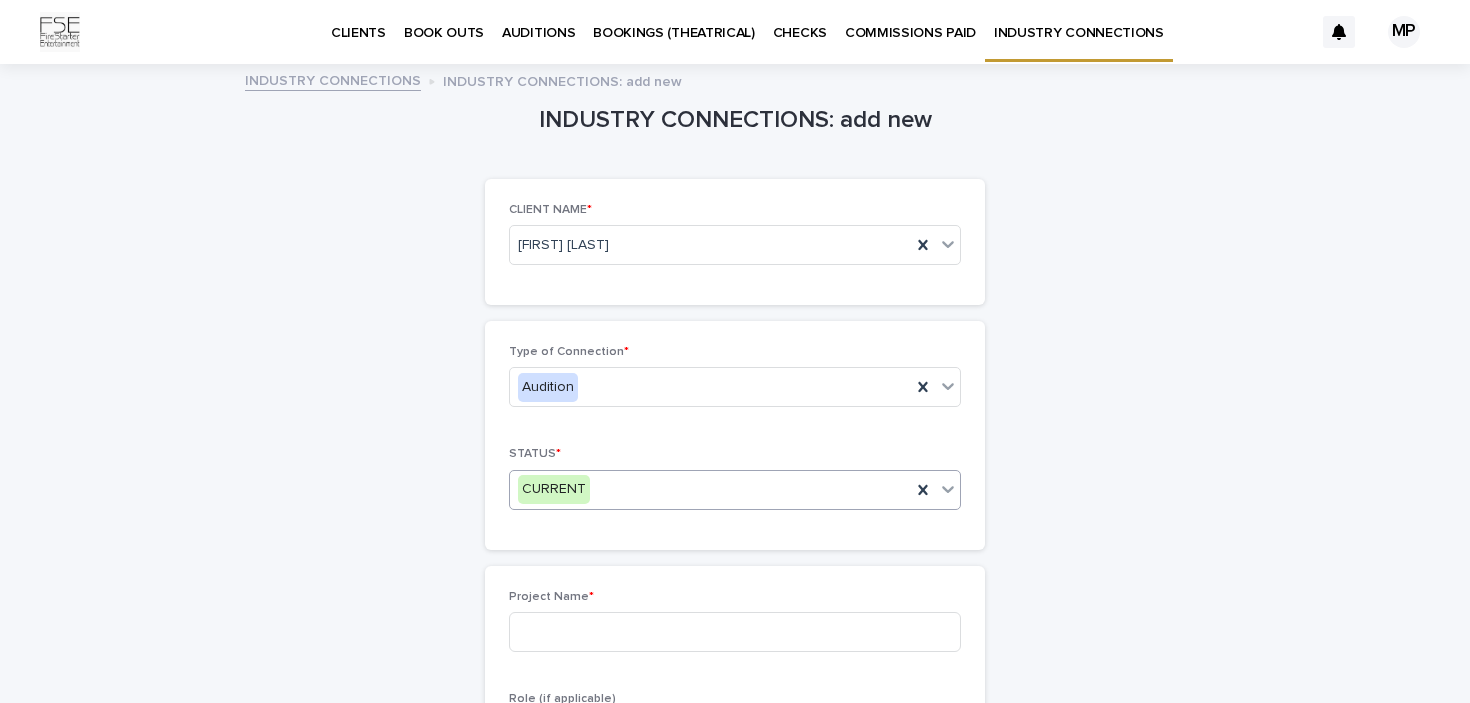 scroll, scrollTop: 128, scrollLeft: 0, axis: vertical 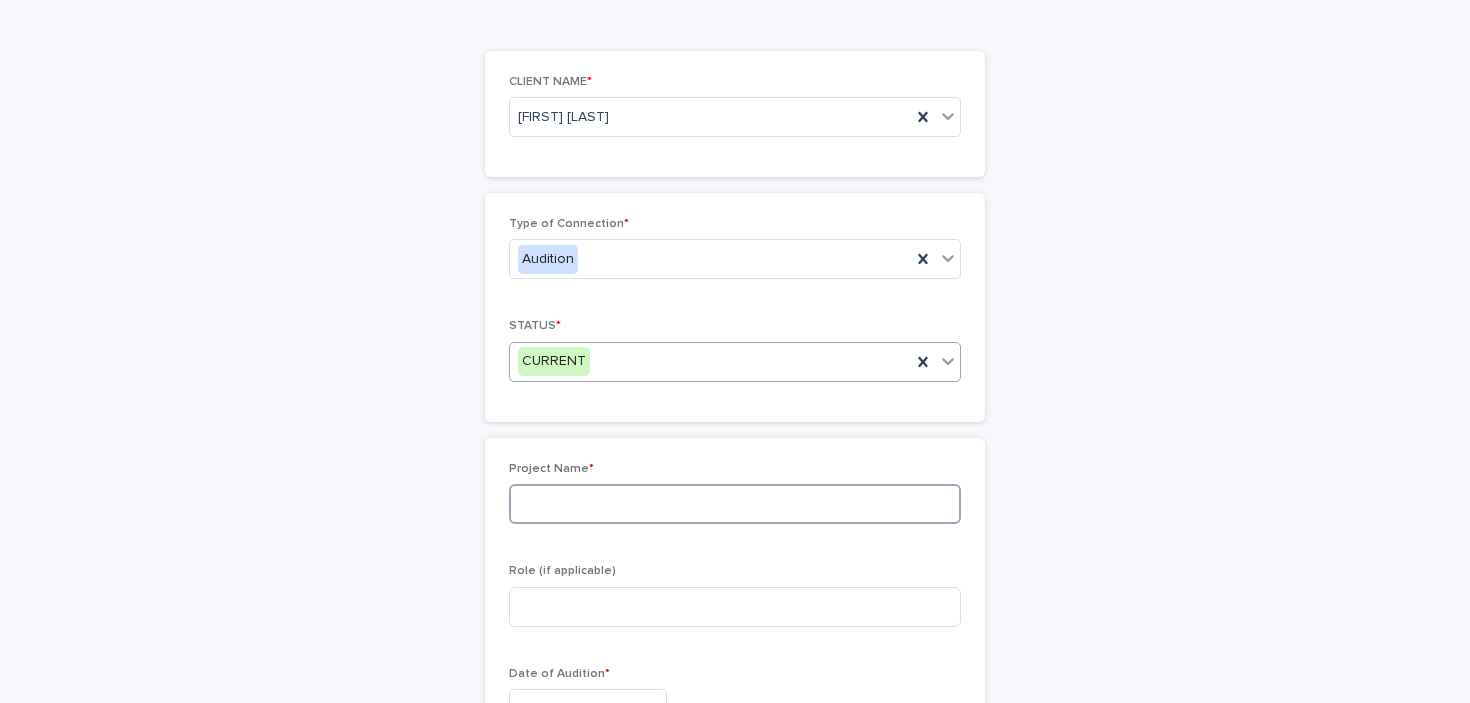 click at bounding box center (735, 504) 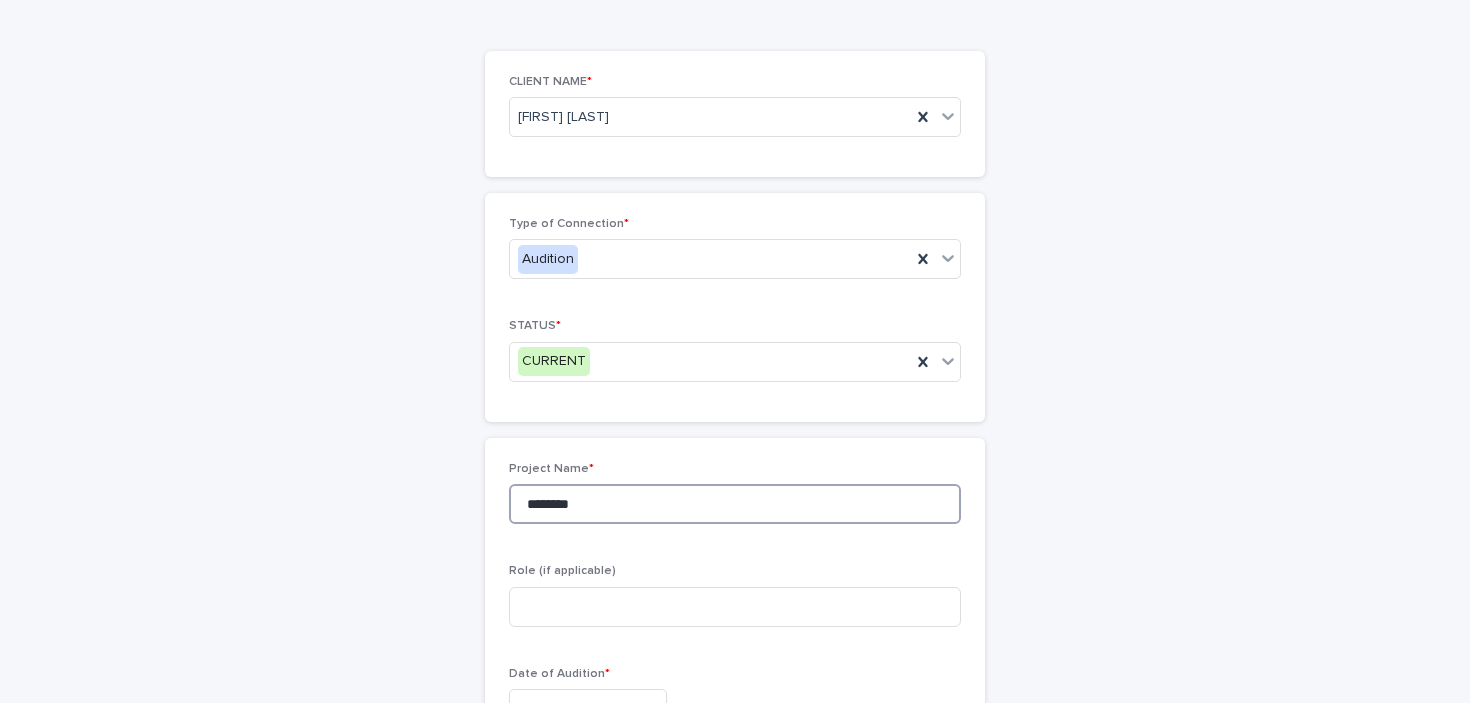 scroll, scrollTop: 286, scrollLeft: 0, axis: vertical 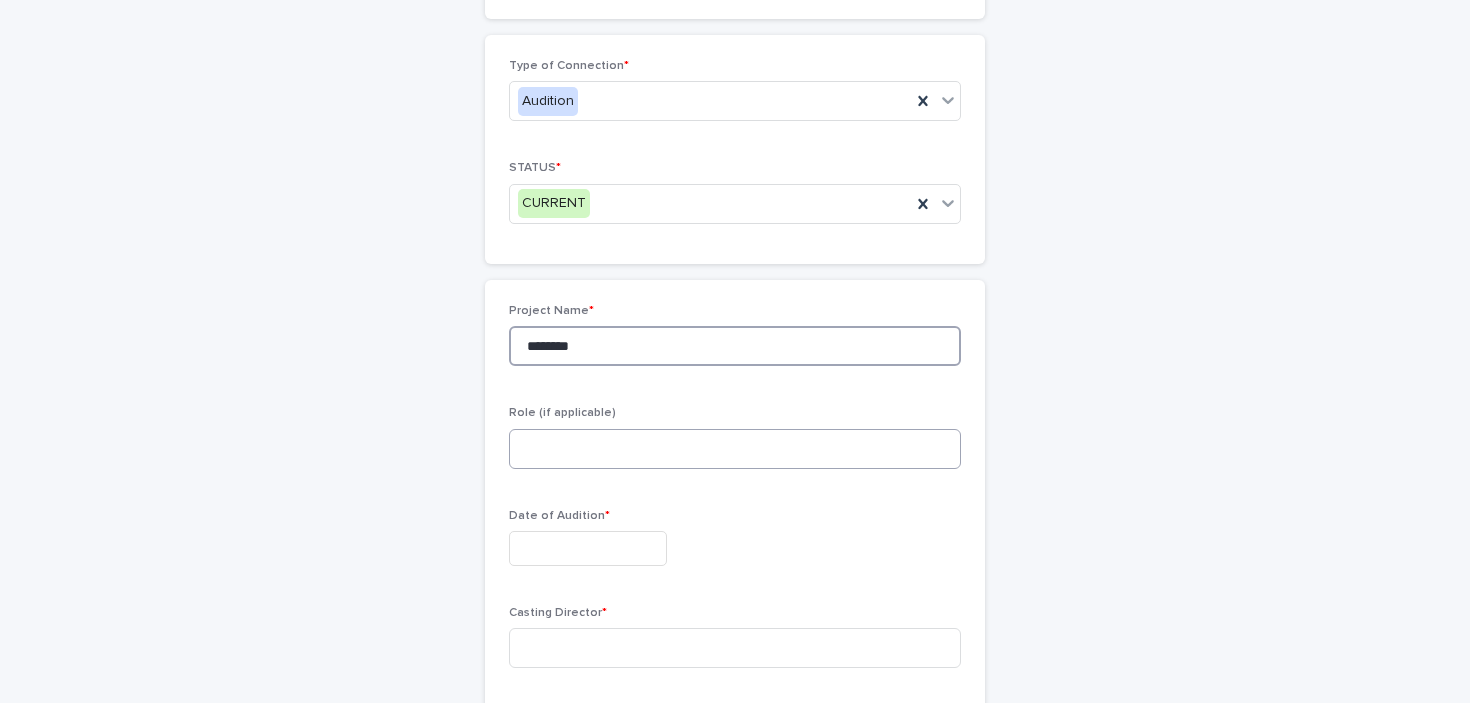 type on "*******" 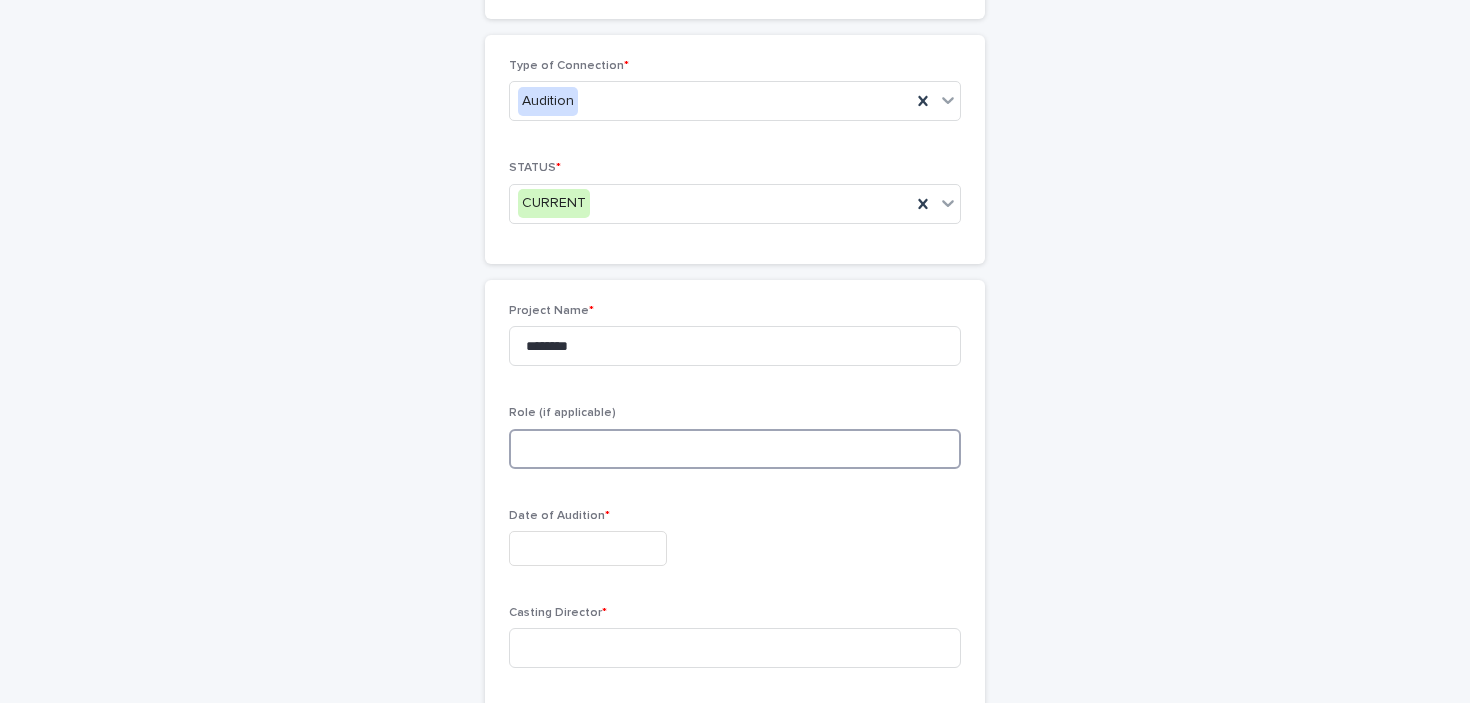 click at bounding box center (735, 449) 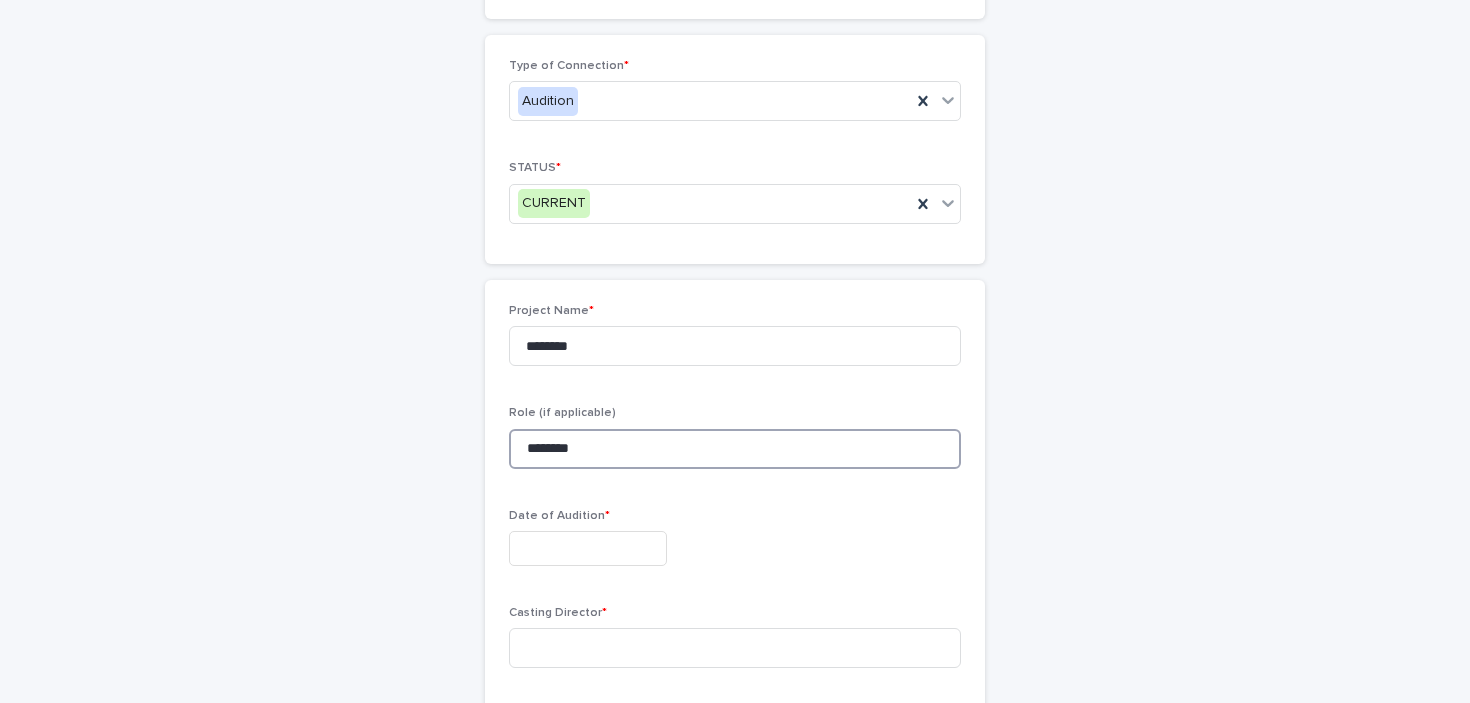 type on "********" 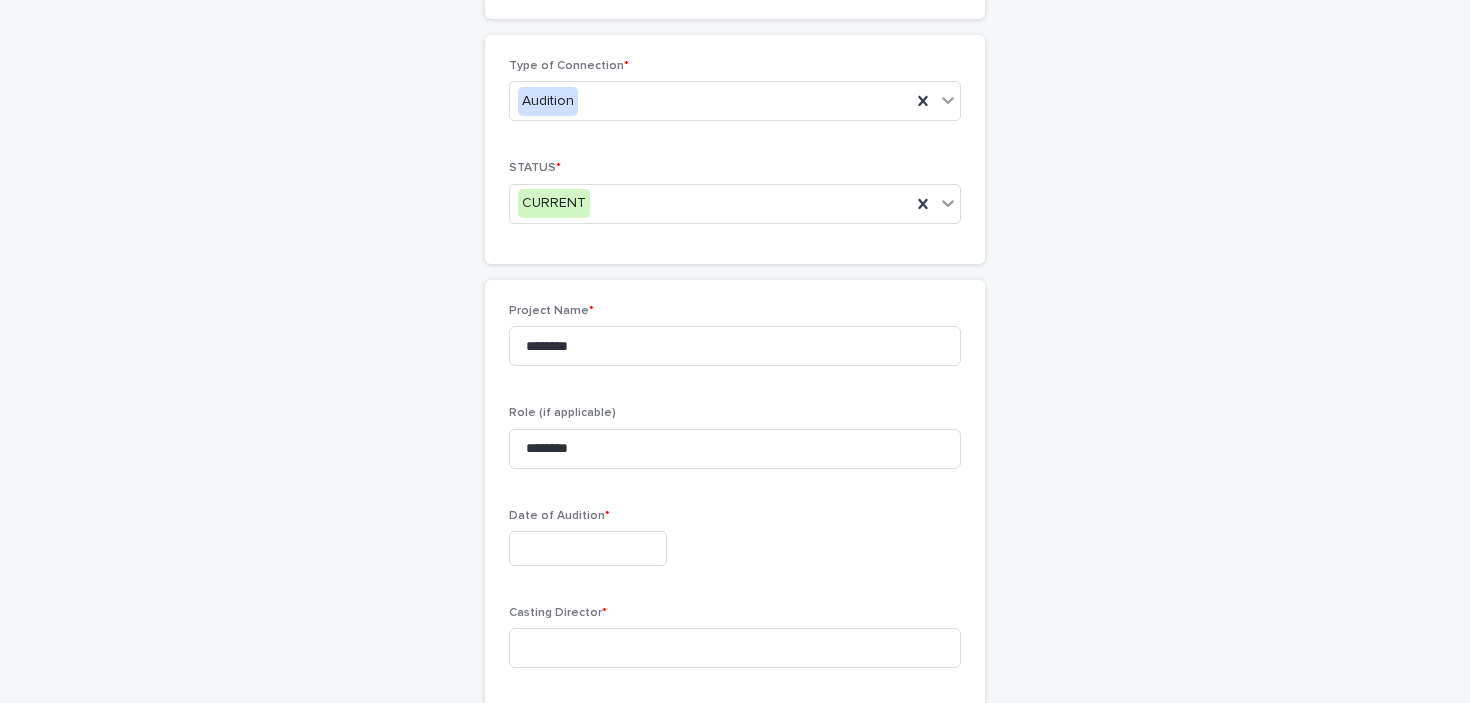 click at bounding box center (588, 548) 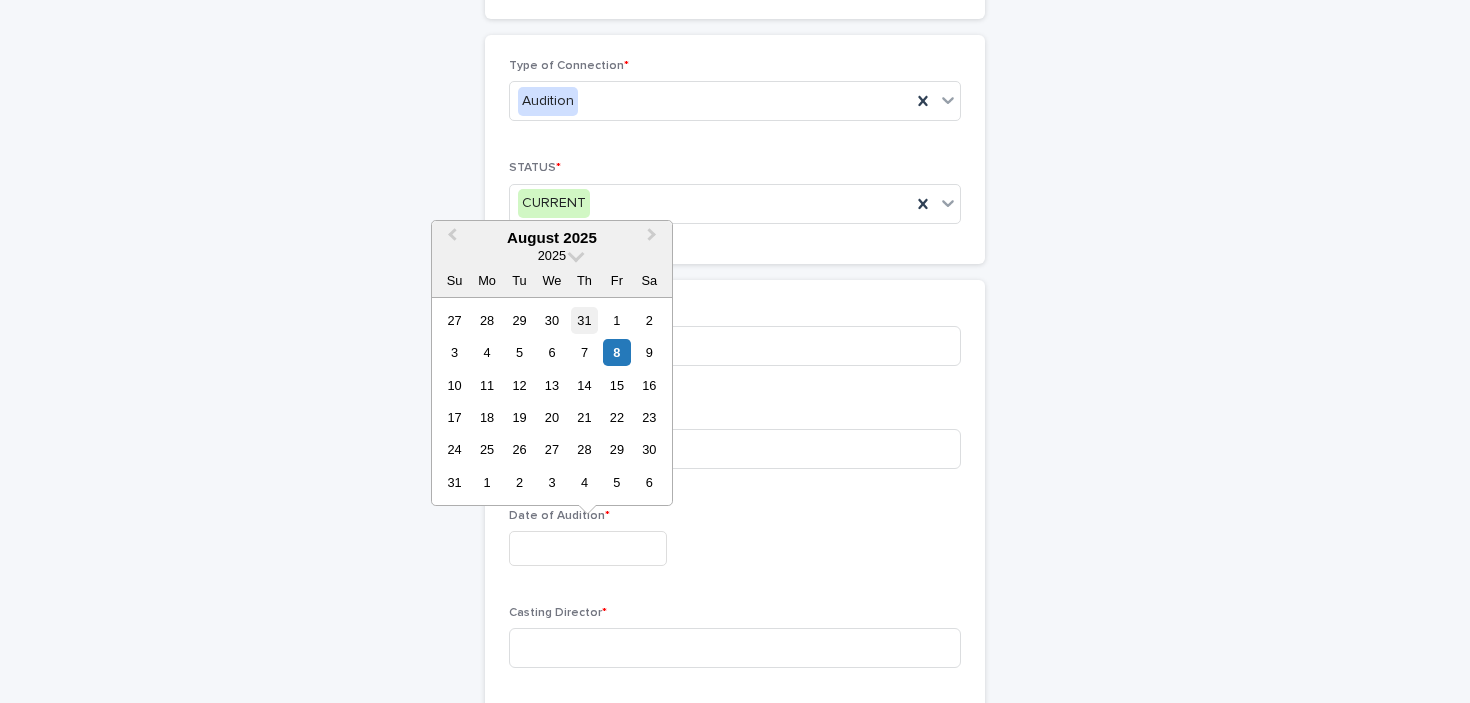 click on "31" at bounding box center (584, 320) 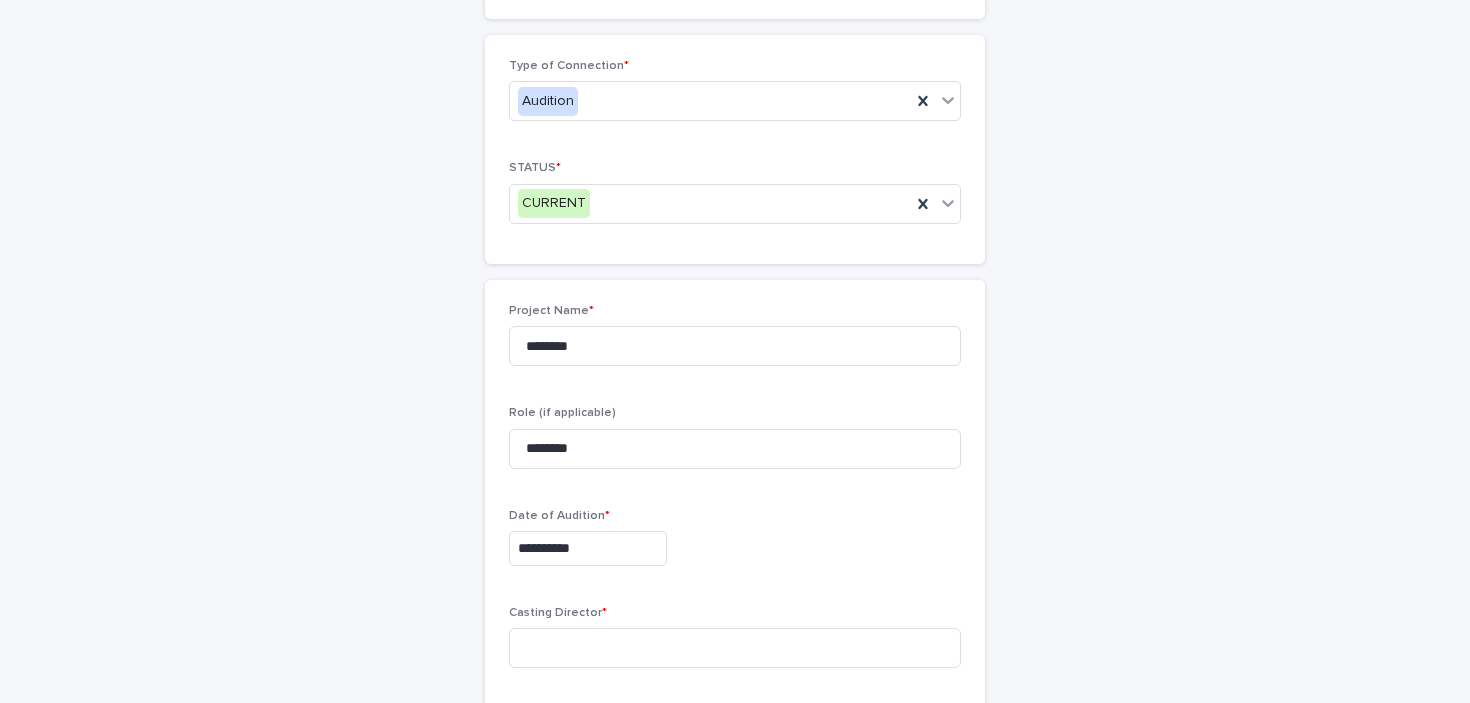 scroll, scrollTop: 510, scrollLeft: 0, axis: vertical 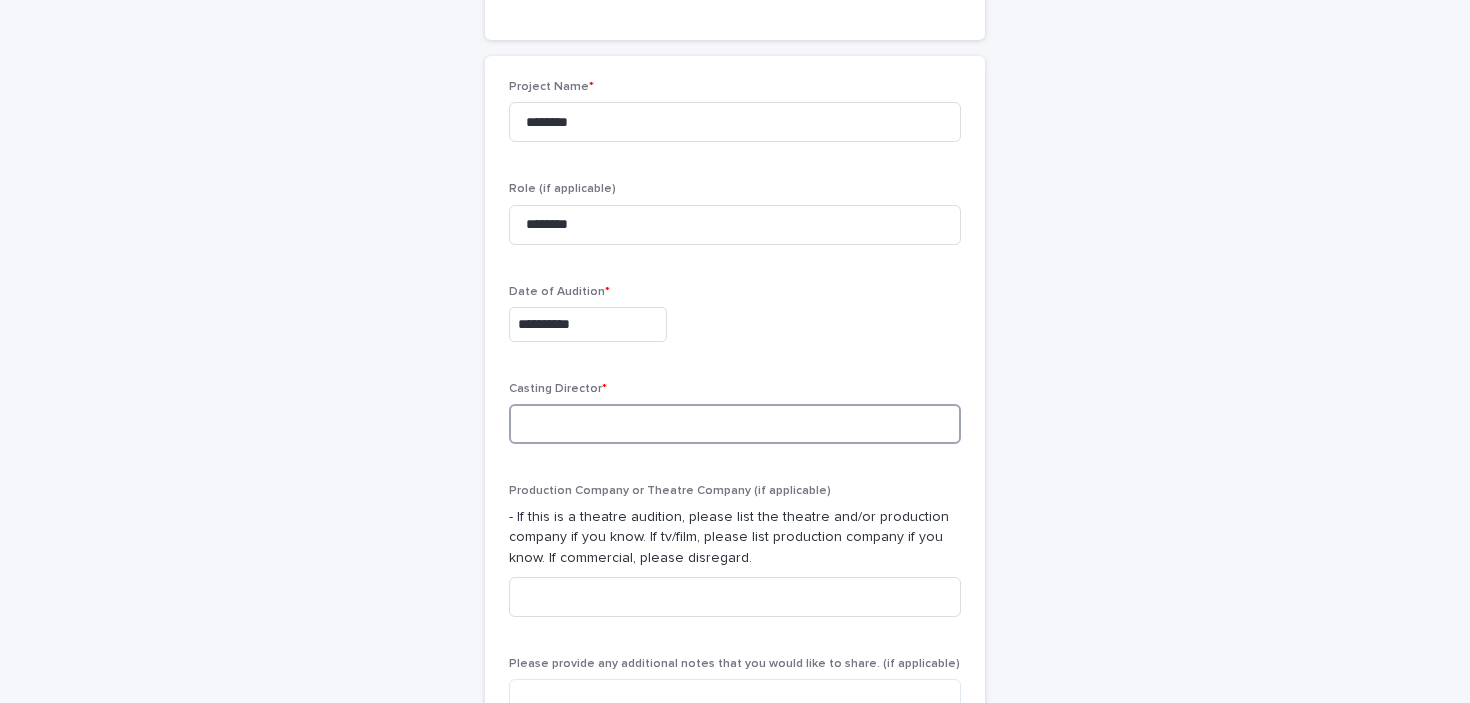 click at bounding box center (735, 424) 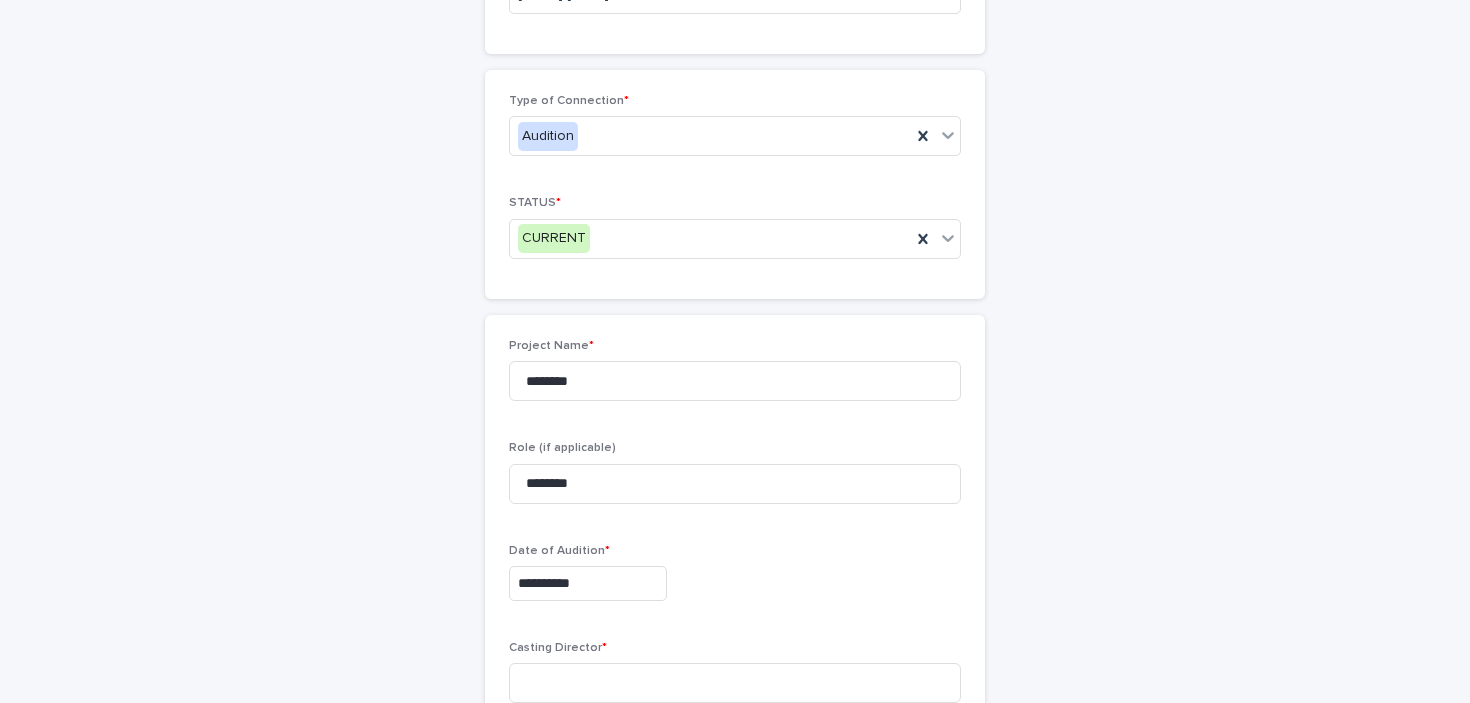 scroll, scrollTop: 447, scrollLeft: 0, axis: vertical 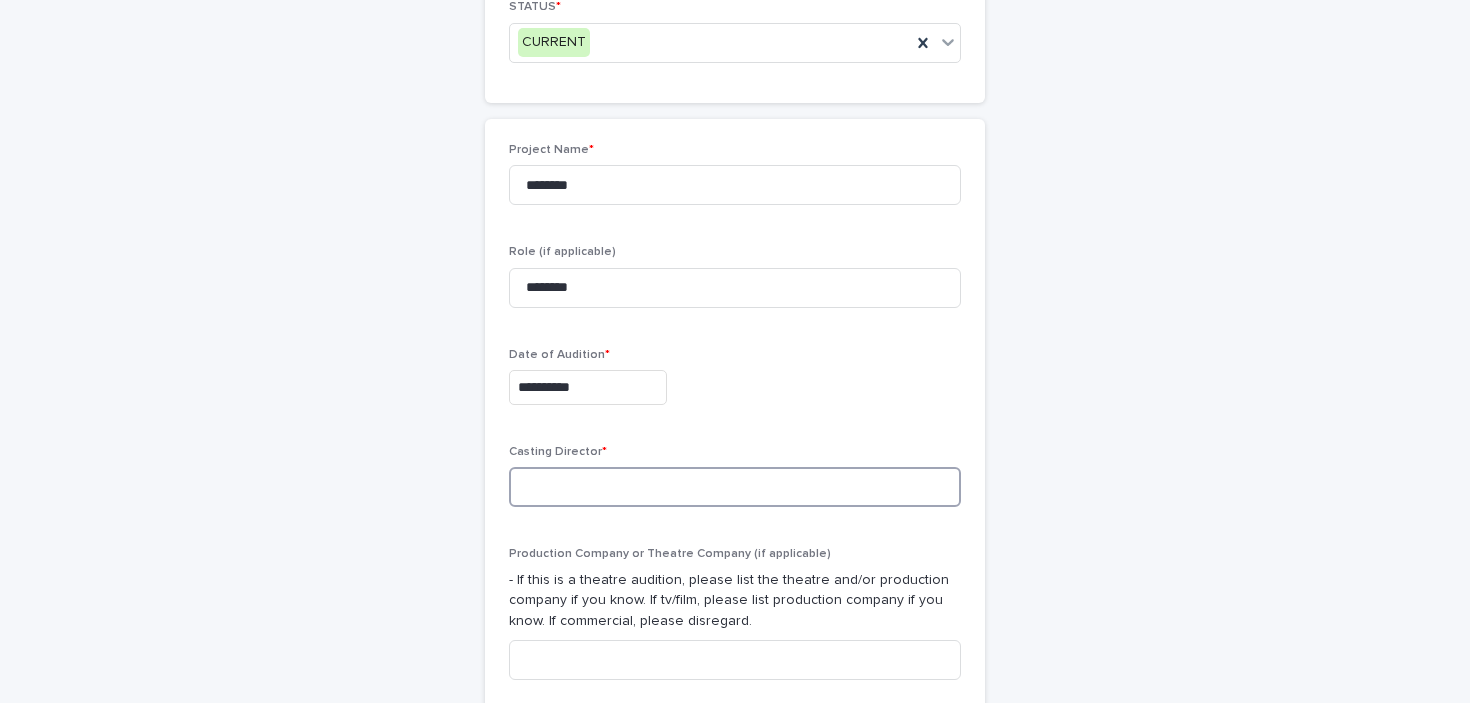 click at bounding box center [735, 487] 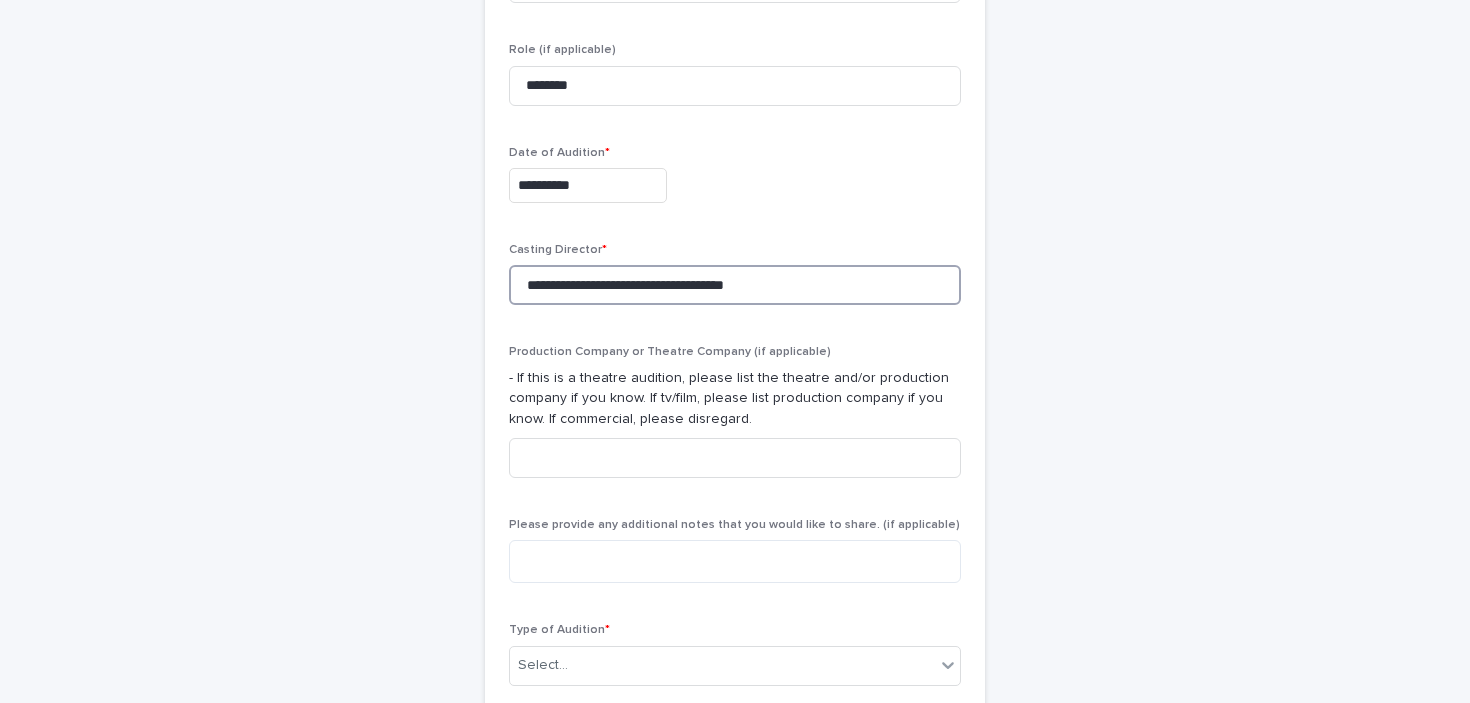 scroll, scrollTop: 687, scrollLeft: 0, axis: vertical 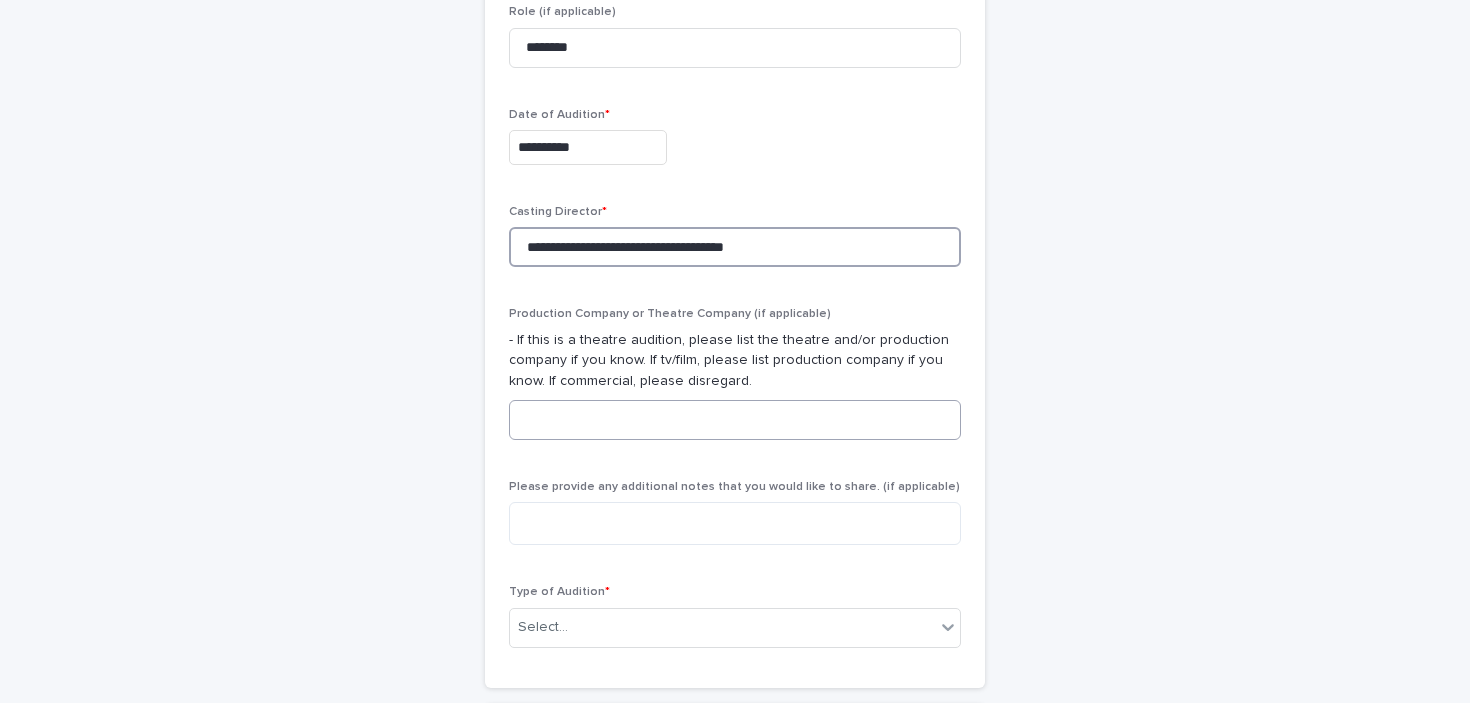 type on "**********" 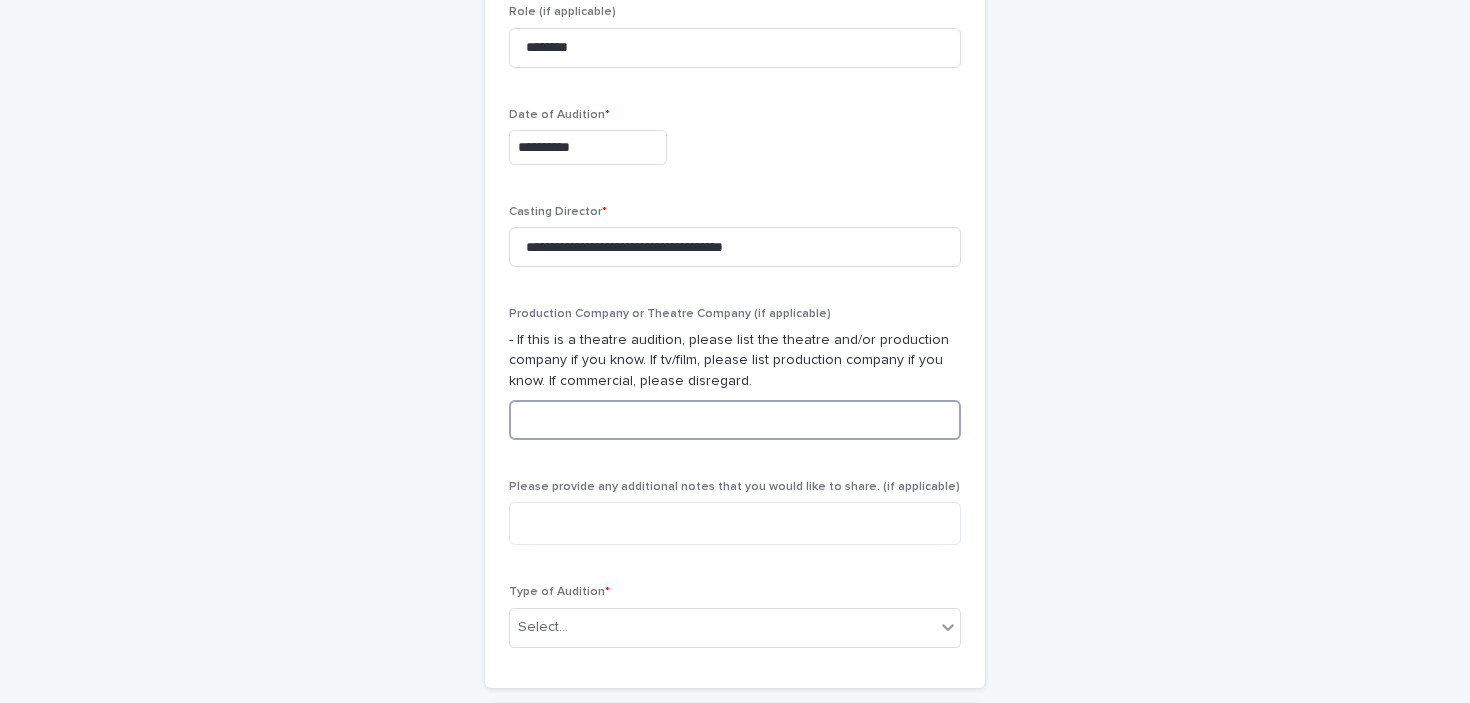 click at bounding box center (735, 420) 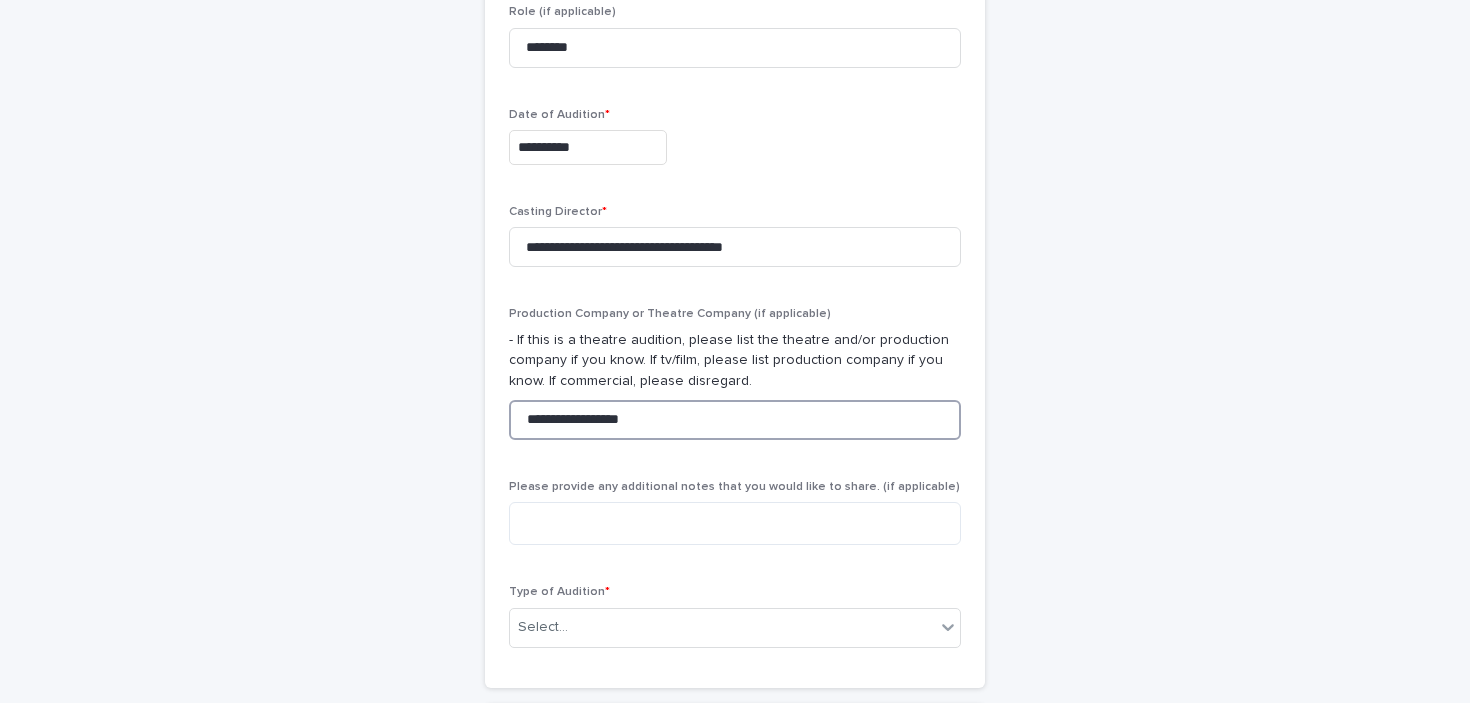 type on "**********" 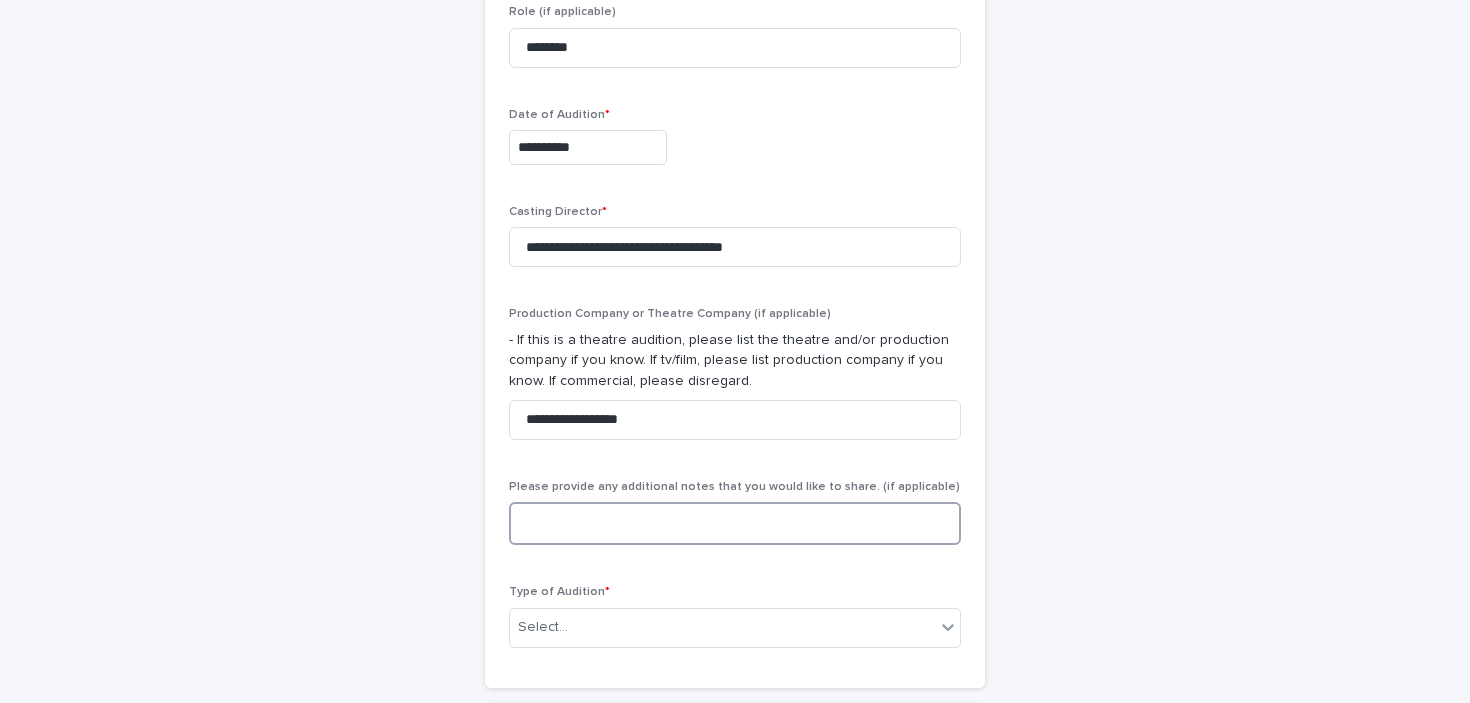 click at bounding box center (735, 523) 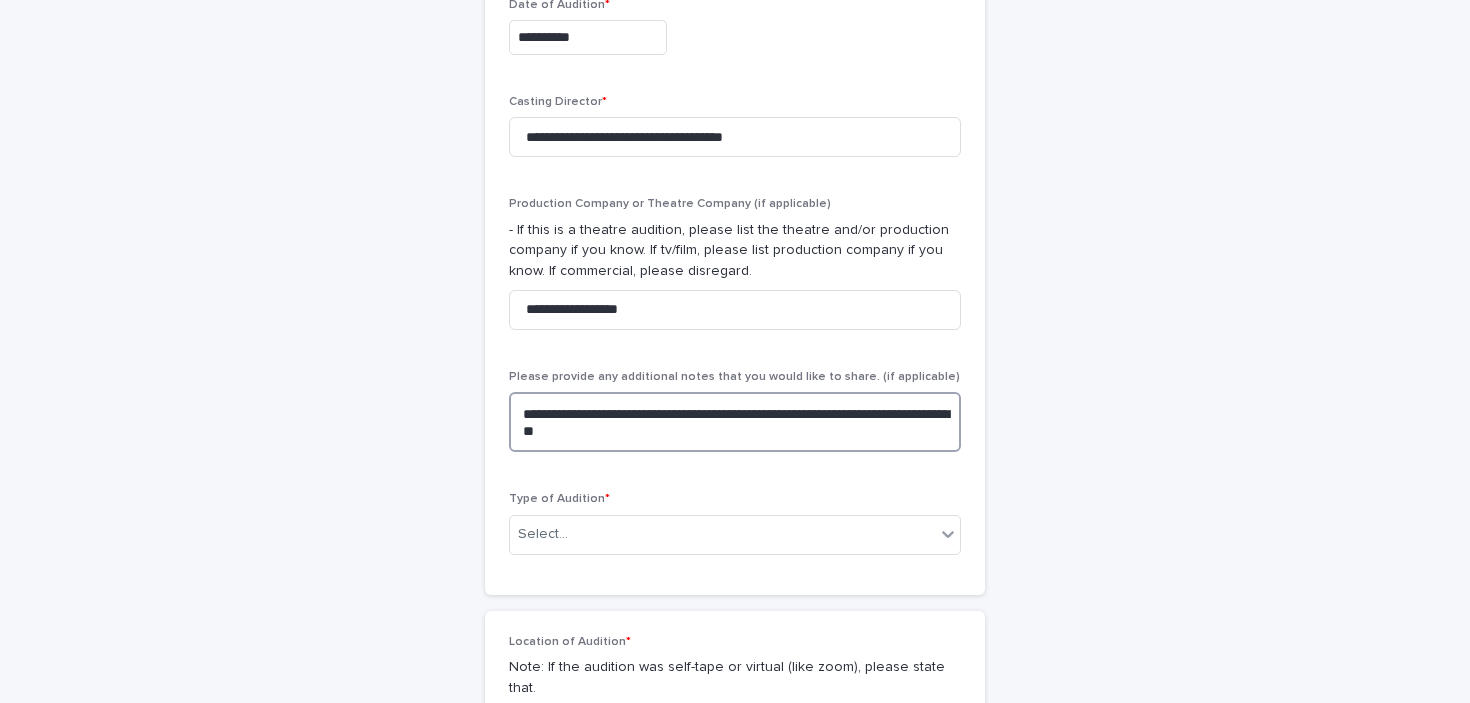 scroll, scrollTop: 876, scrollLeft: 0, axis: vertical 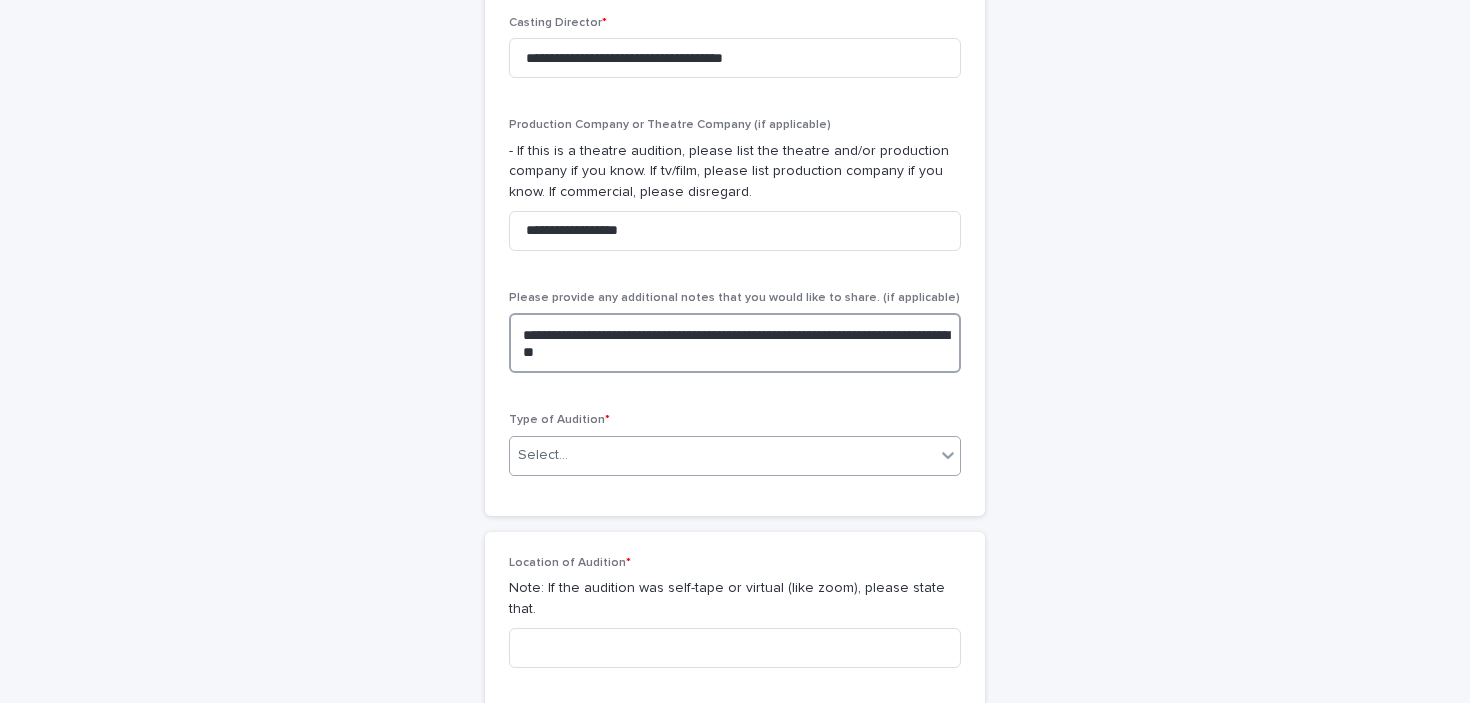 type on "**********" 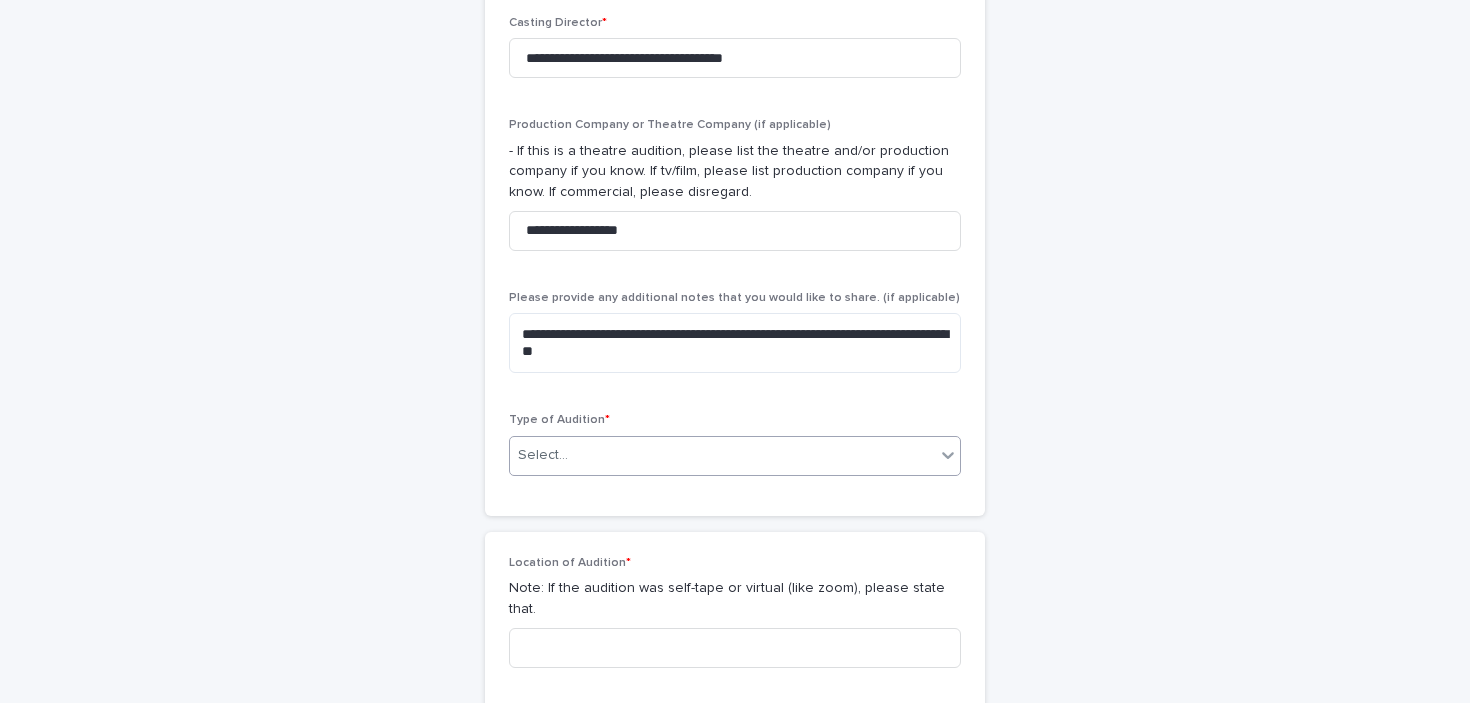 click on "Select..." at bounding box center (735, 456) 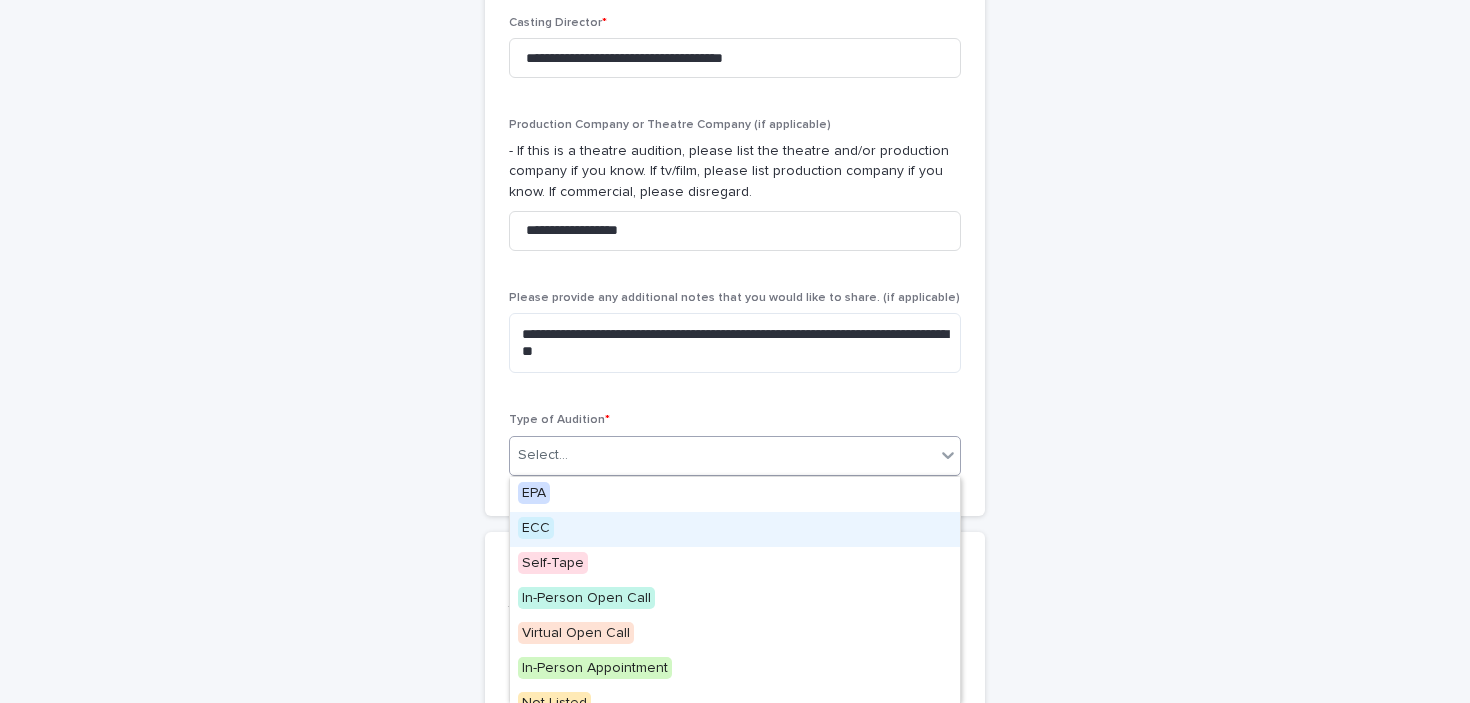 scroll, scrollTop: 18, scrollLeft: 0, axis: vertical 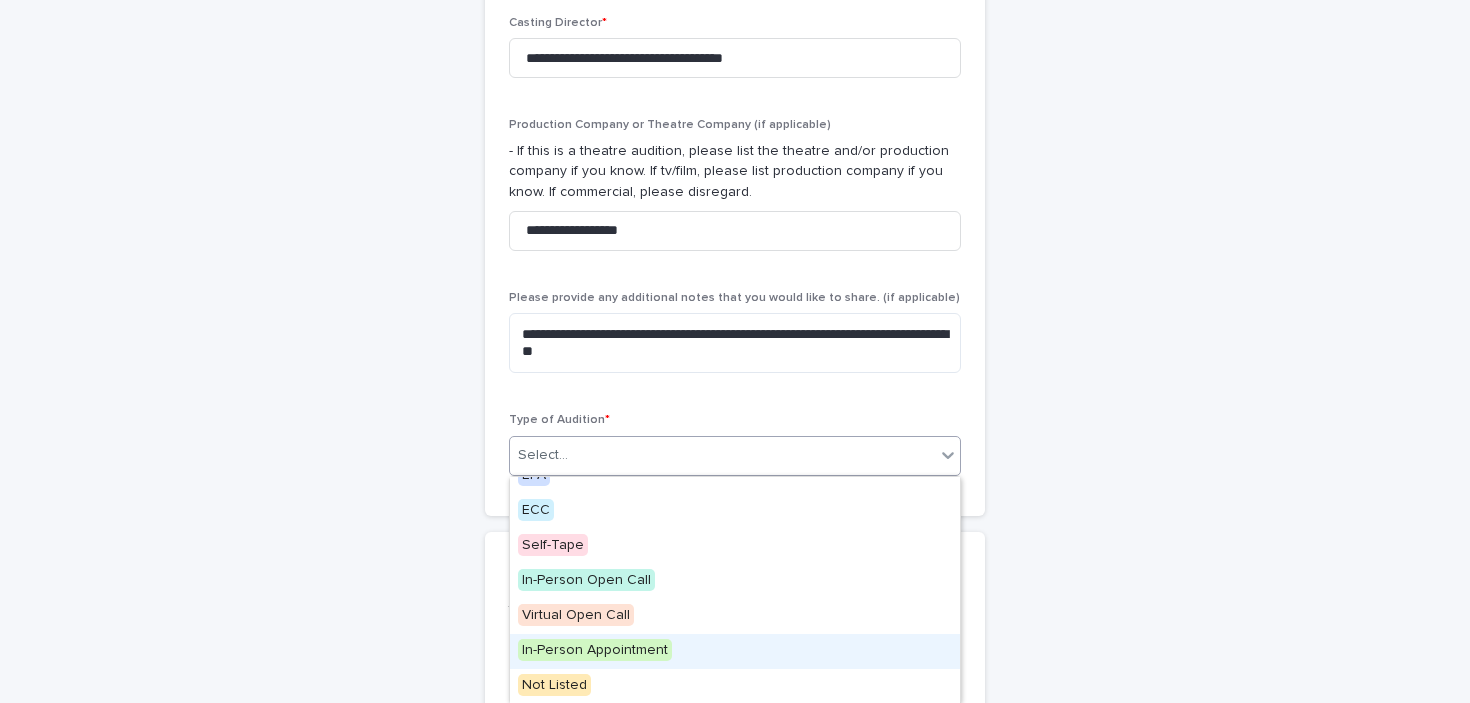 click on "In-Person Appointment" at bounding box center [595, 650] 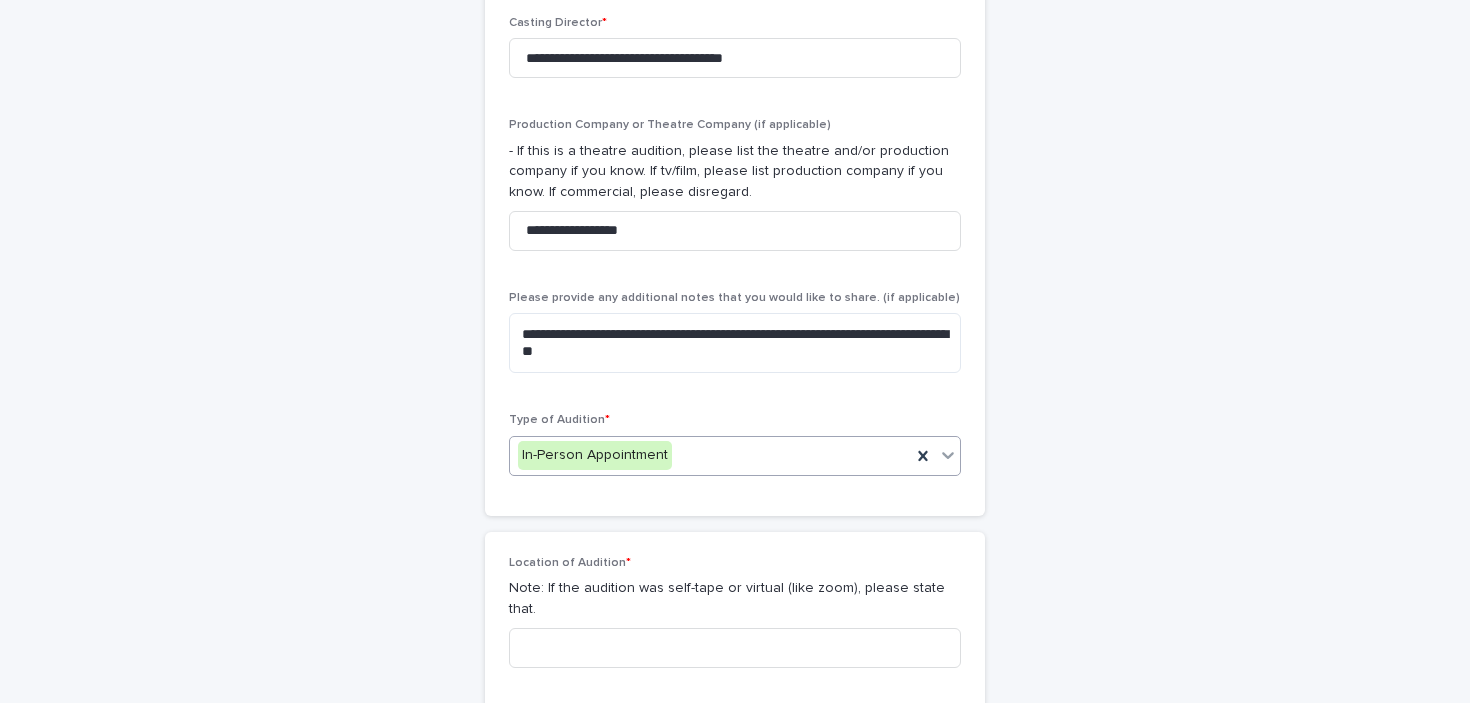 scroll, scrollTop: 1160, scrollLeft: 0, axis: vertical 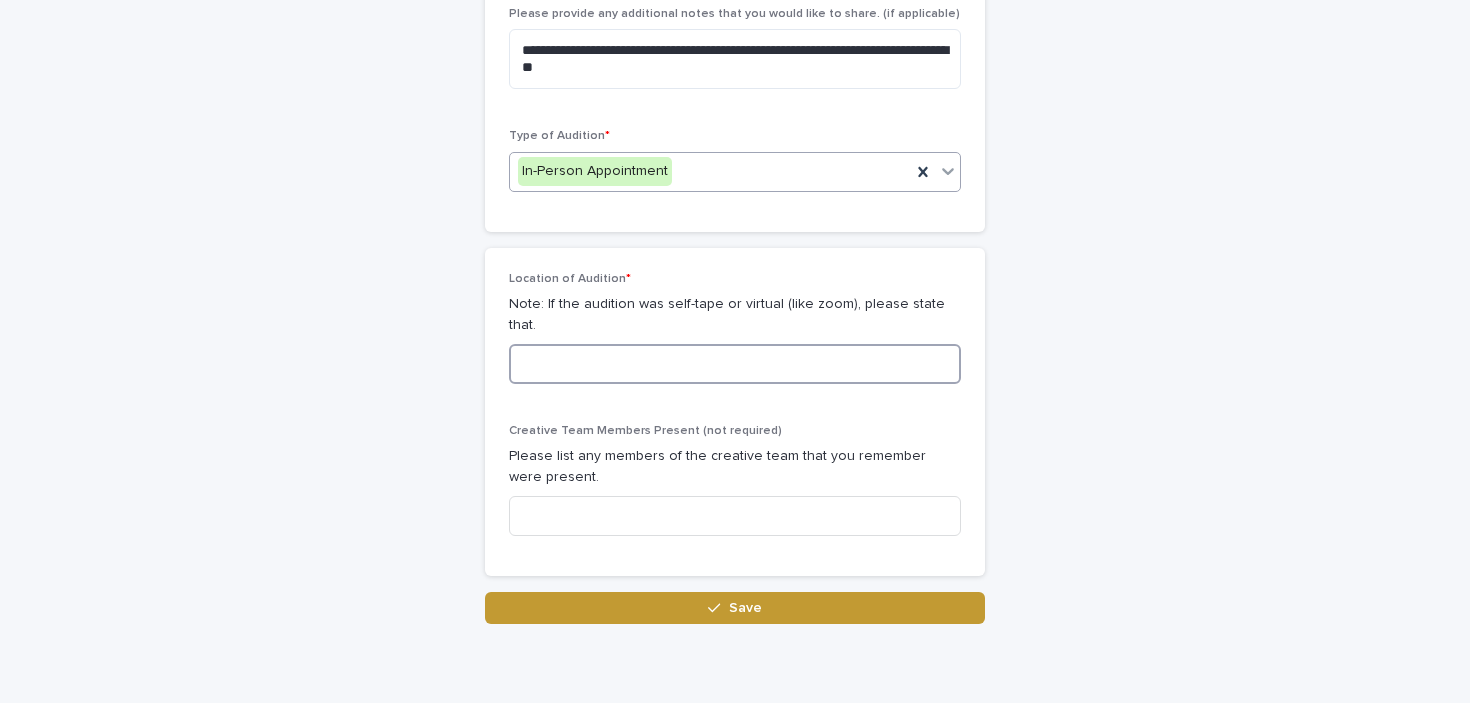 click at bounding box center [735, 364] 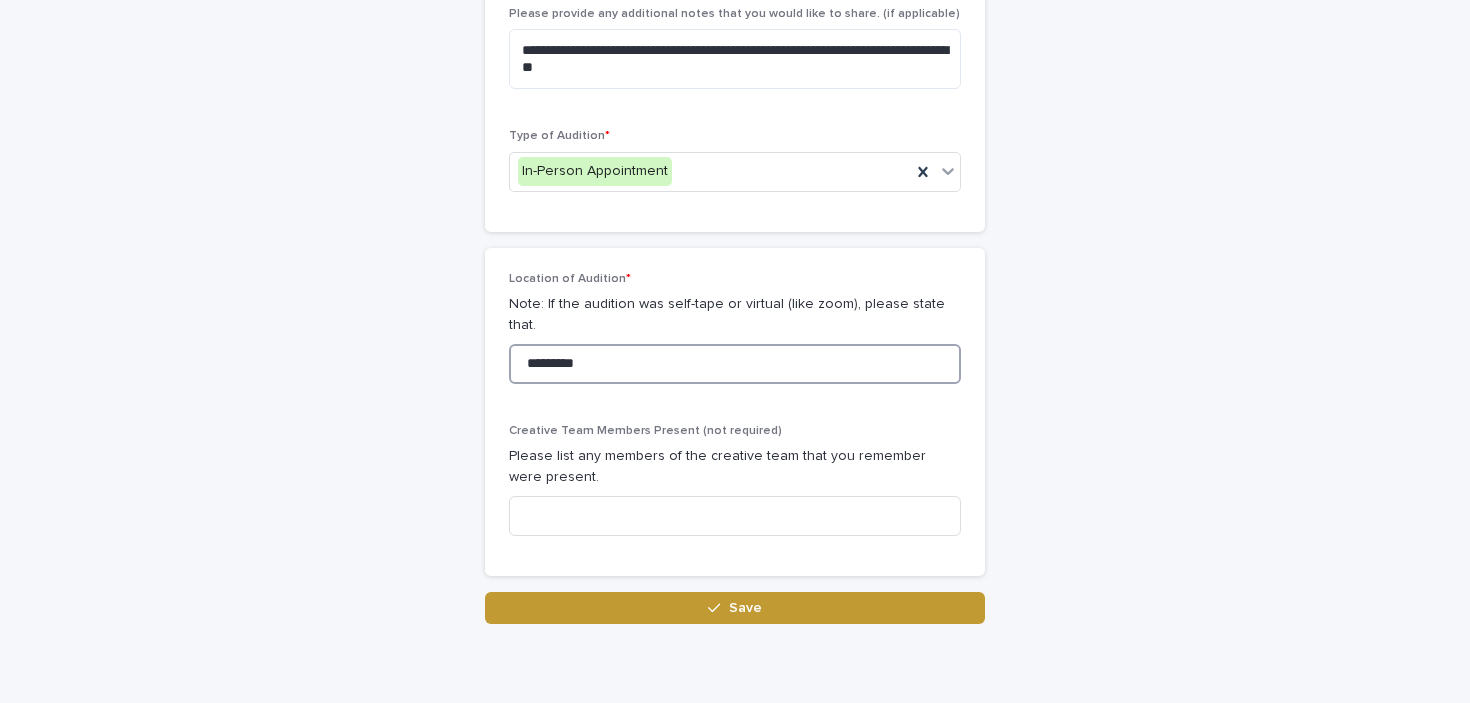 type on "*********" 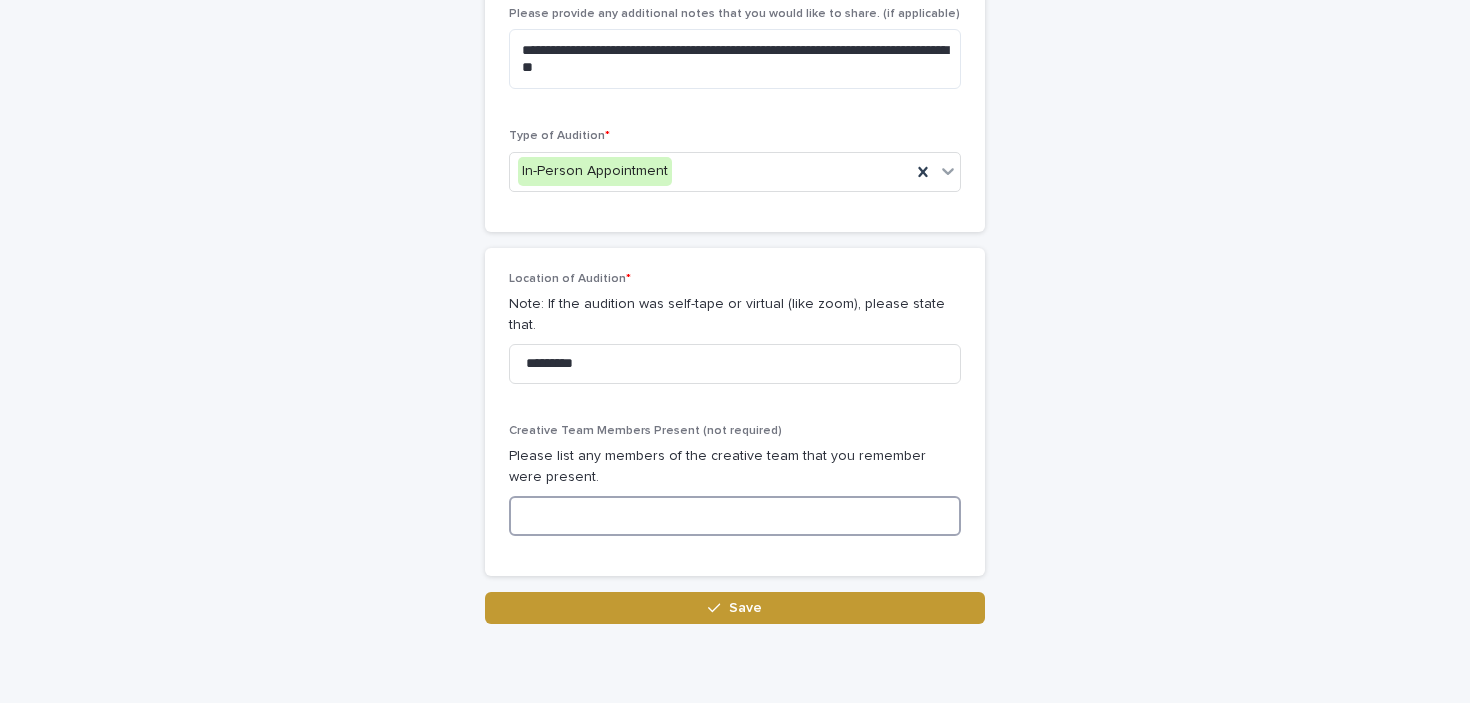 paste on "**********" 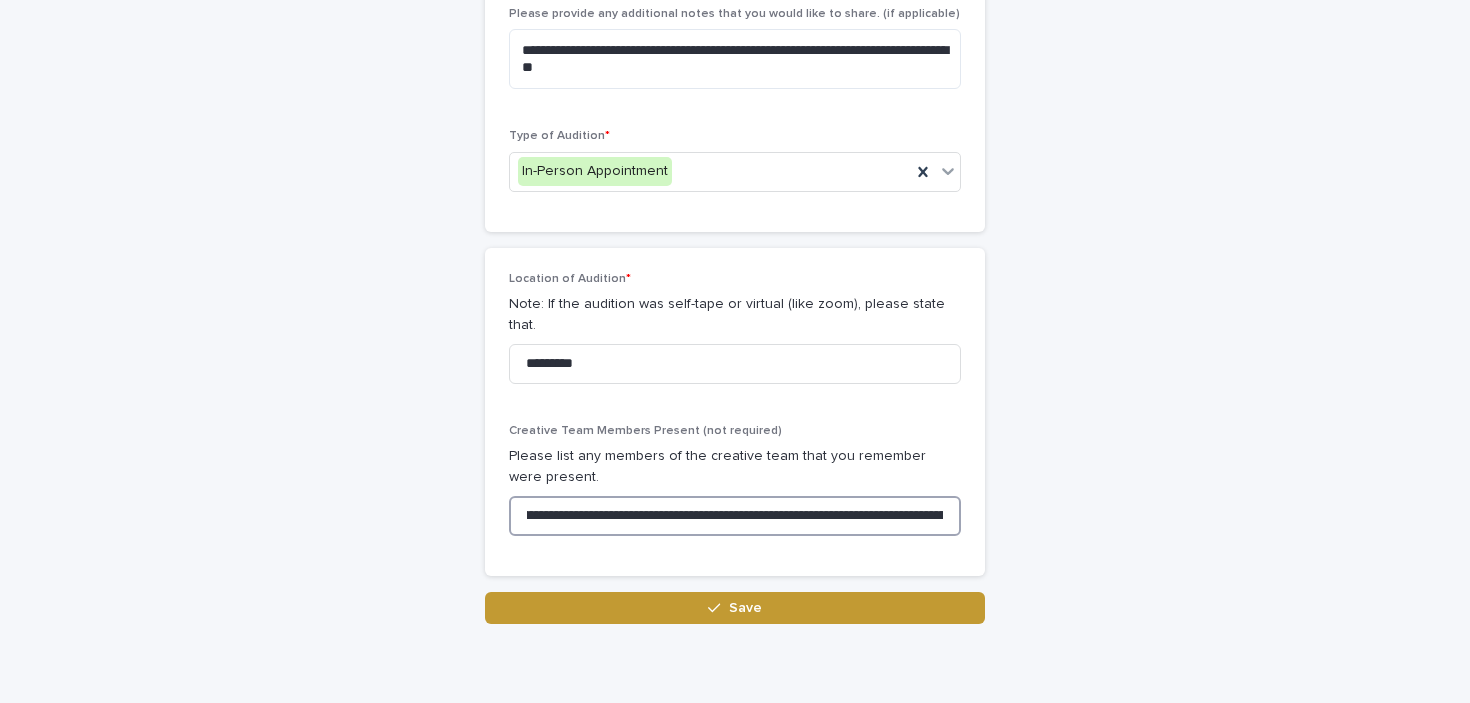 scroll, scrollTop: 0, scrollLeft: 81, axis: horizontal 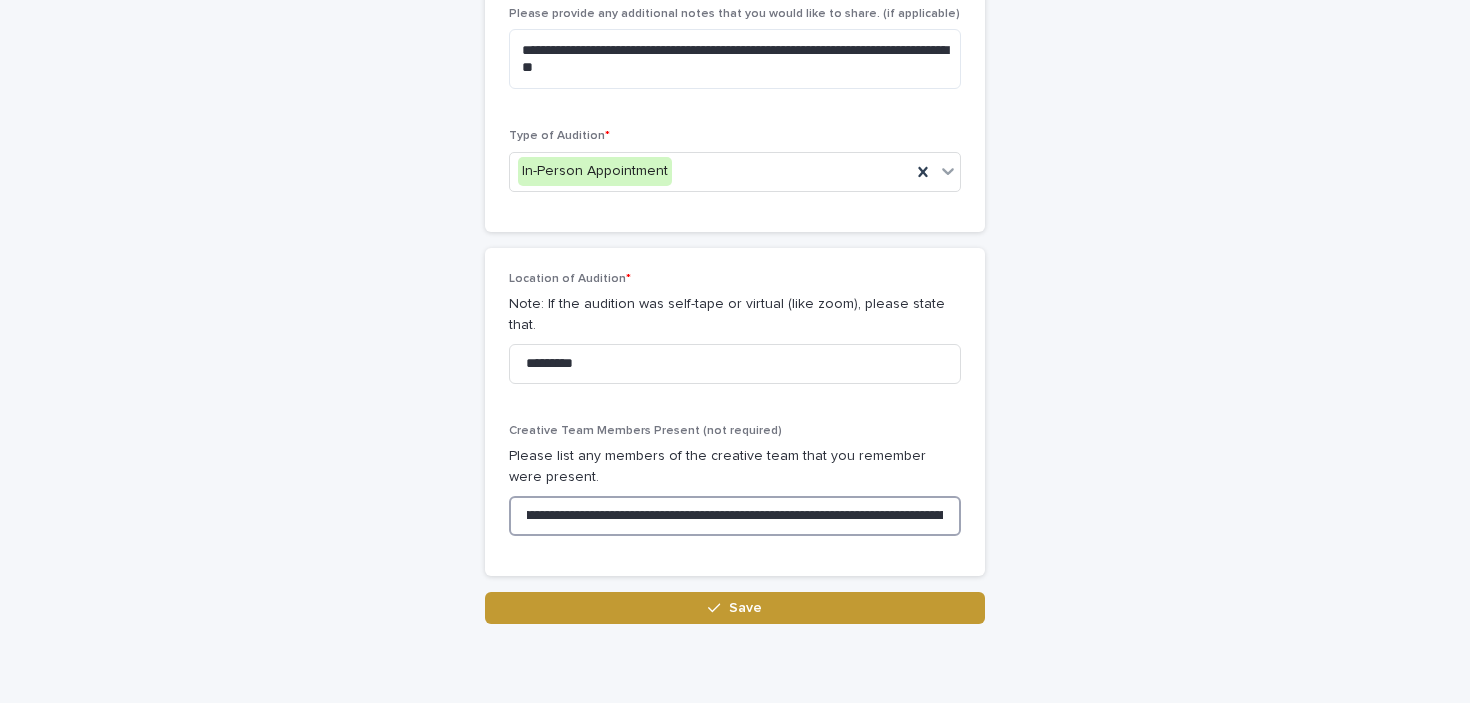 drag, startPoint x: 584, startPoint y: 496, endPoint x: 488, endPoint y: 496, distance: 96 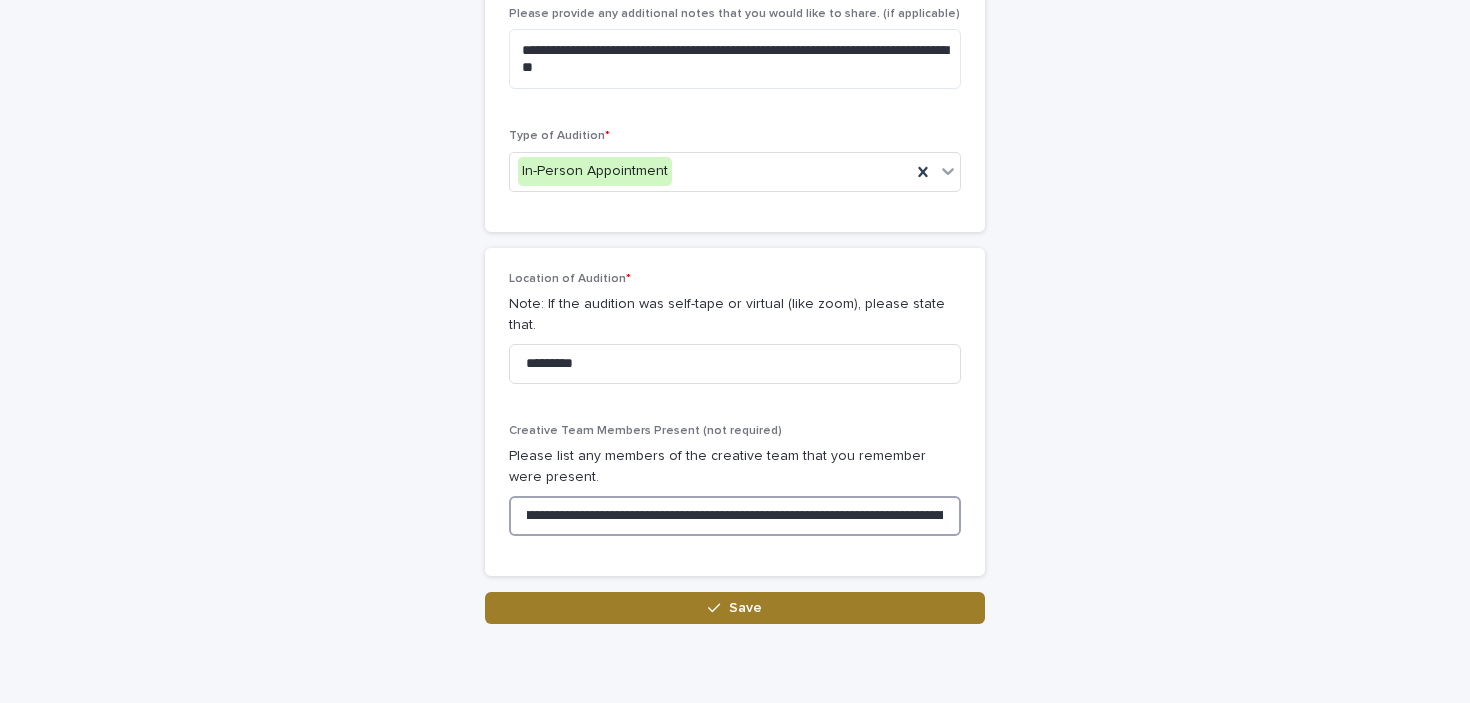 type on "**********" 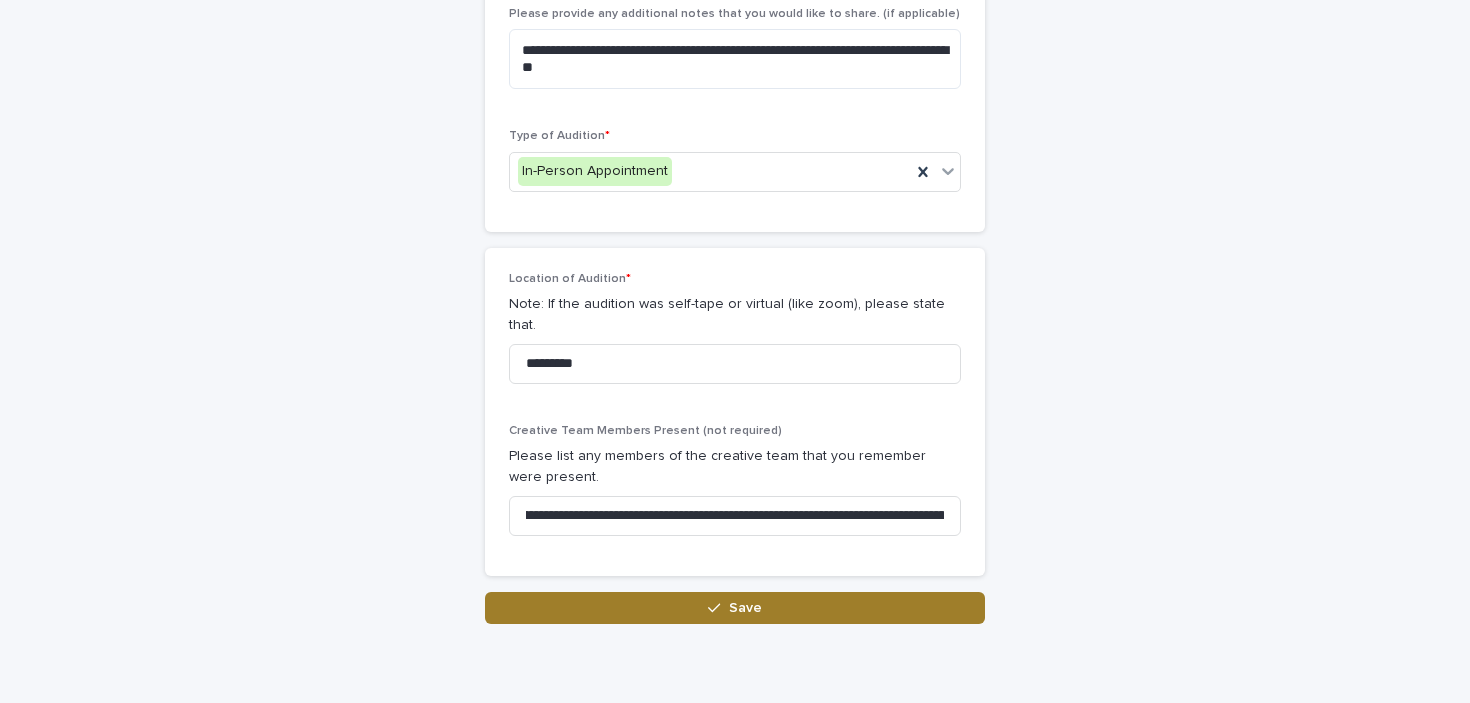 scroll, scrollTop: 0, scrollLeft: 0, axis: both 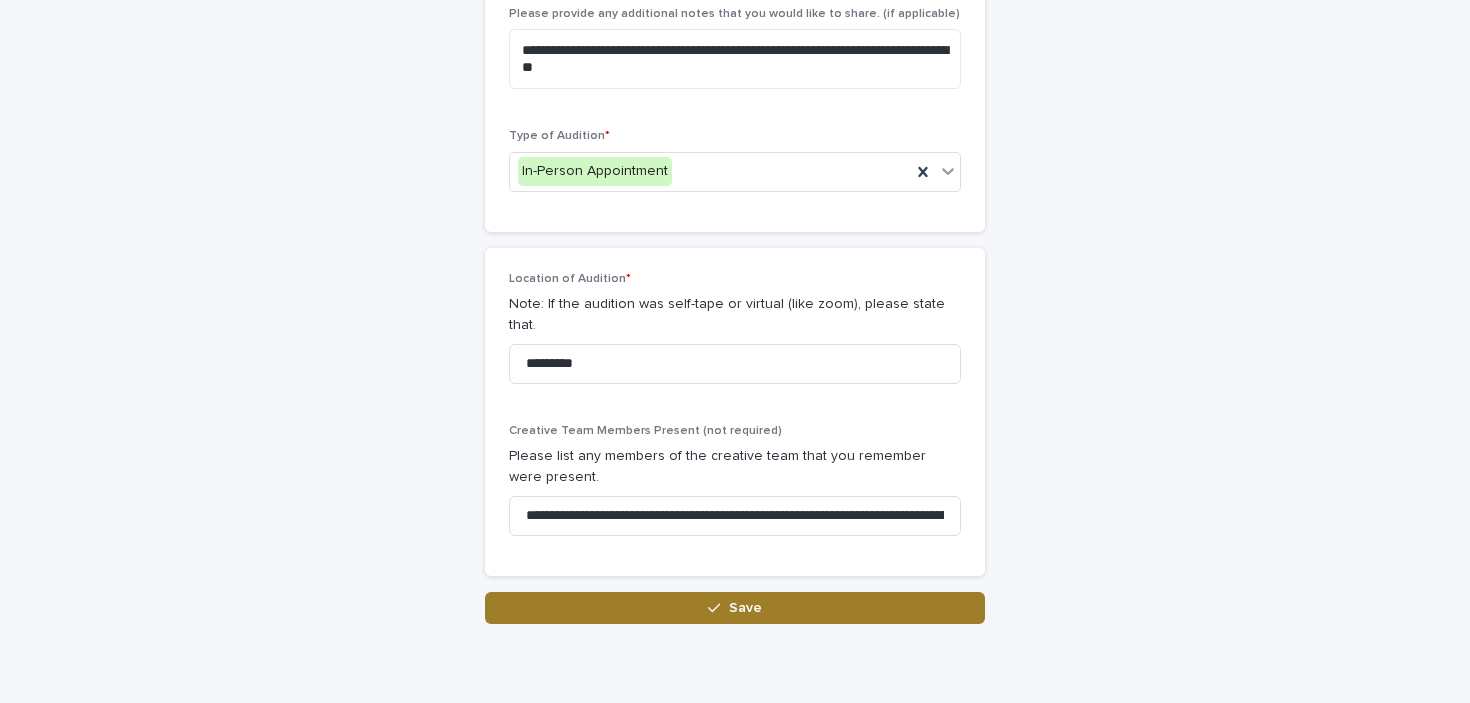click on "Save" at bounding box center (735, 608) 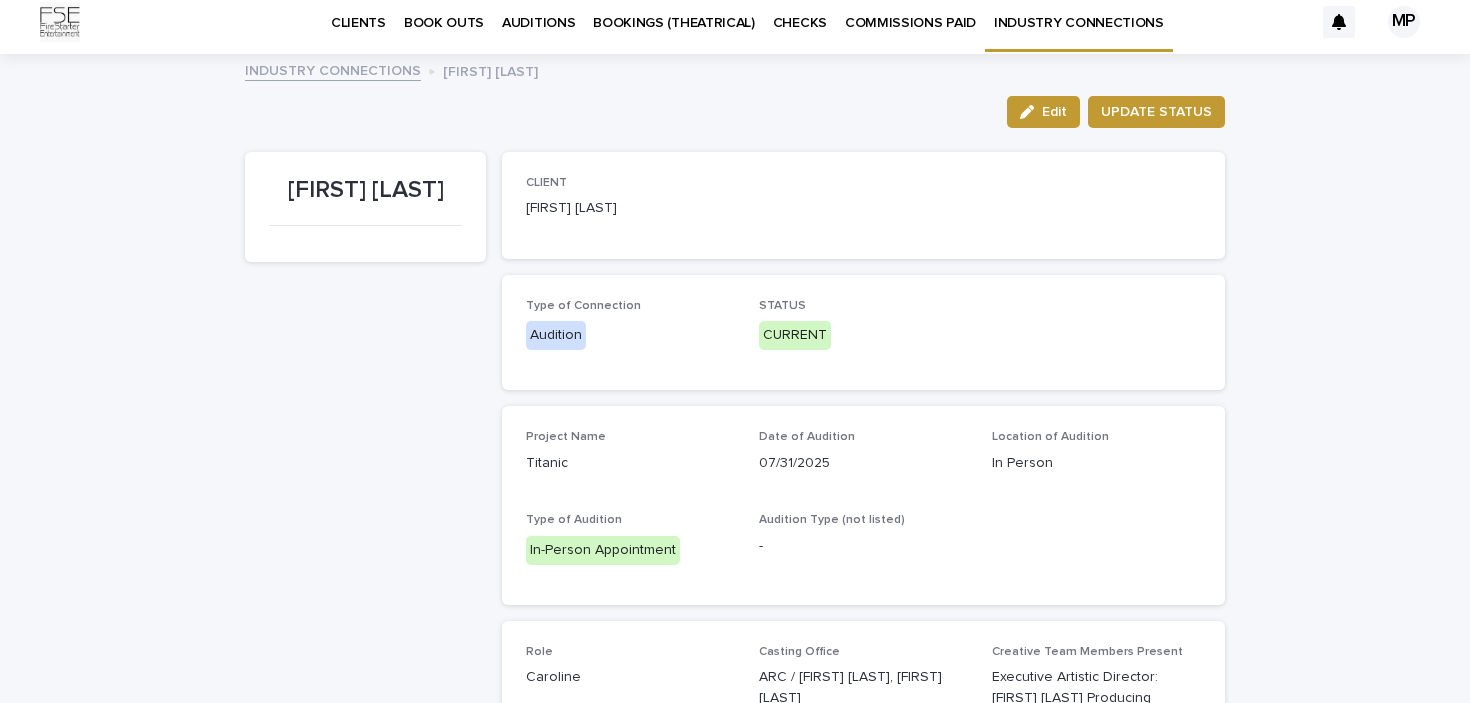 scroll, scrollTop: 0, scrollLeft: 0, axis: both 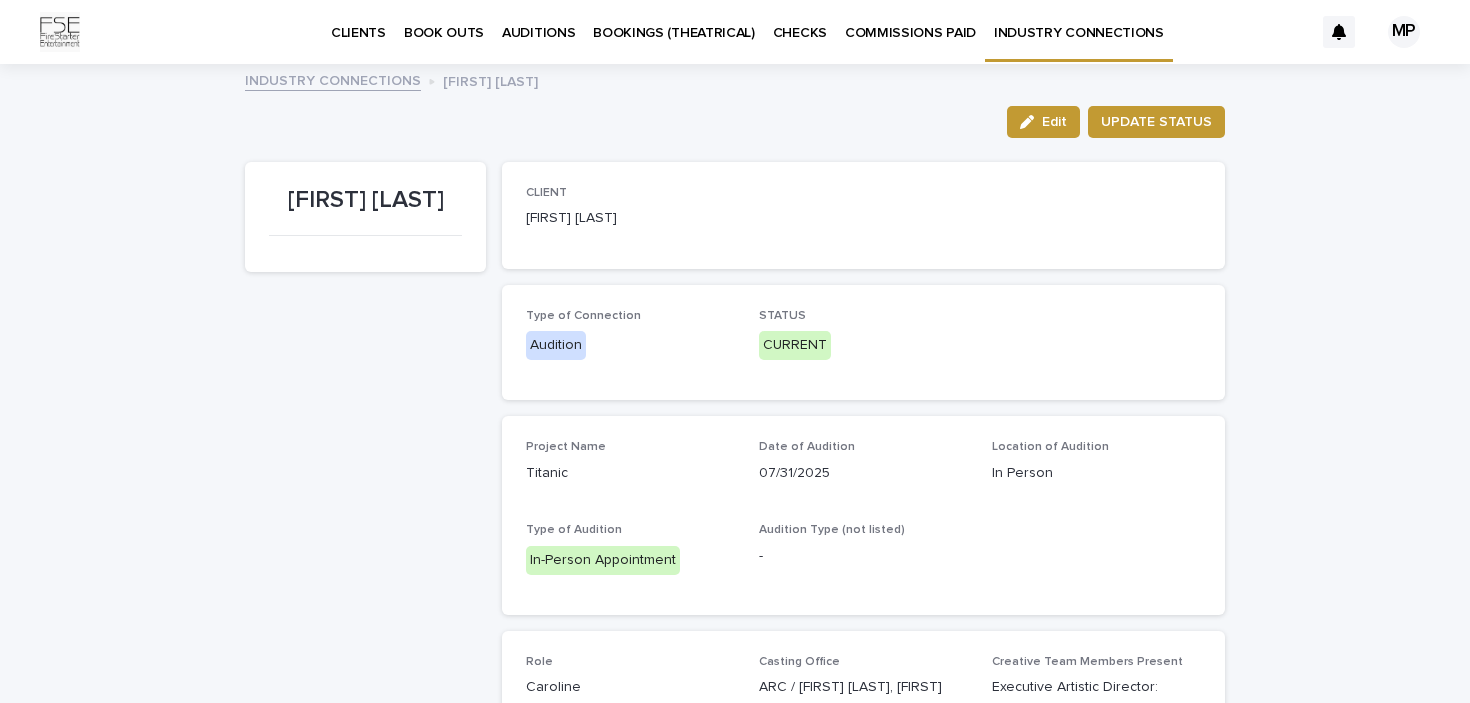 click on "INDUSTRY CONNECTIONS" at bounding box center (1079, 21) 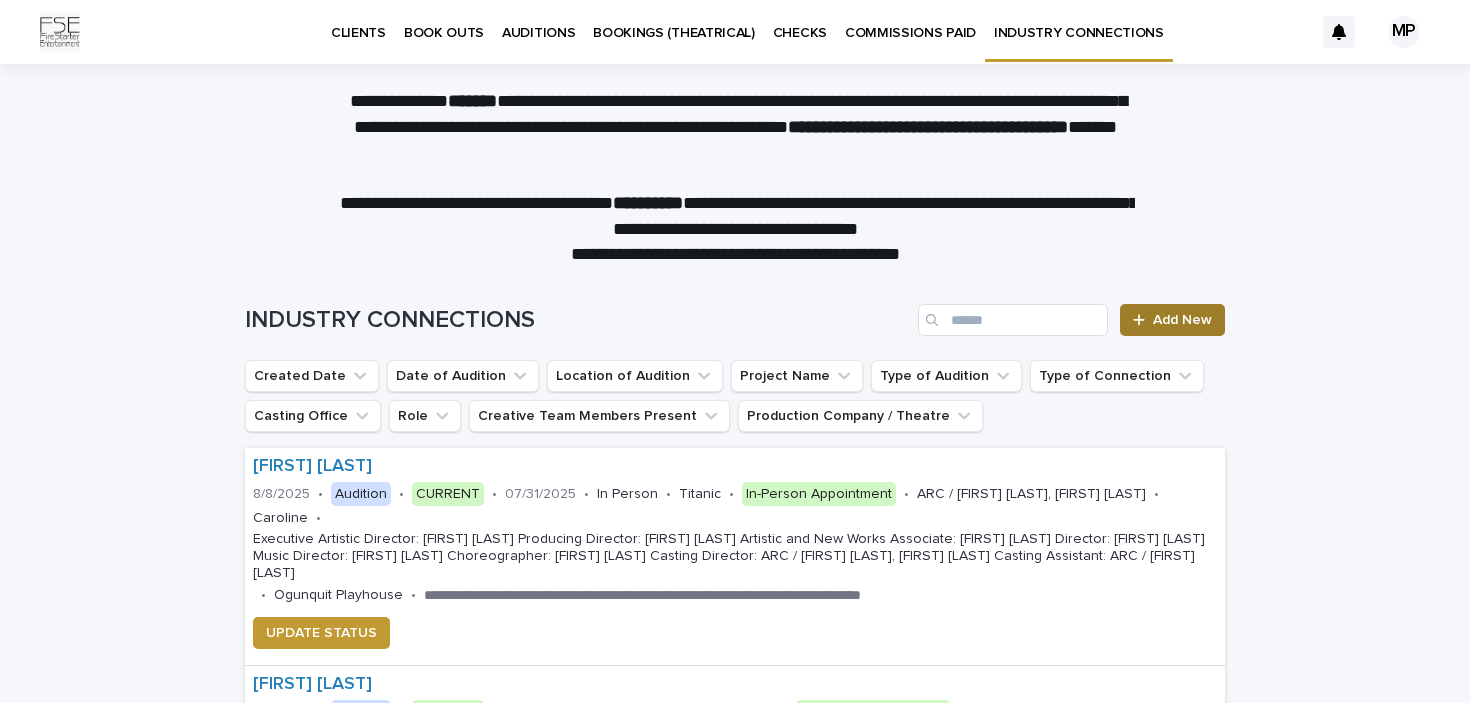 click on "Add New" at bounding box center [1172, 320] 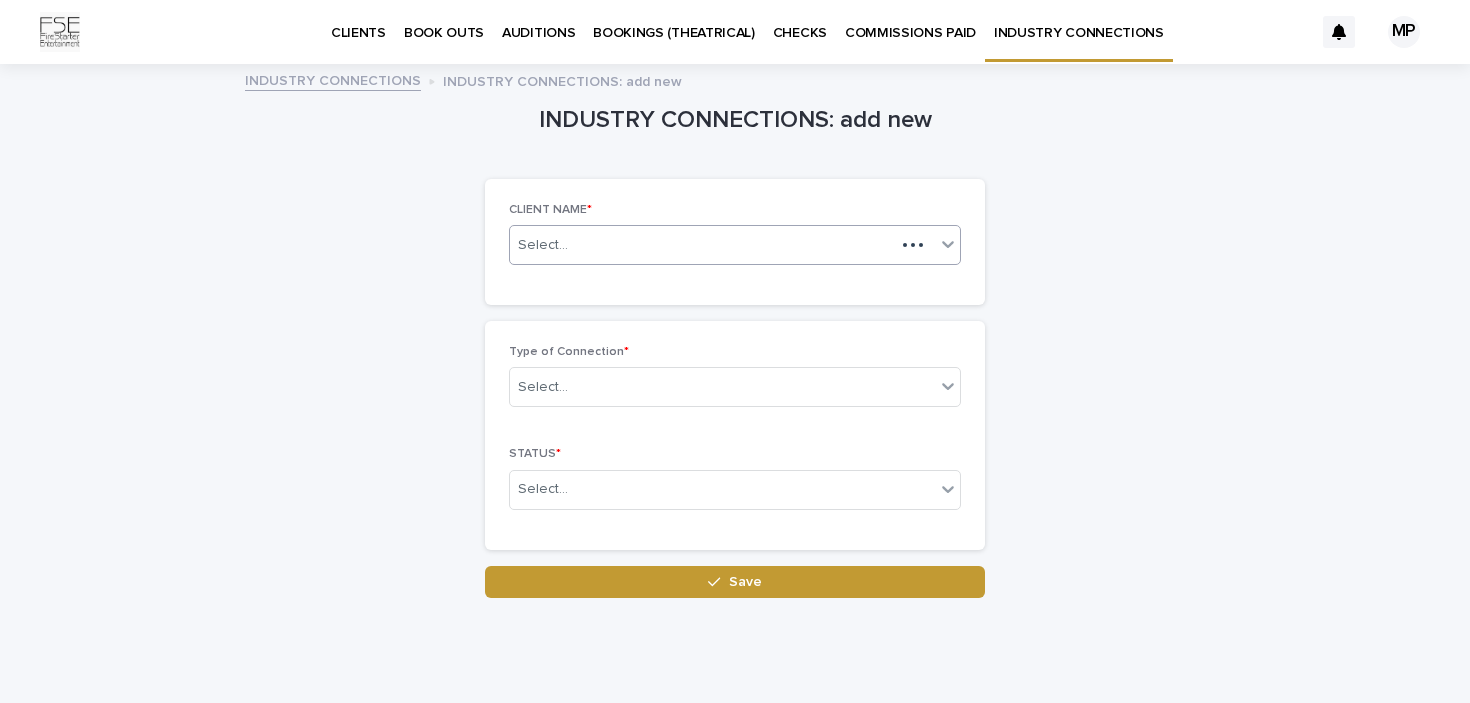 click on "Select..." at bounding box center [543, 245] 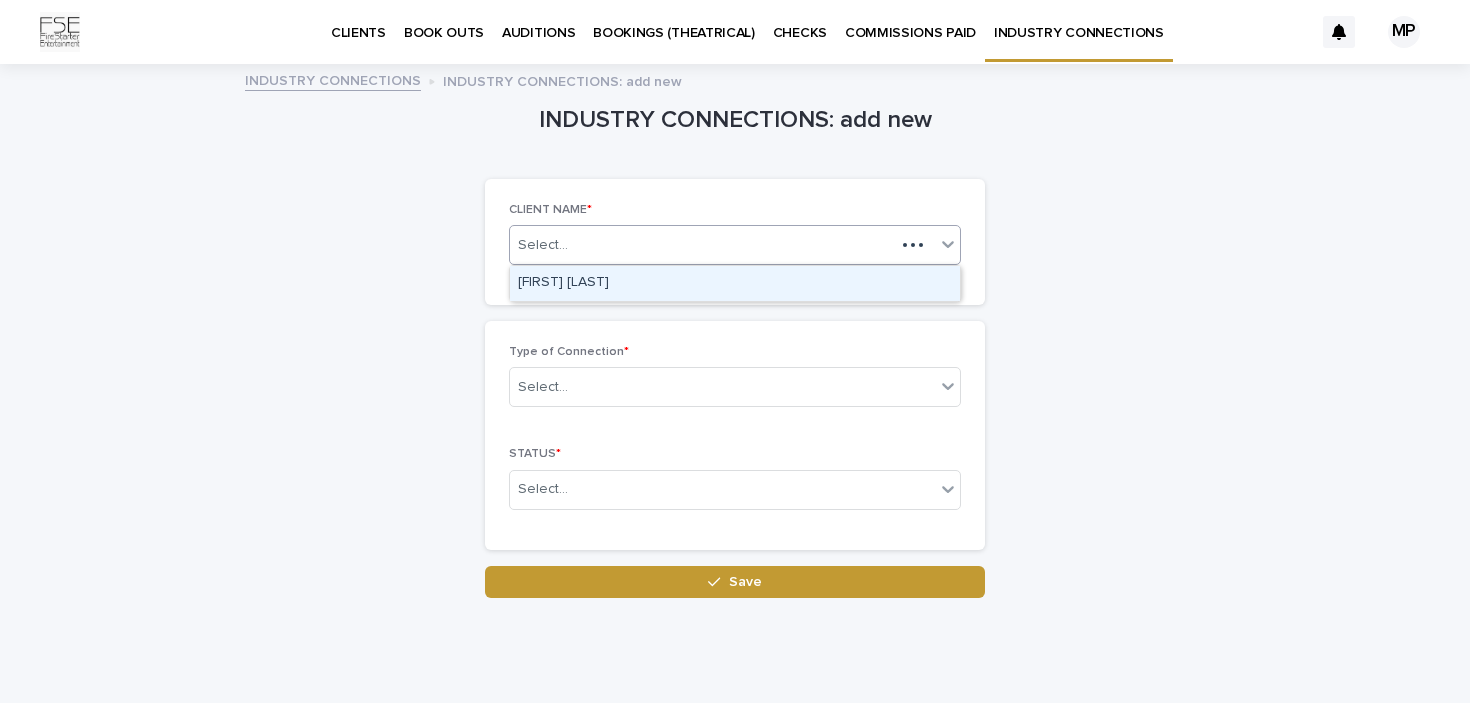click on "[FIRST] [LAST]" at bounding box center [735, 283] 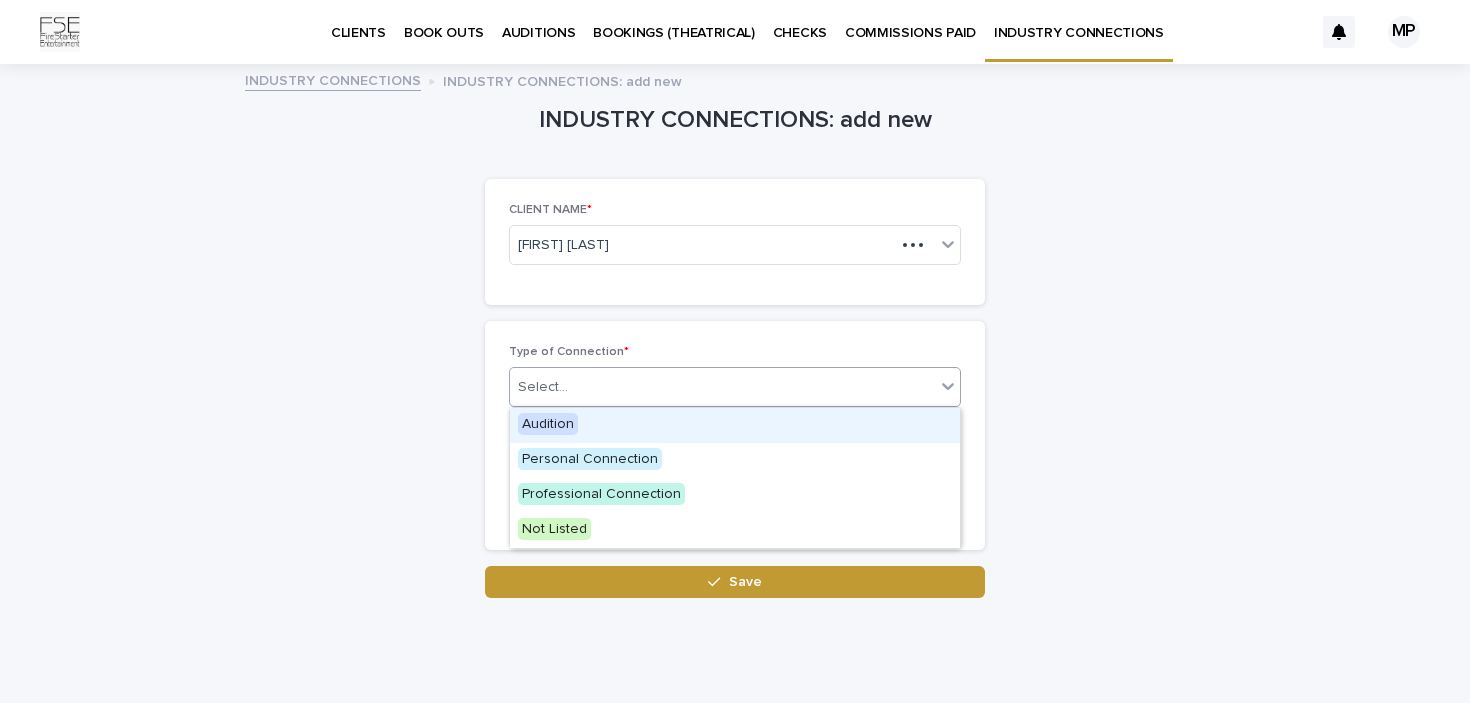 click on "Select..." at bounding box center (722, 387) 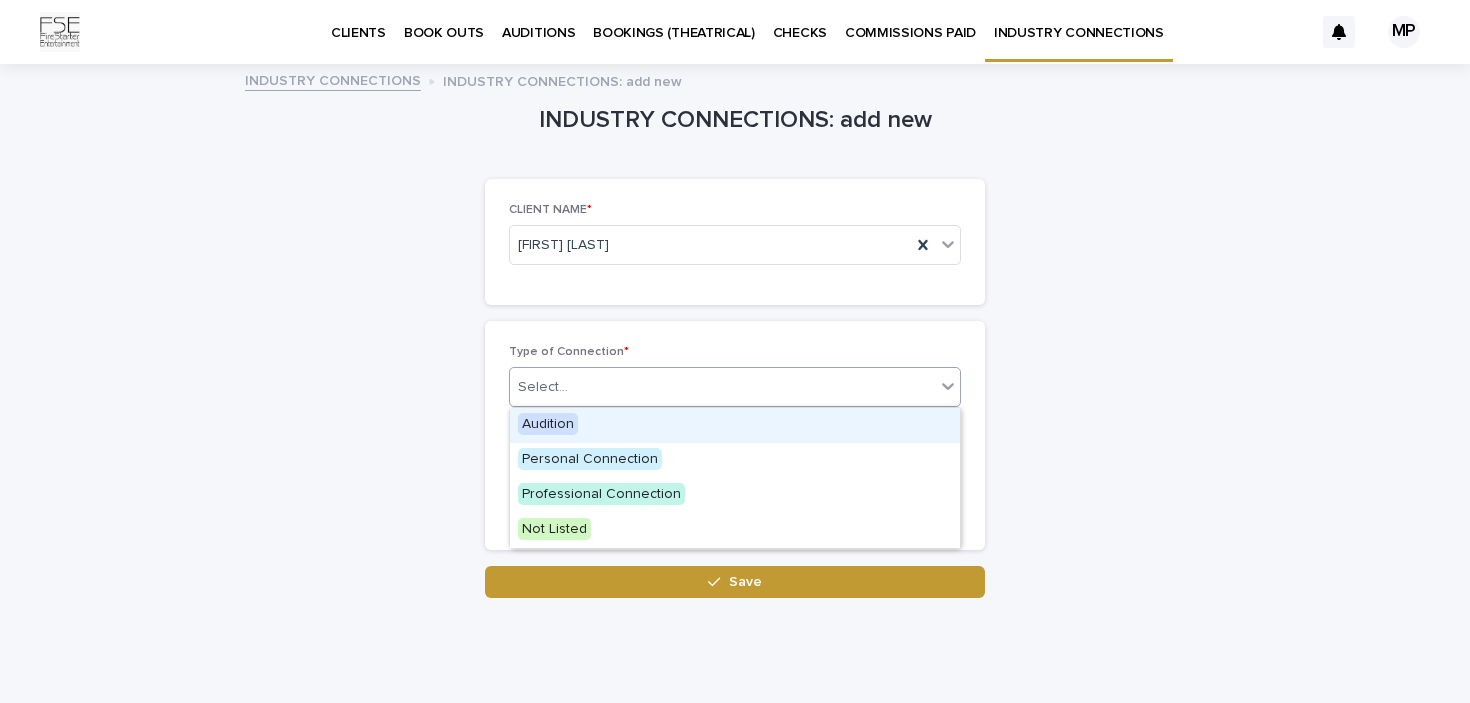 click on "Audition" at bounding box center [548, 424] 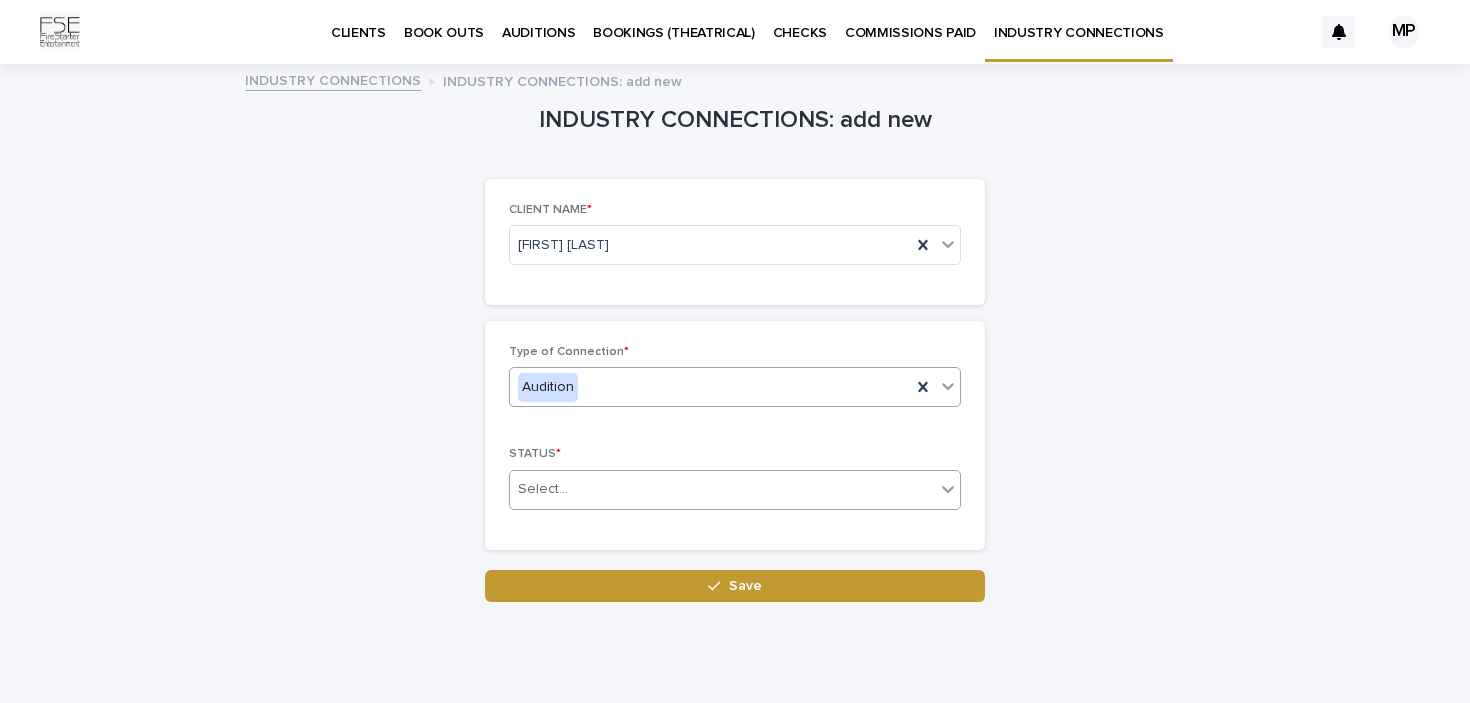 click on "Select..." at bounding box center (722, 489) 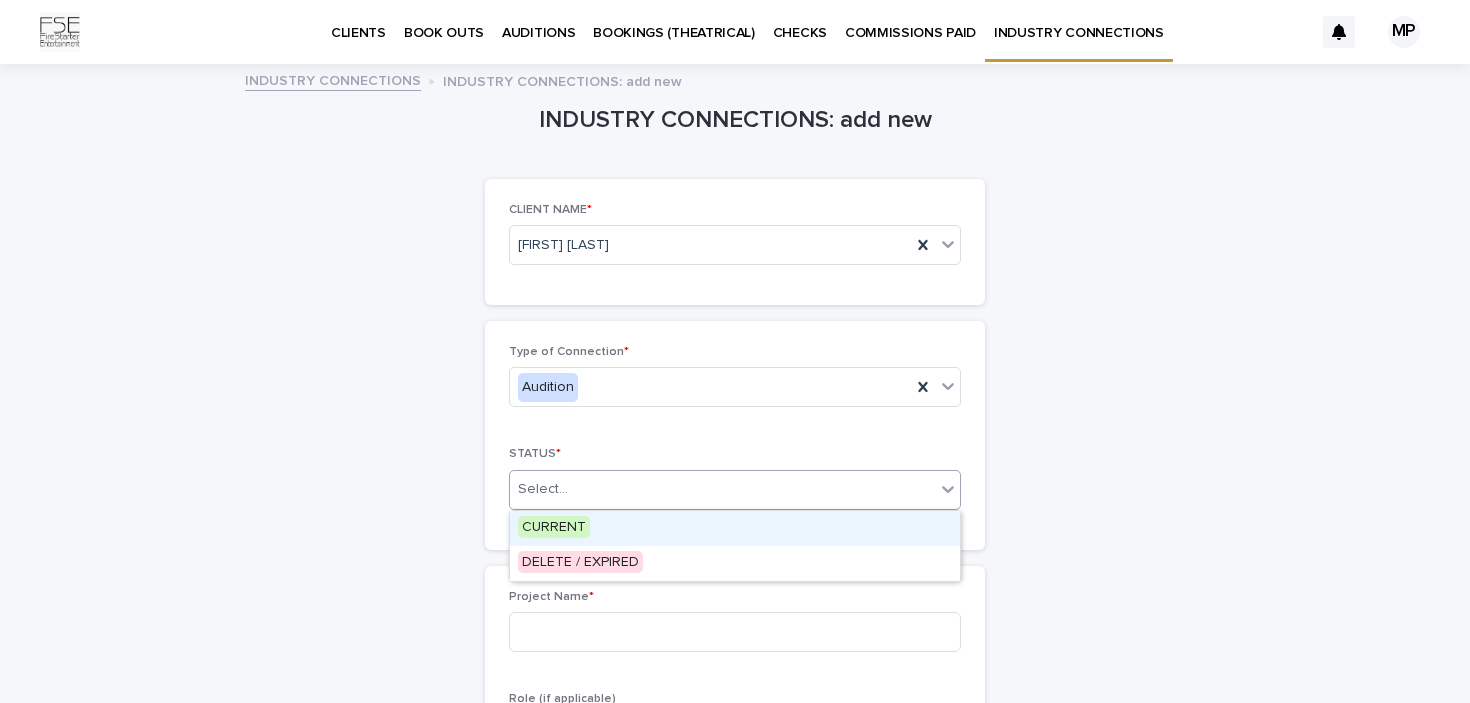 click on "CURRENT" at bounding box center [554, 527] 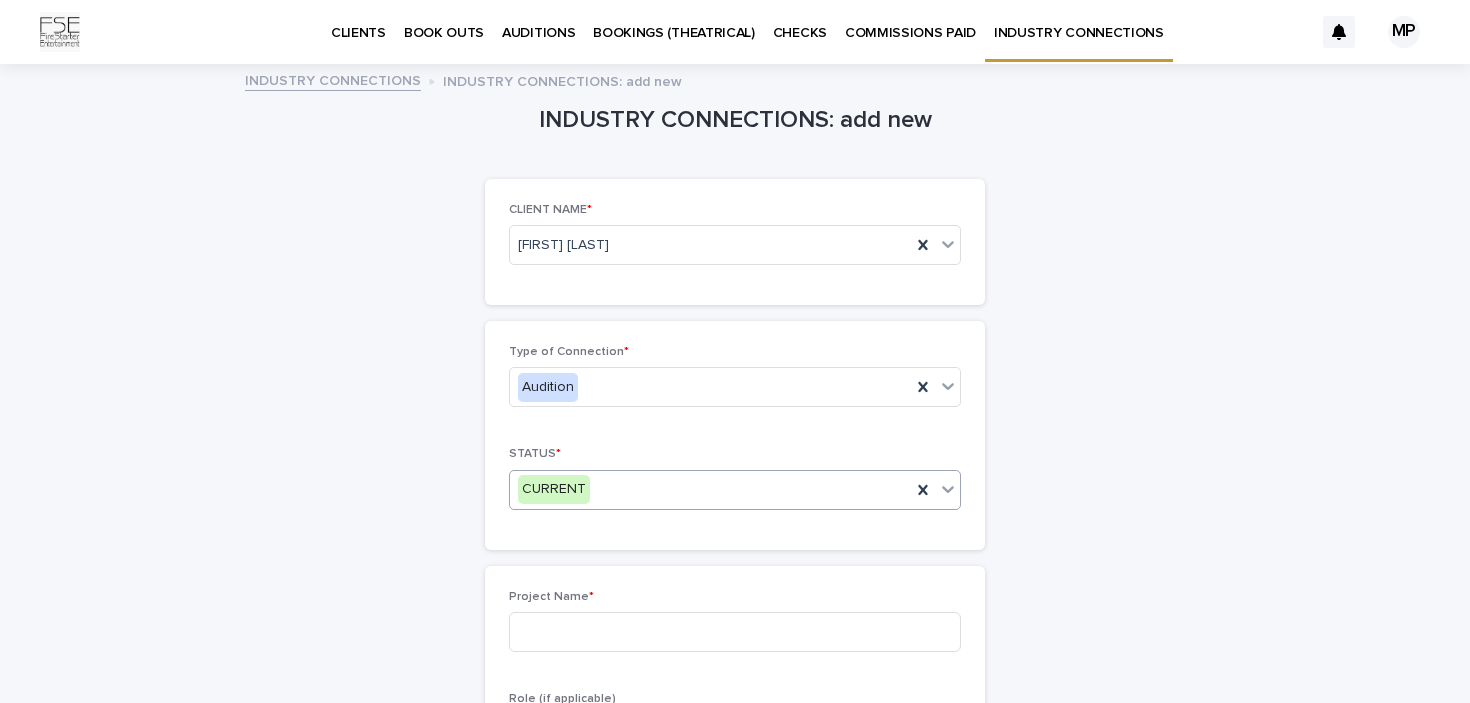scroll, scrollTop: 164, scrollLeft: 0, axis: vertical 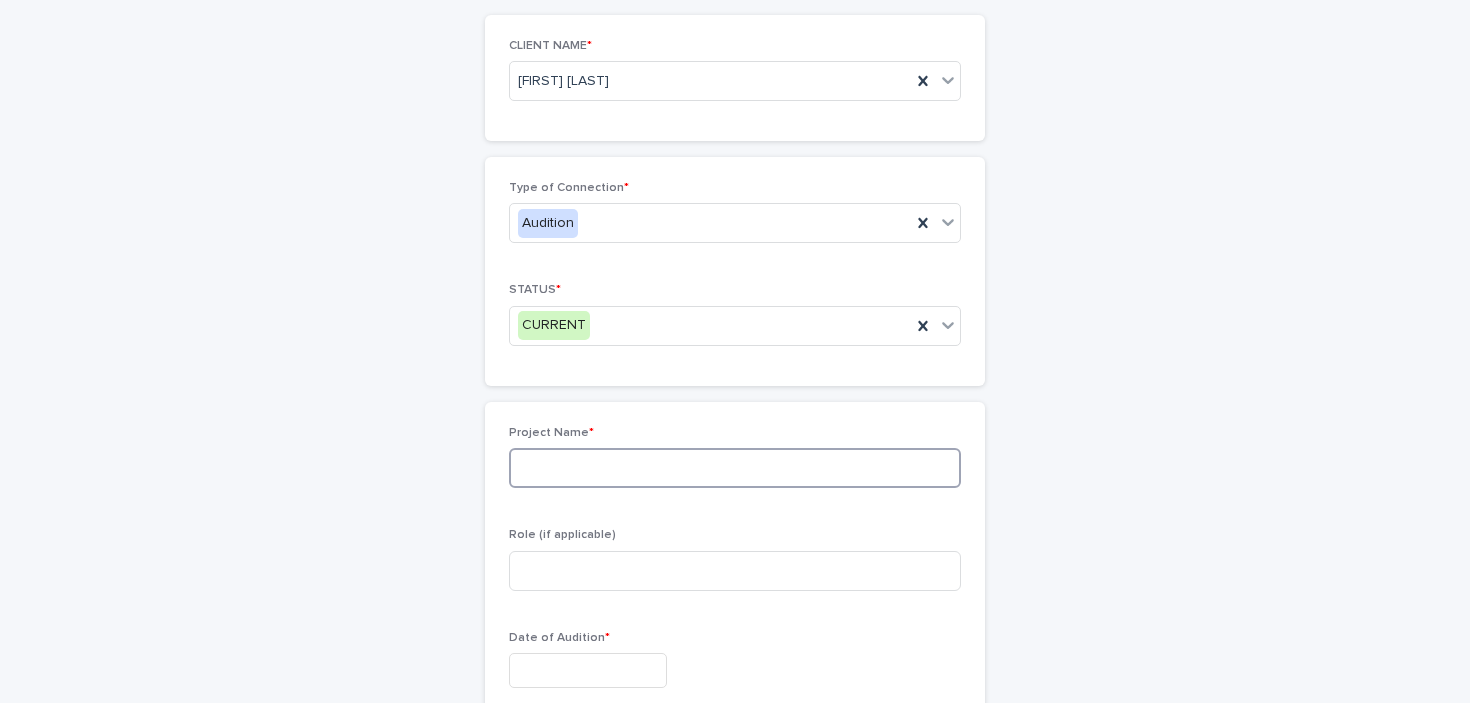 click at bounding box center [735, 468] 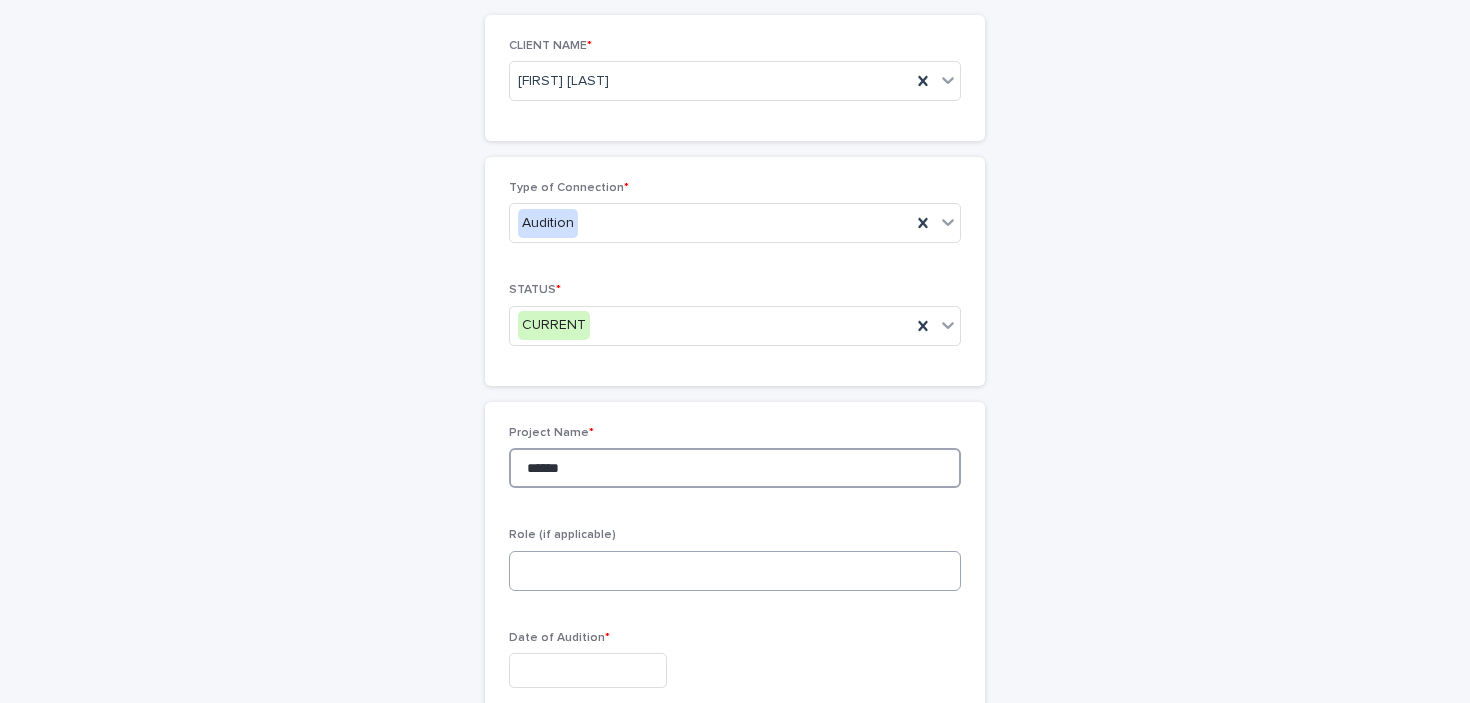 type on "******" 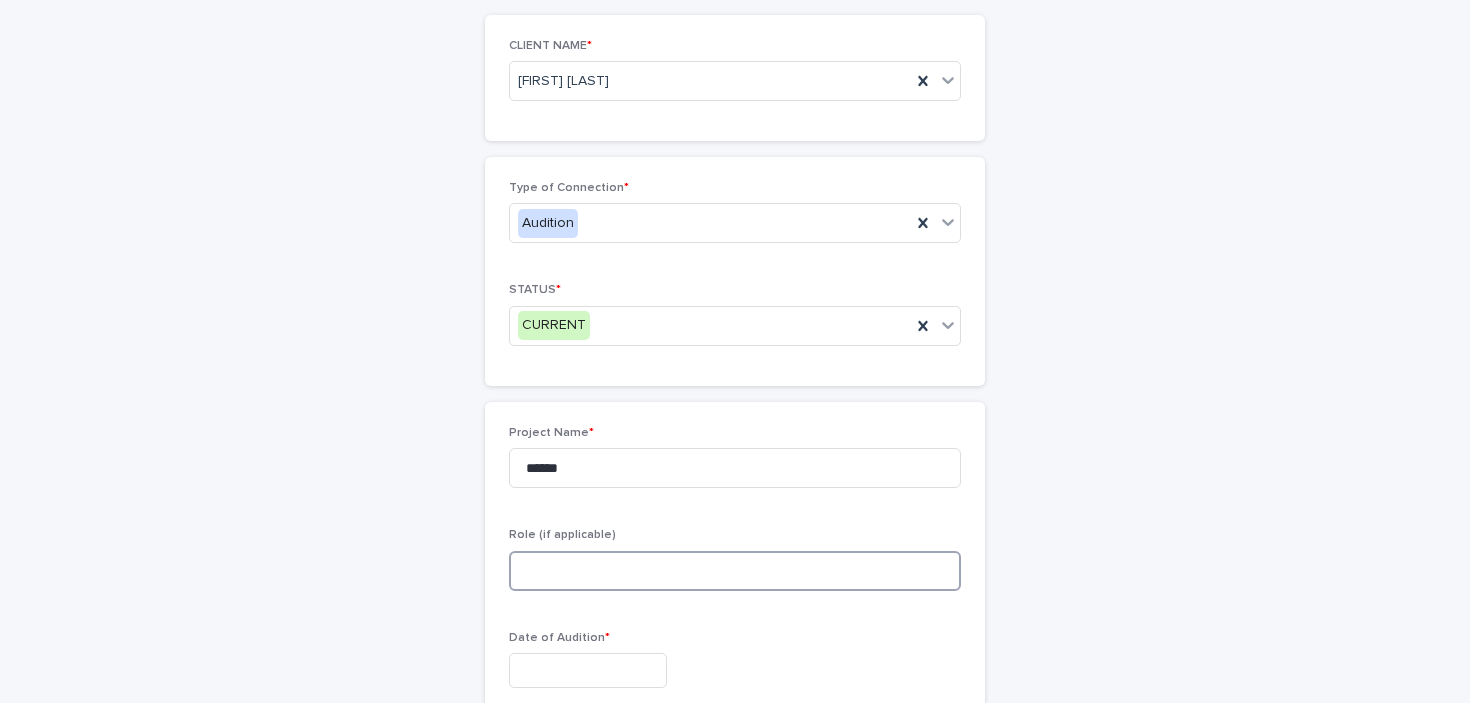 click at bounding box center (735, 571) 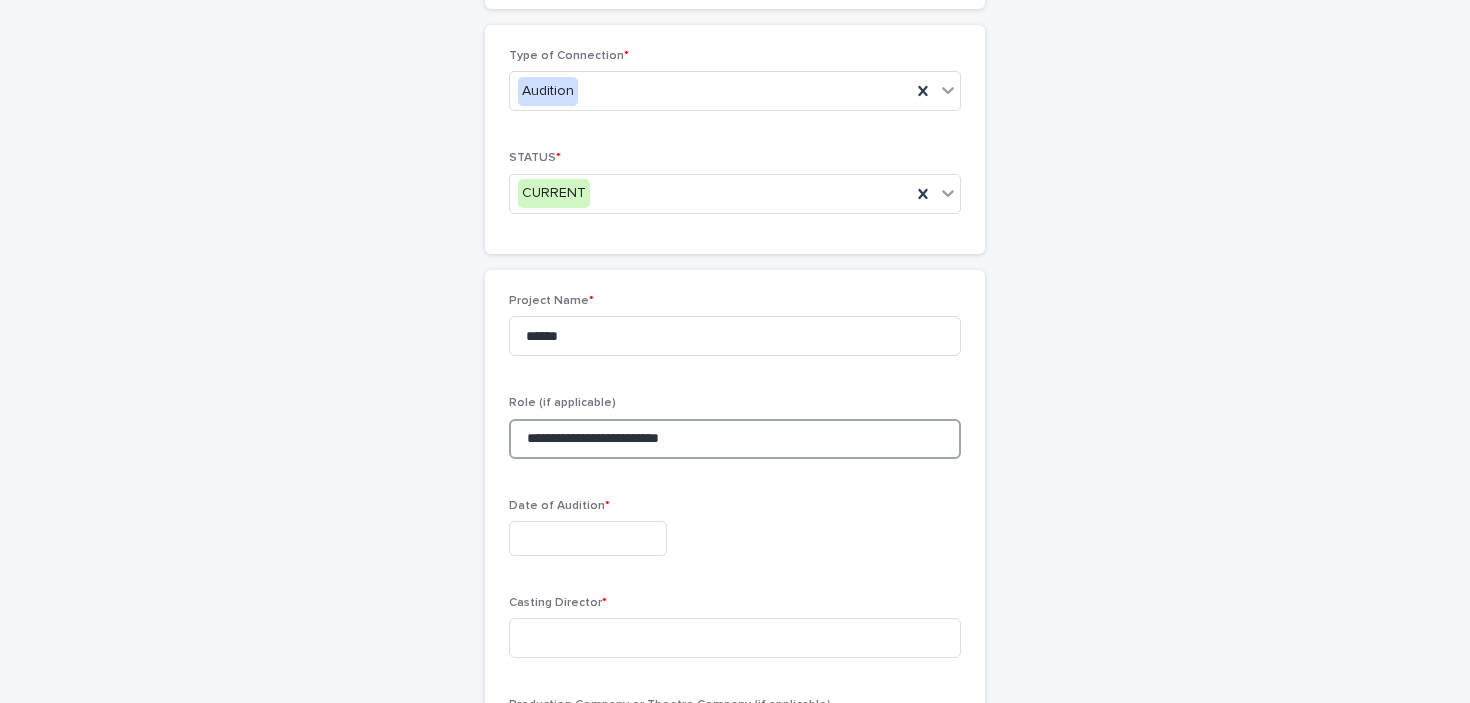 scroll, scrollTop: 399, scrollLeft: 0, axis: vertical 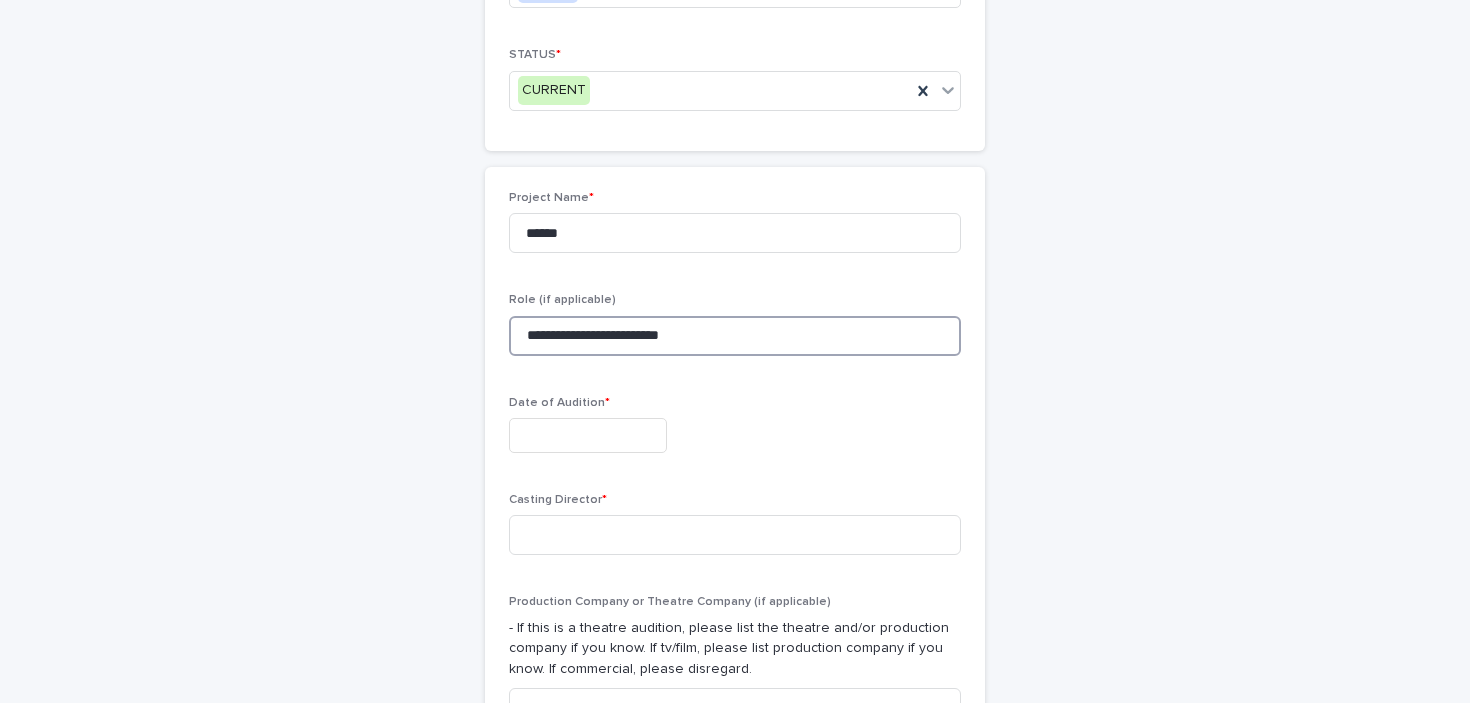 type on "**********" 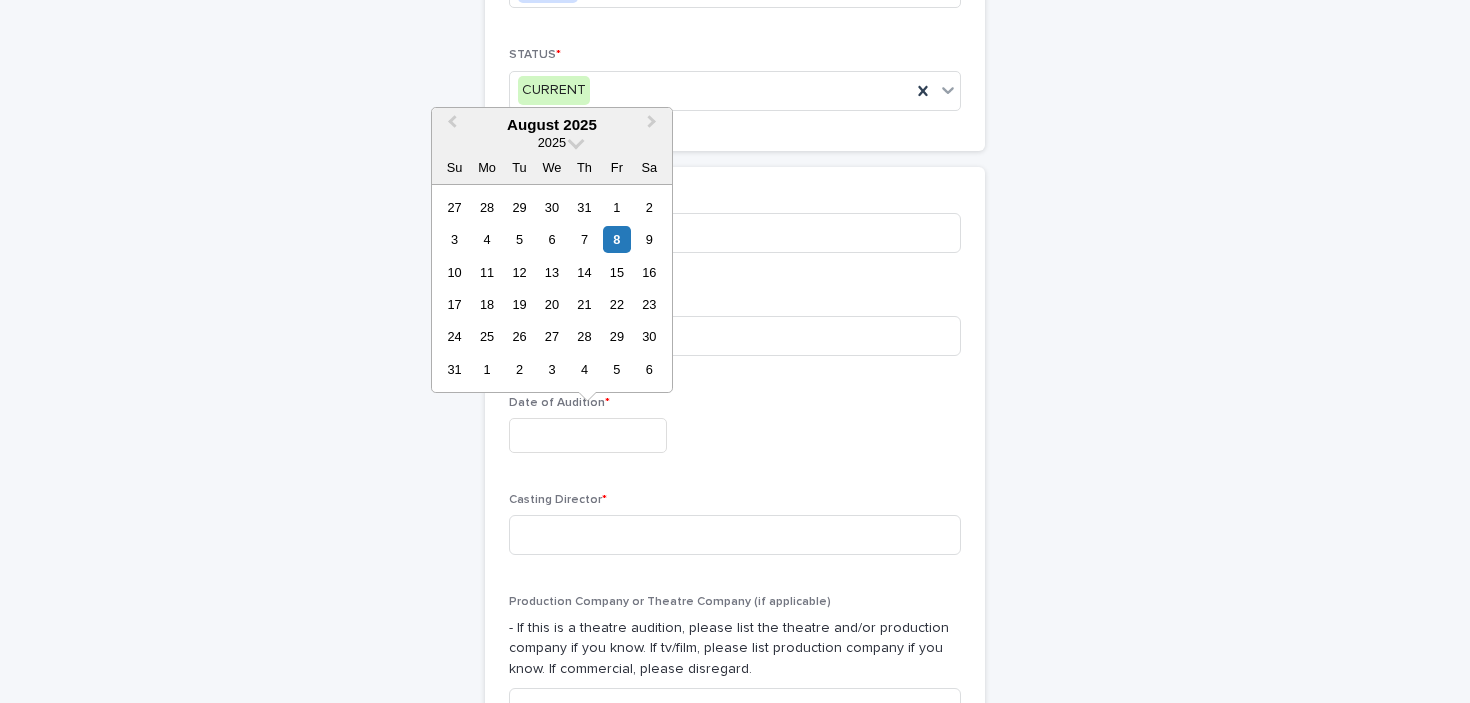 click at bounding box center (588, 435) 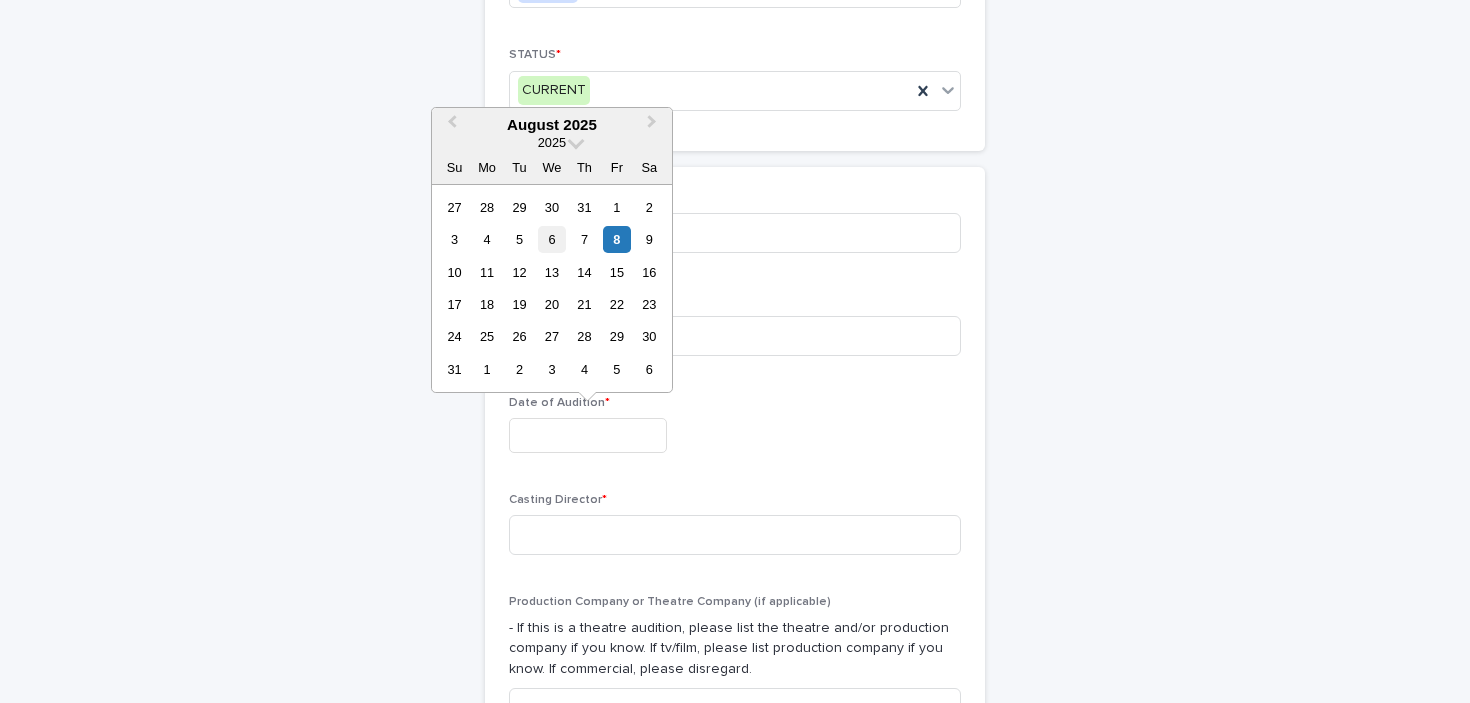 click on "6" at bounding box center (551, 239) 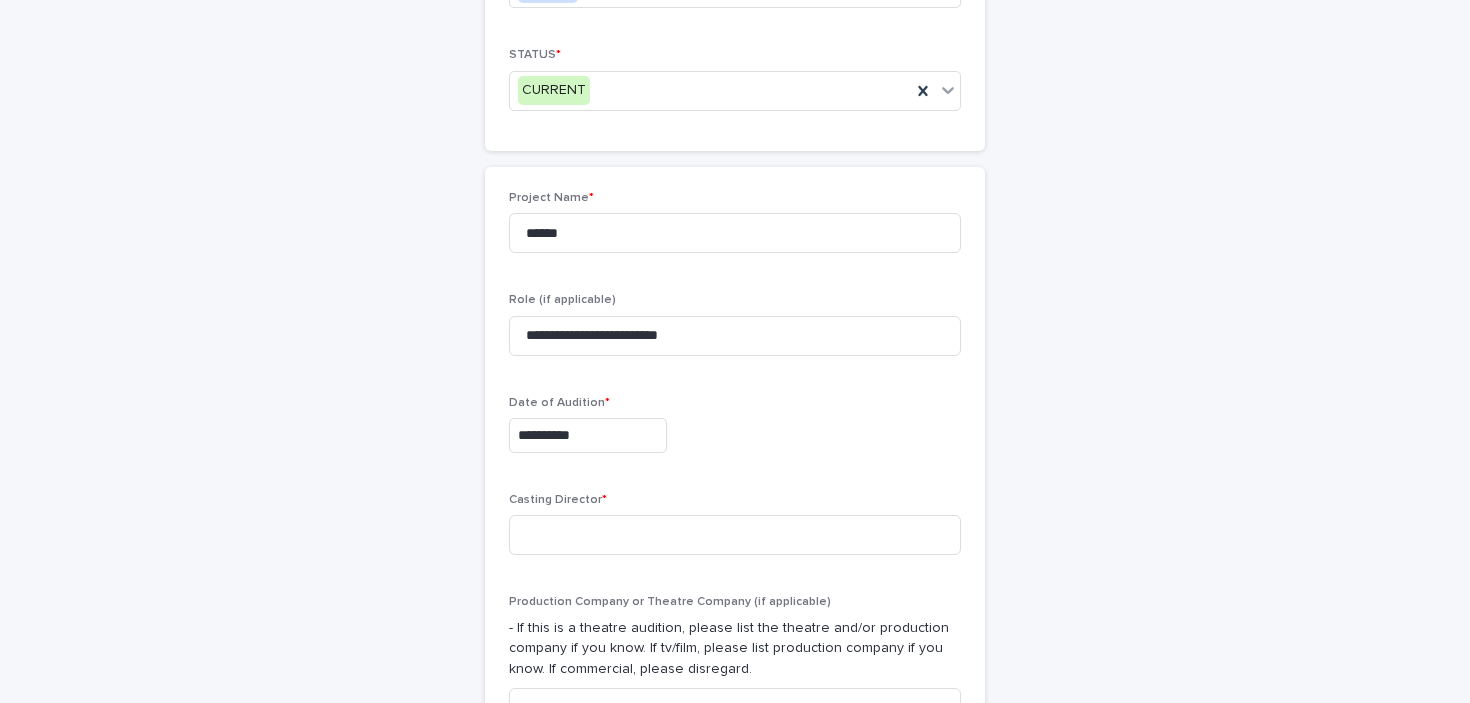 scroll, scrollTop: 502, scrollLeft: 0, axis: vertical 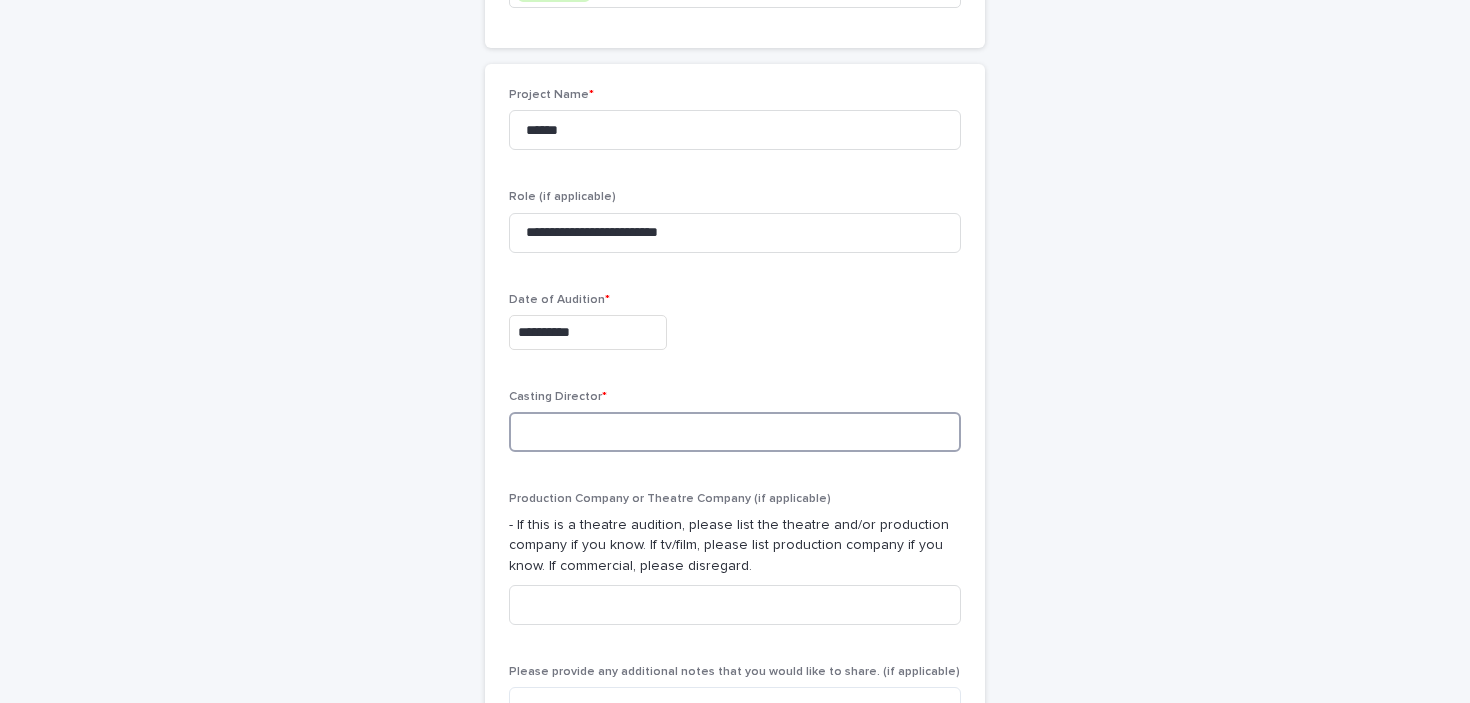click at bounding box center (735, 432) 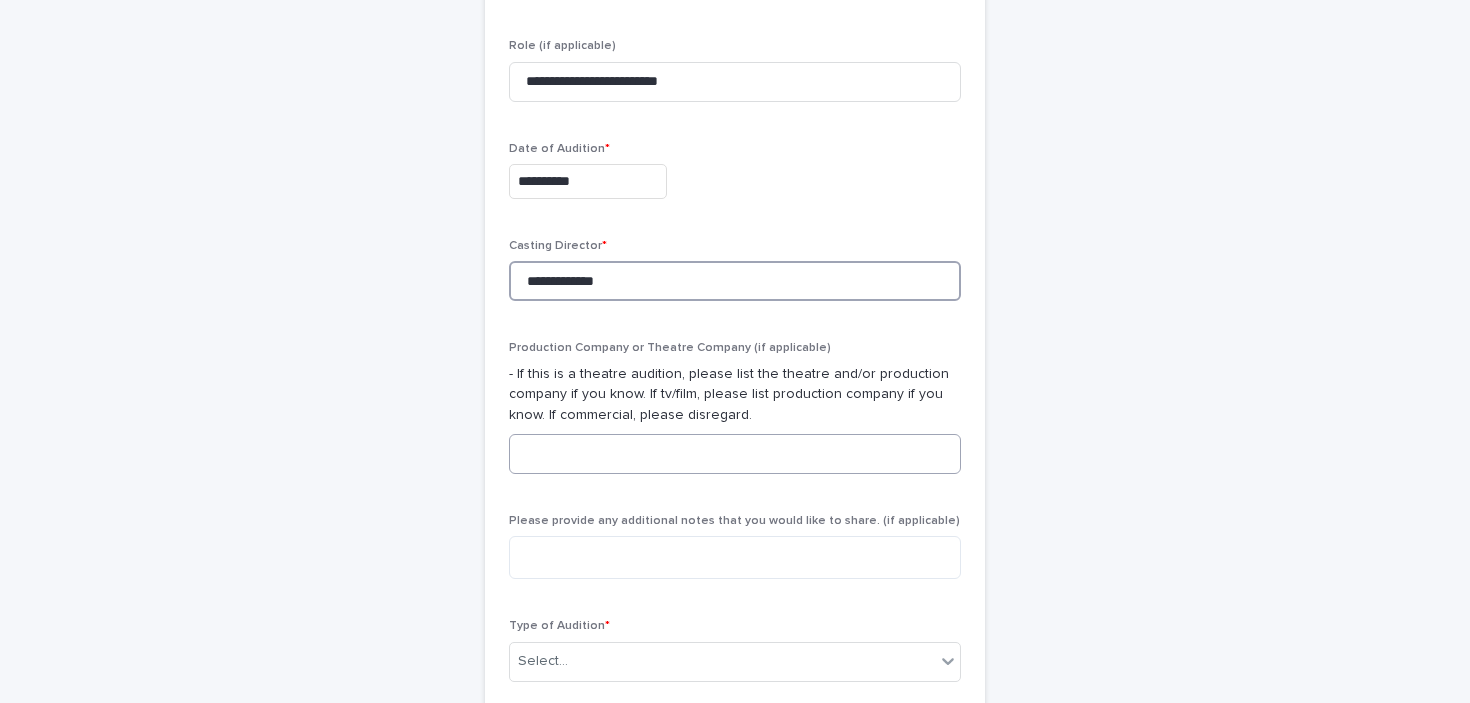 scroll, scrollTop: 666, scrollLeft: 0, axis: vertical 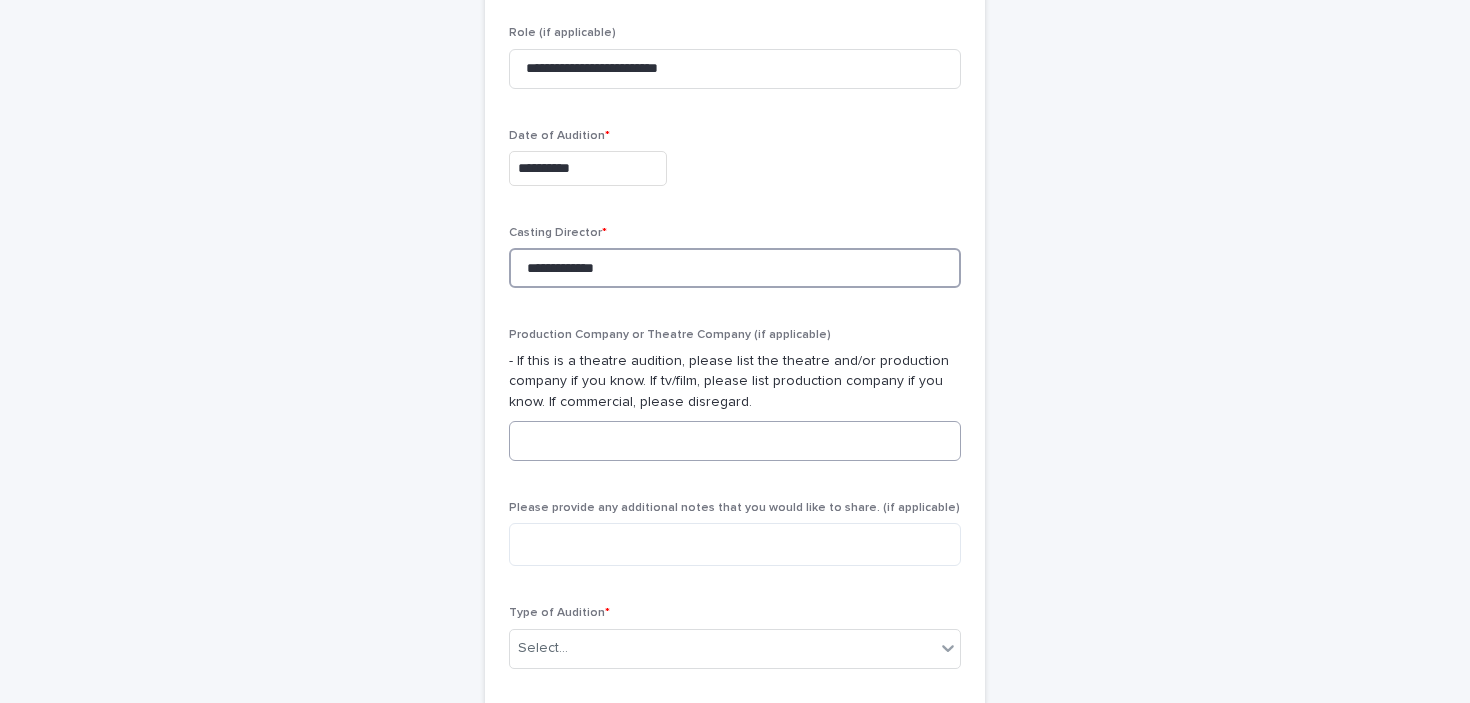 type on "**********" 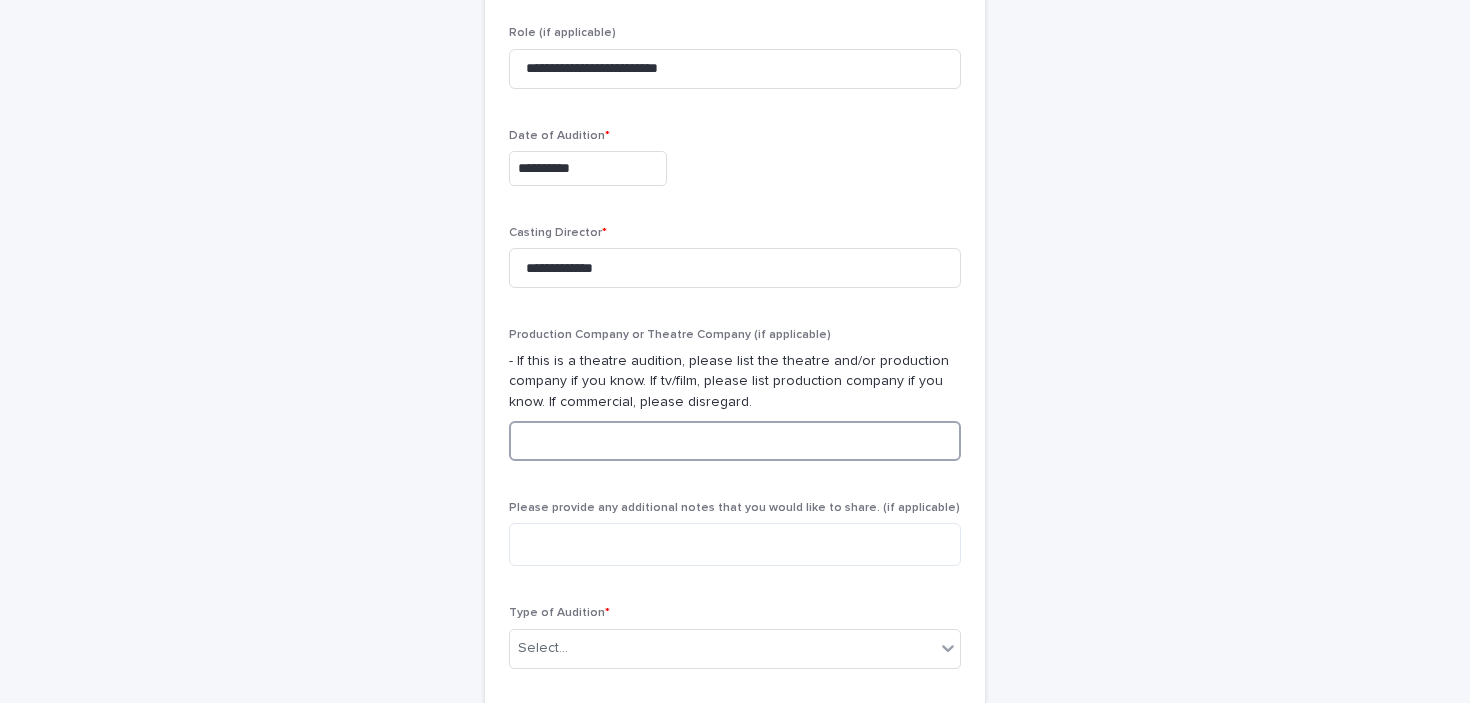 click at bounding box center (735, 441) 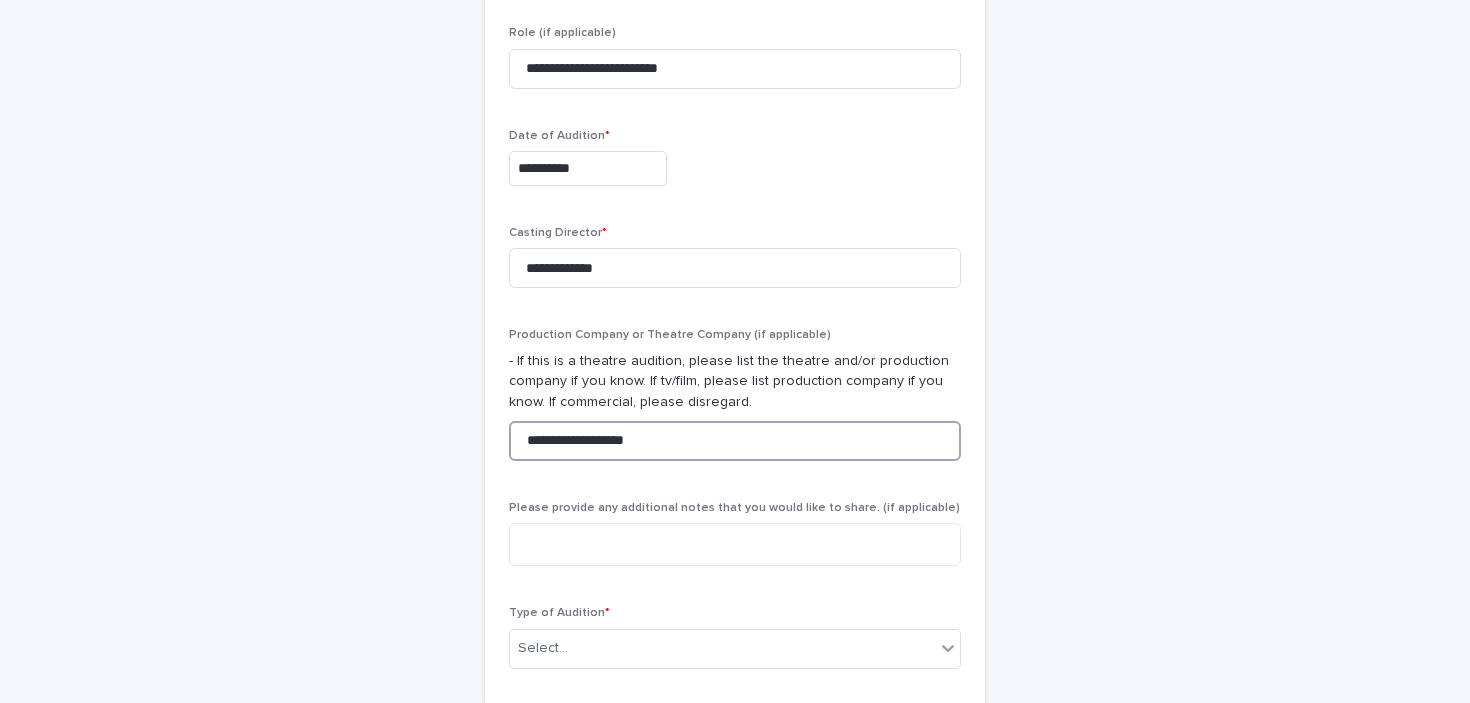 click on "**********" at bounding box center [735, 441] 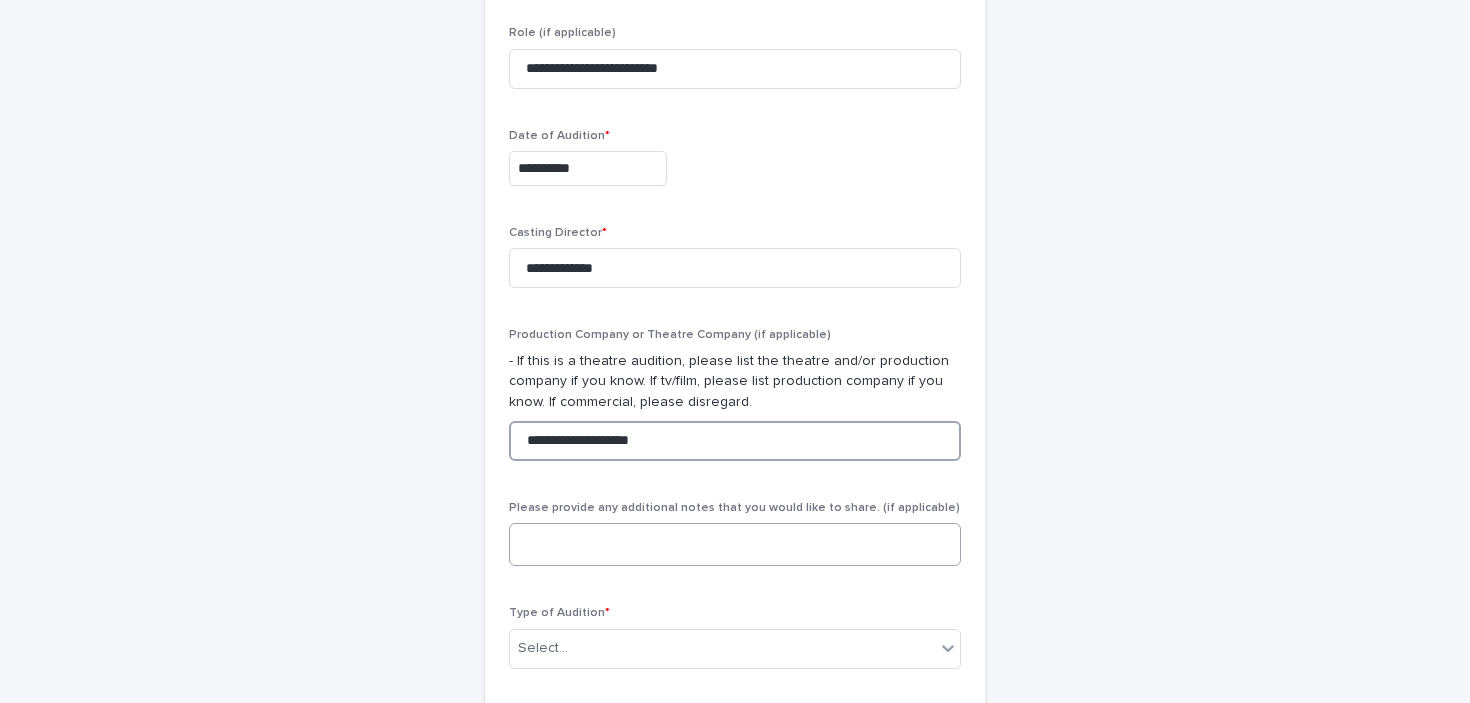 type on "**********" 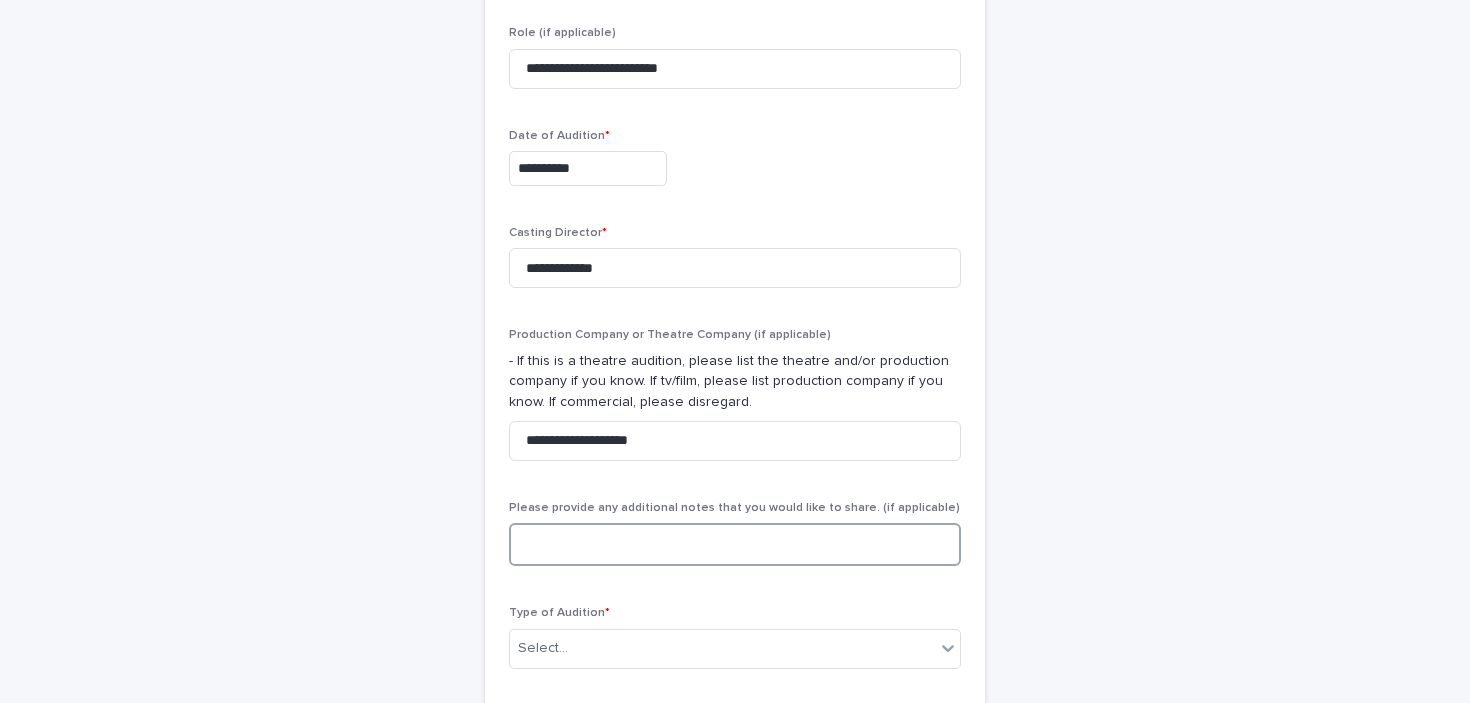 click at bounding box center [735, 544] 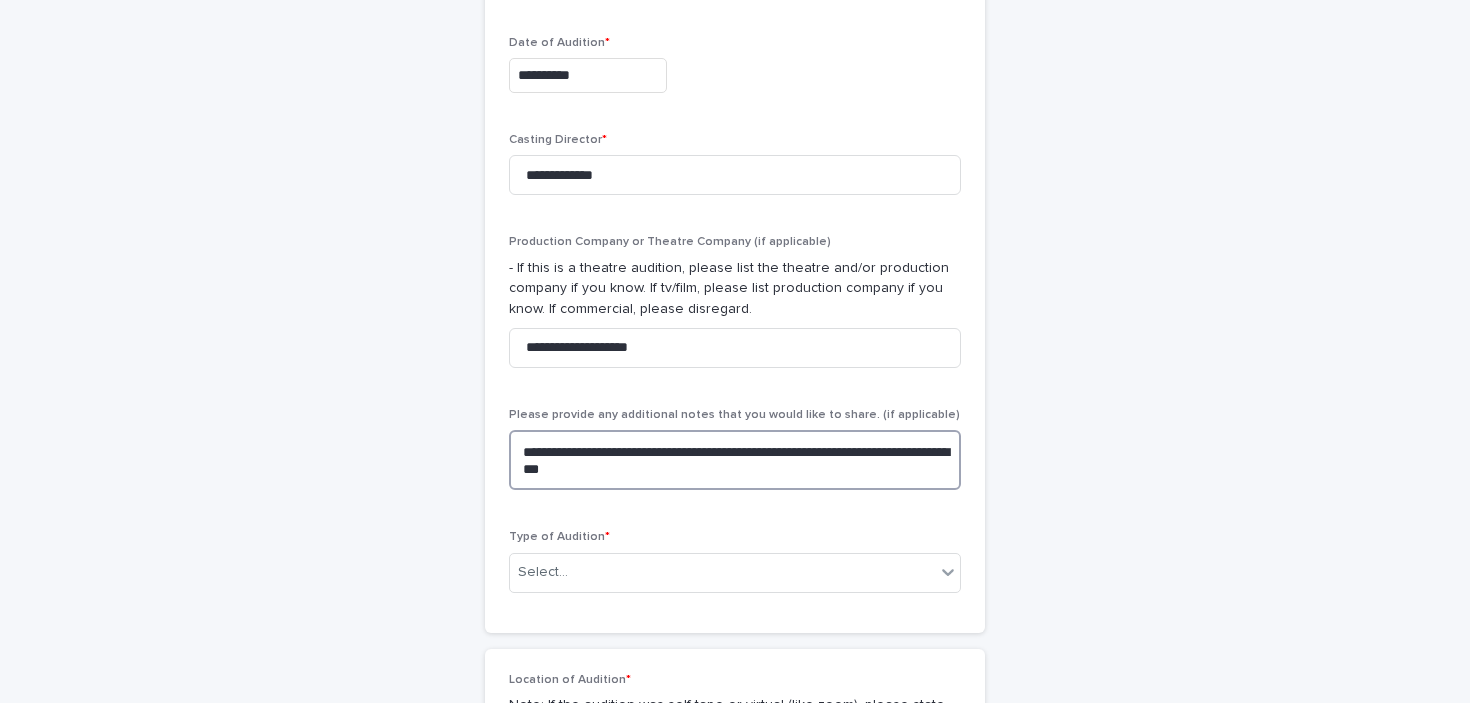 scroll, scrollTop: 849, scrollLeft: 0, axis: vertical 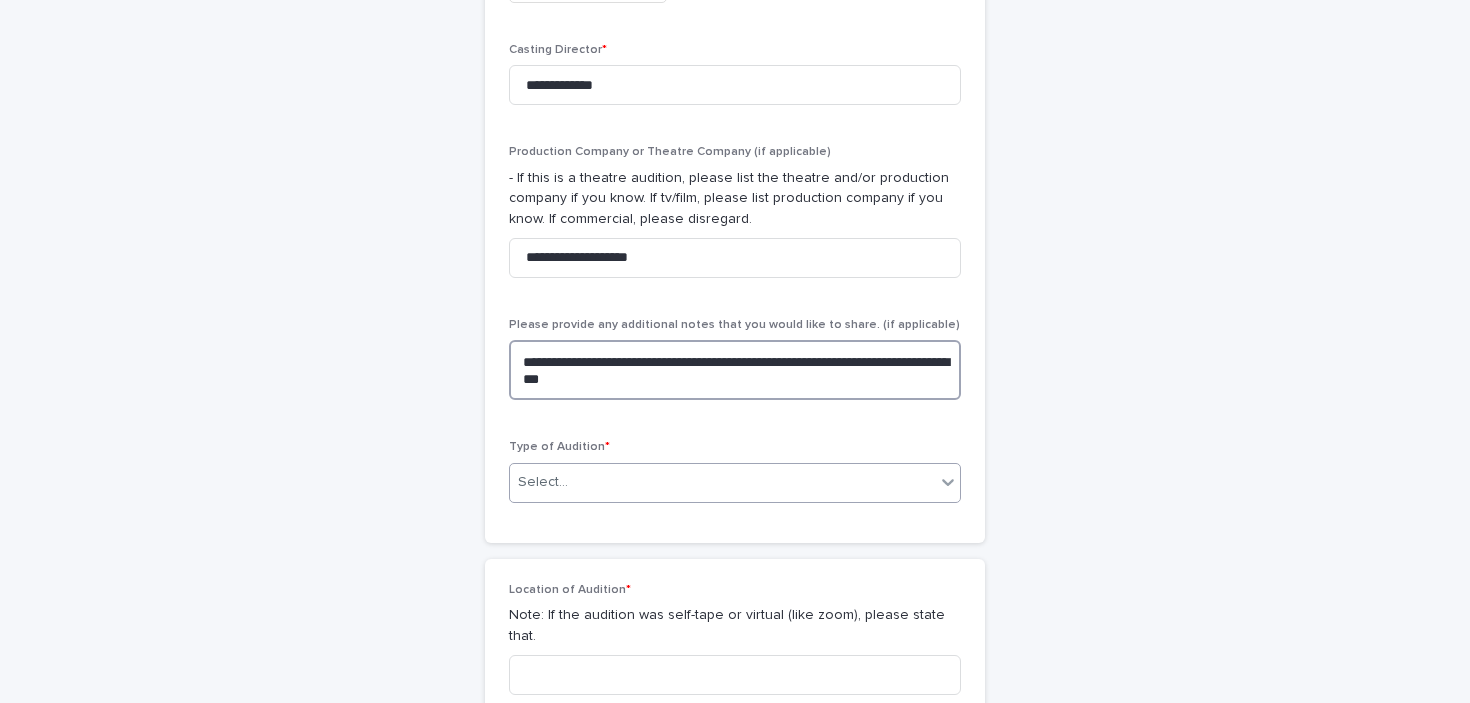 type on "**********" 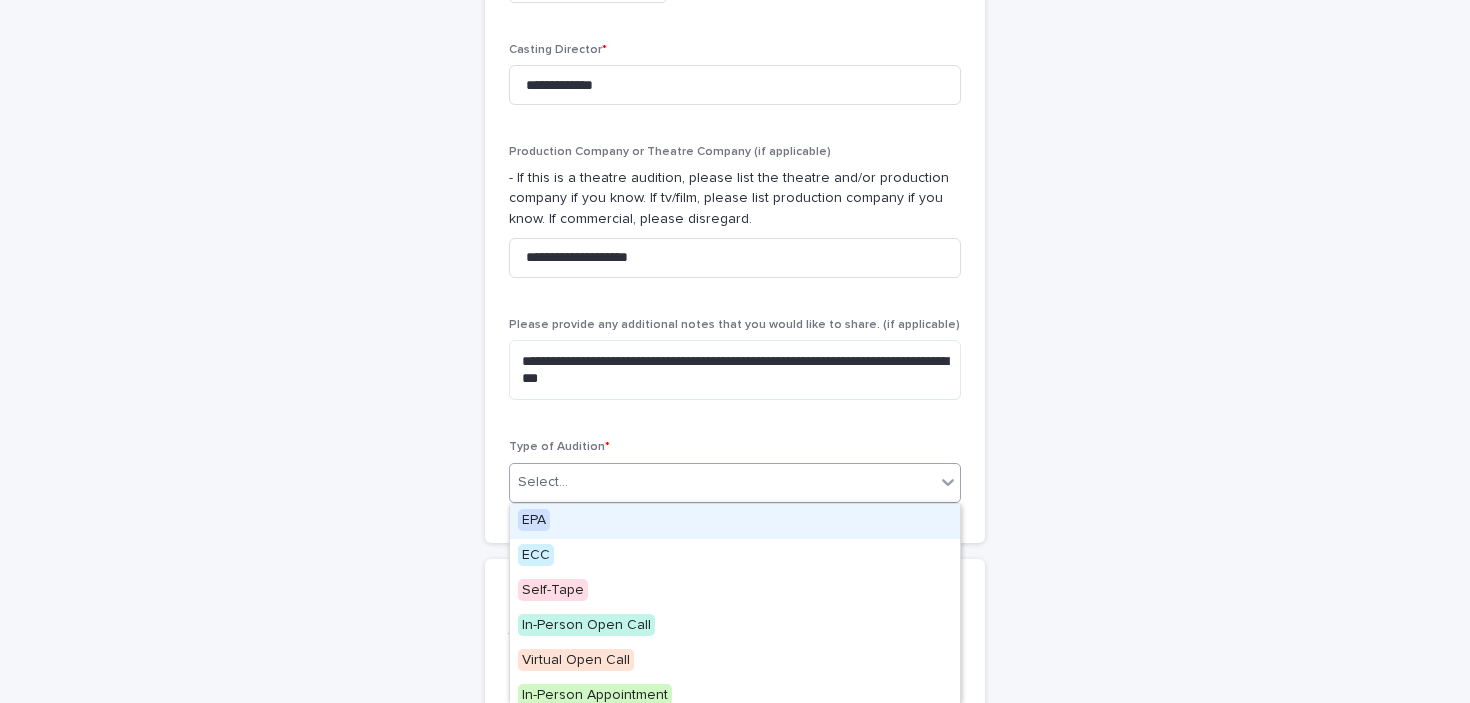 click on "Select..." at bounding box center [722, 482] 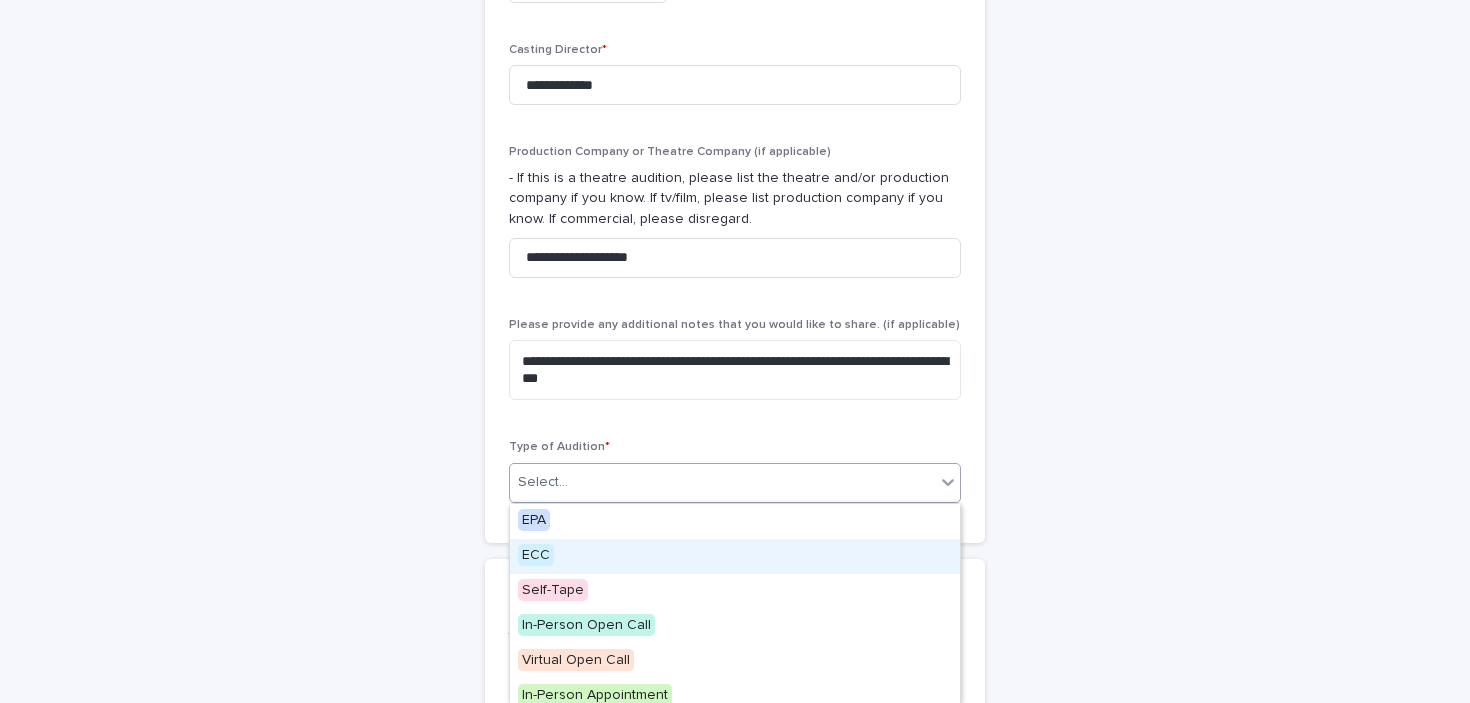 click on "ECC" at bounding box center [735, 556] 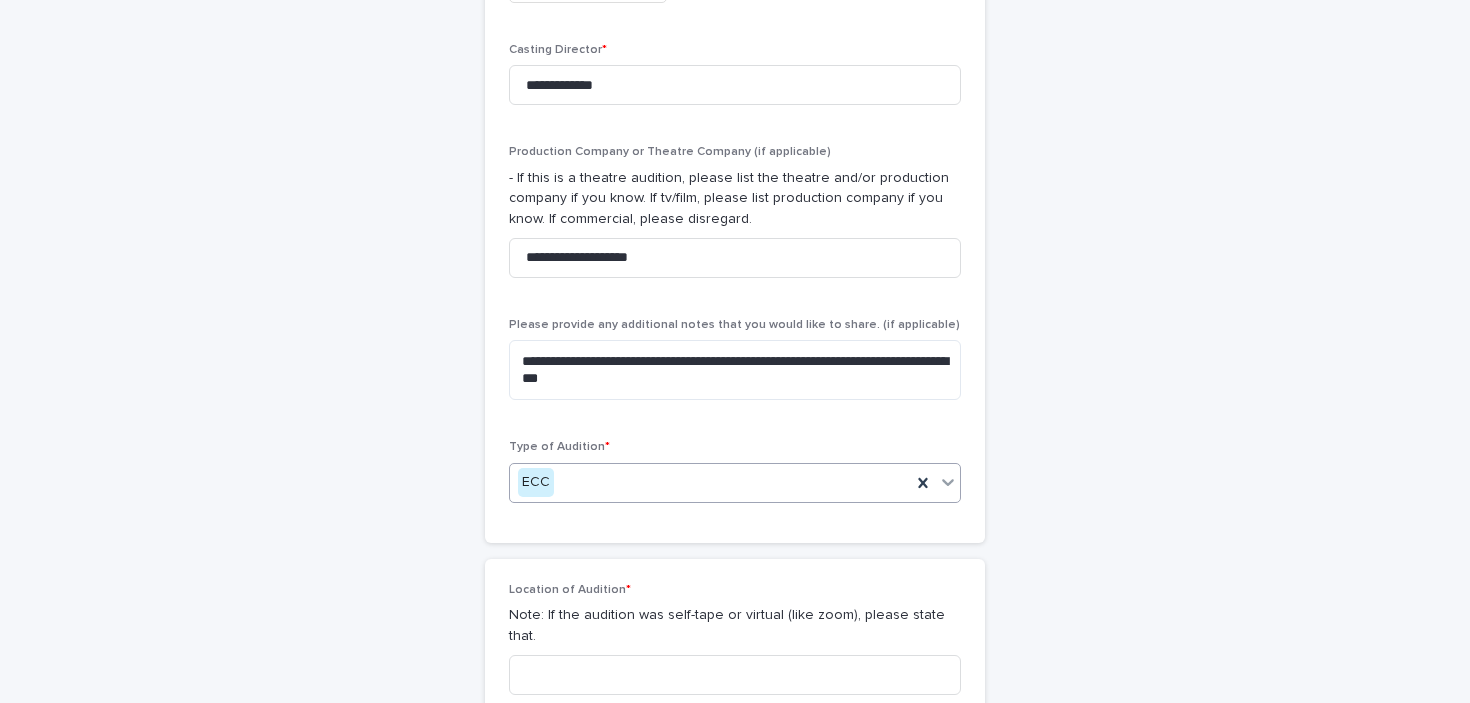 scroll, scrollTop: 1217, scrollLeft: 0, axis: vertical 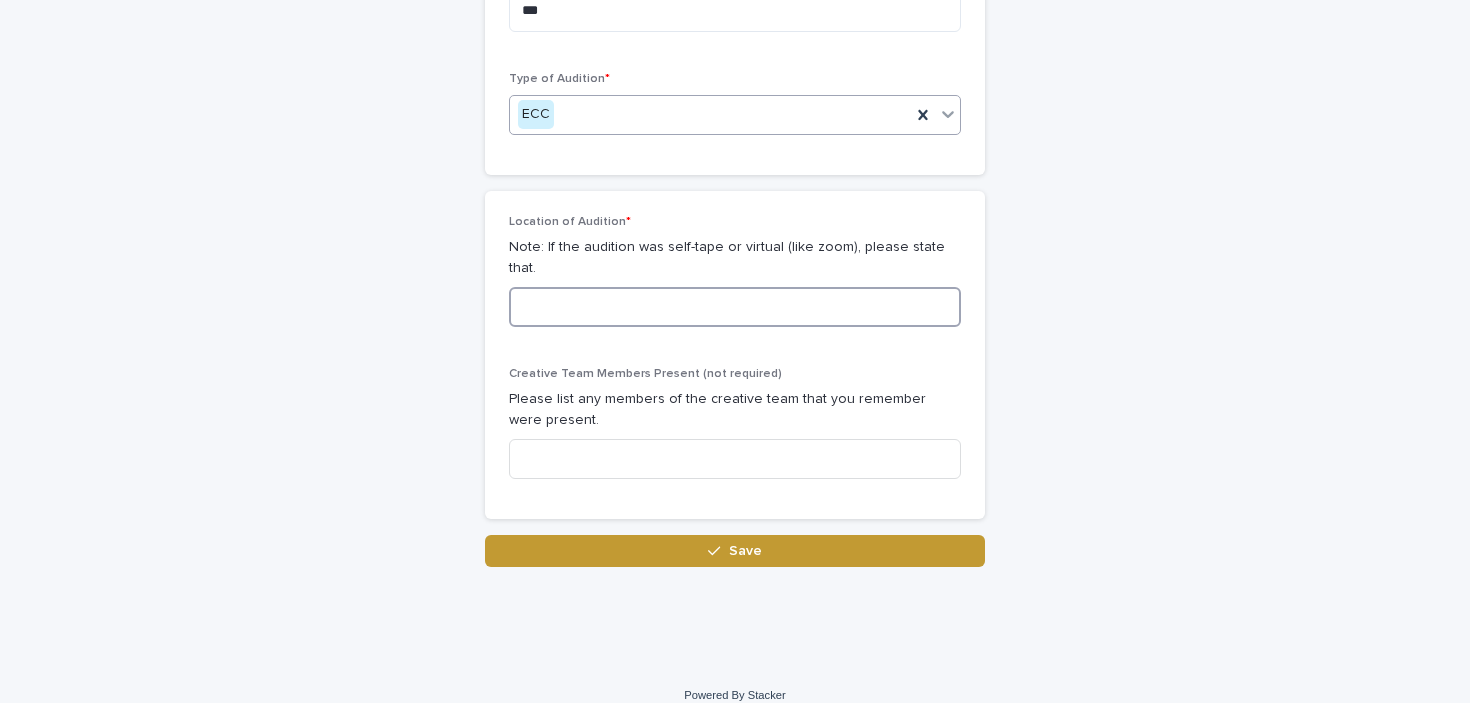 click at bounding box center (735, 307) 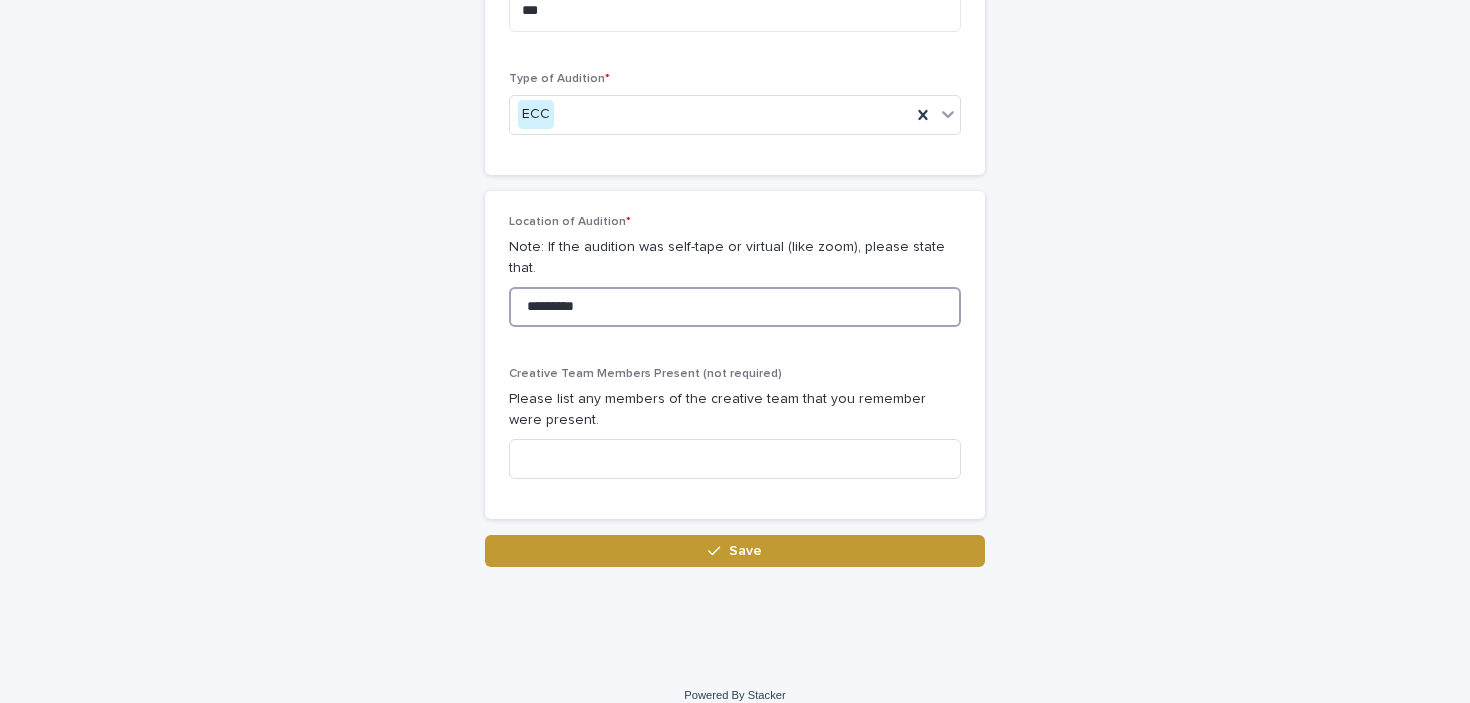 type on "*********" 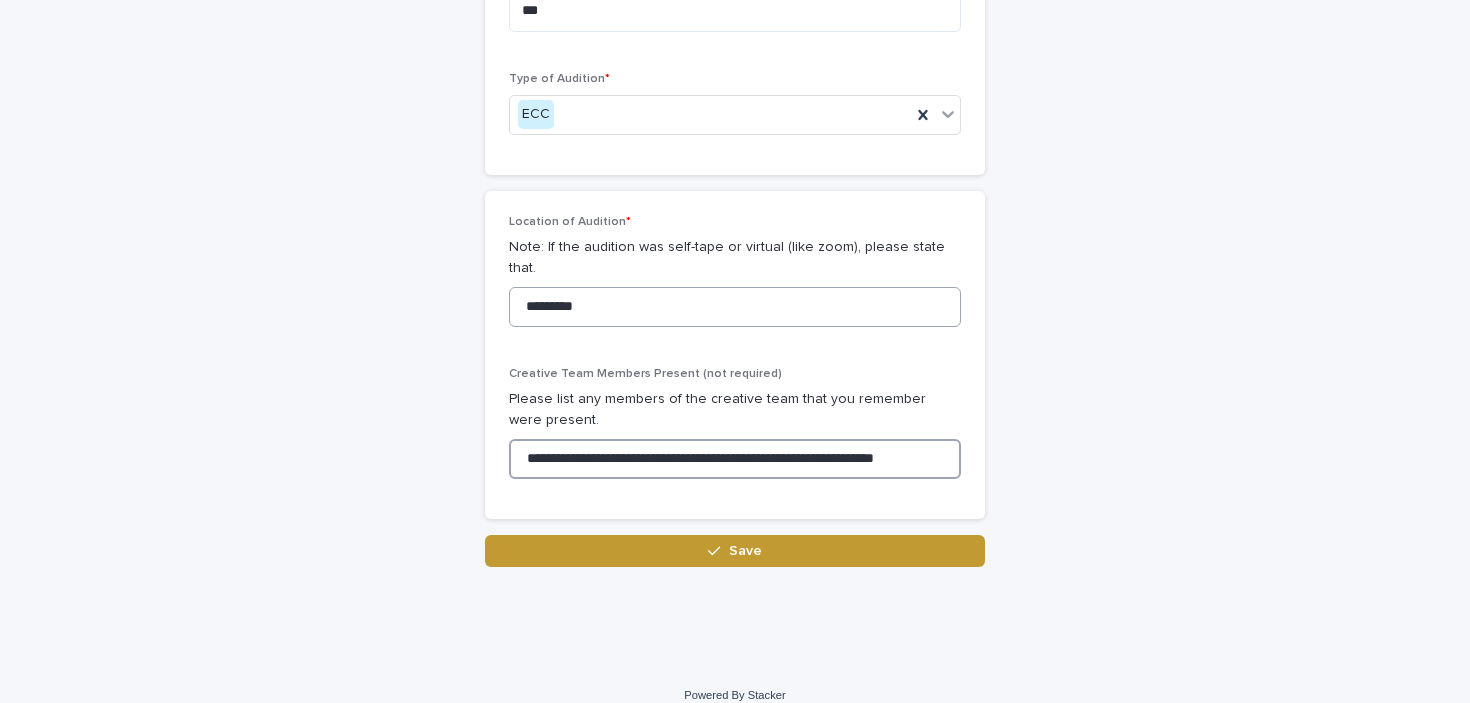 scroll, scrollTop: 0, scrollLeft: 17, axis: horizontal 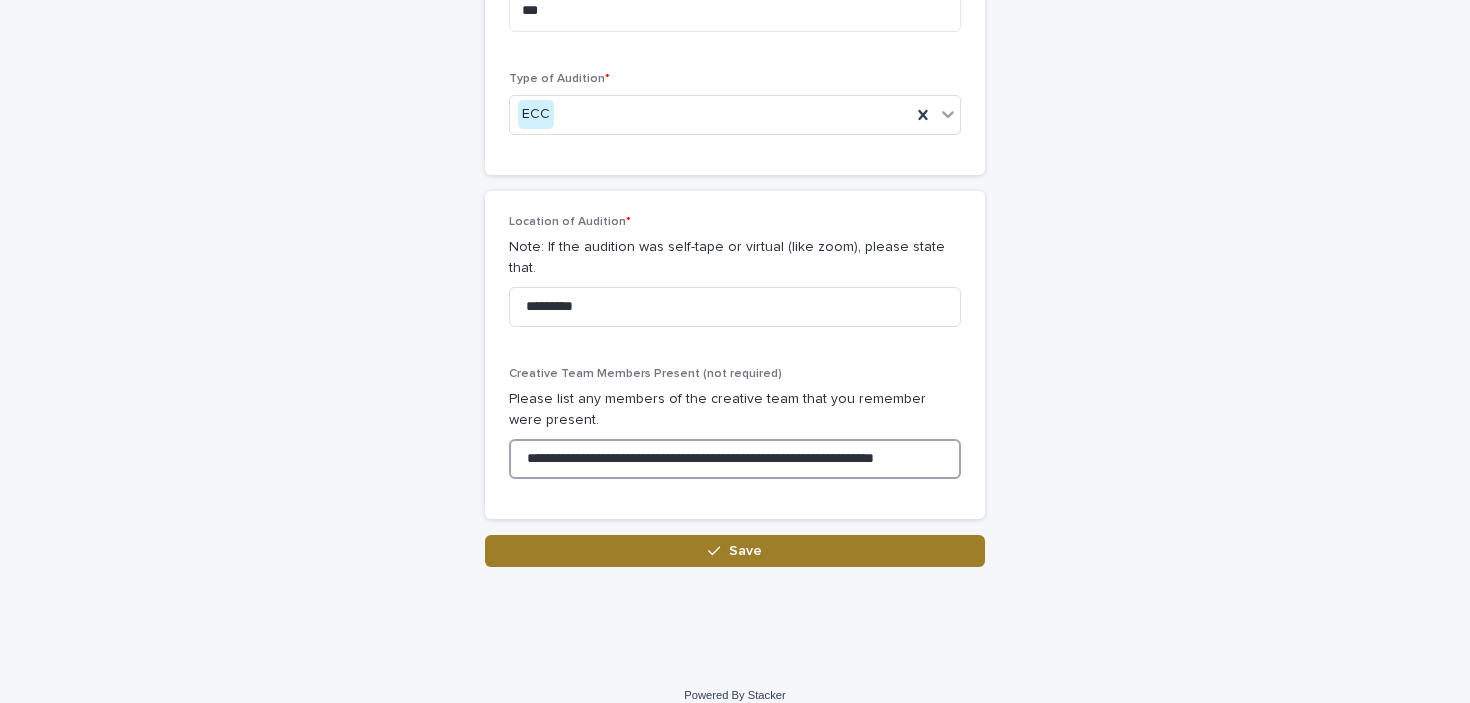 type on "**********" 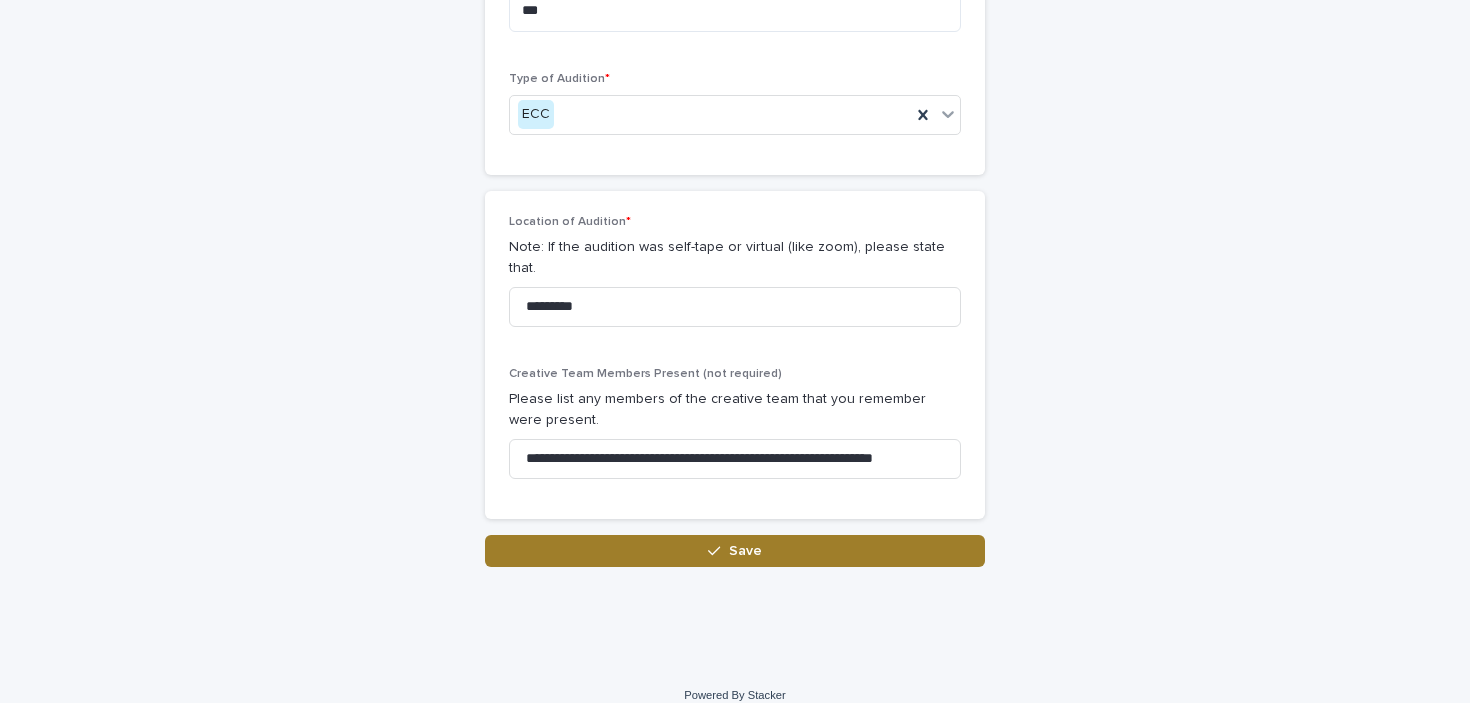 click on "Save" at bounding box center [735, 551] 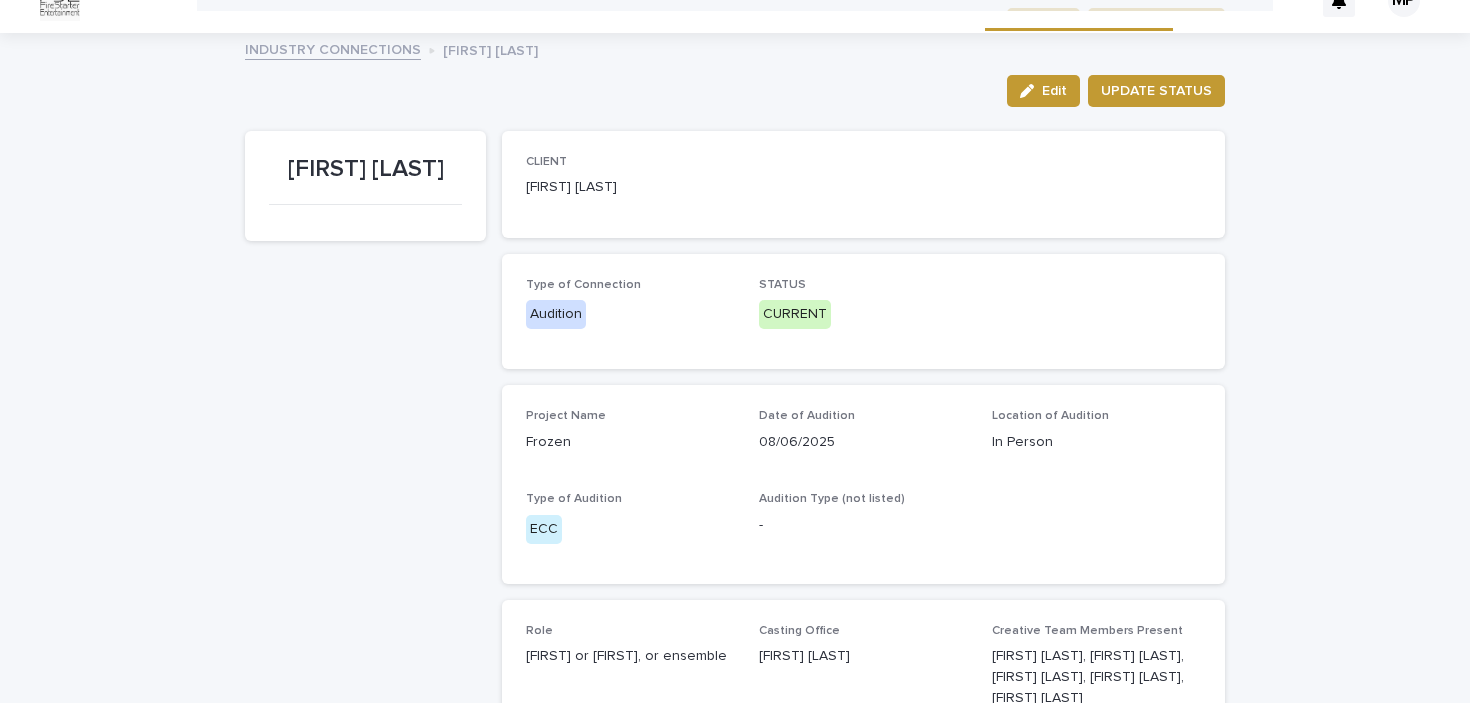 scroll, scrollTop: 0, scrollLeft: 0, axis: both 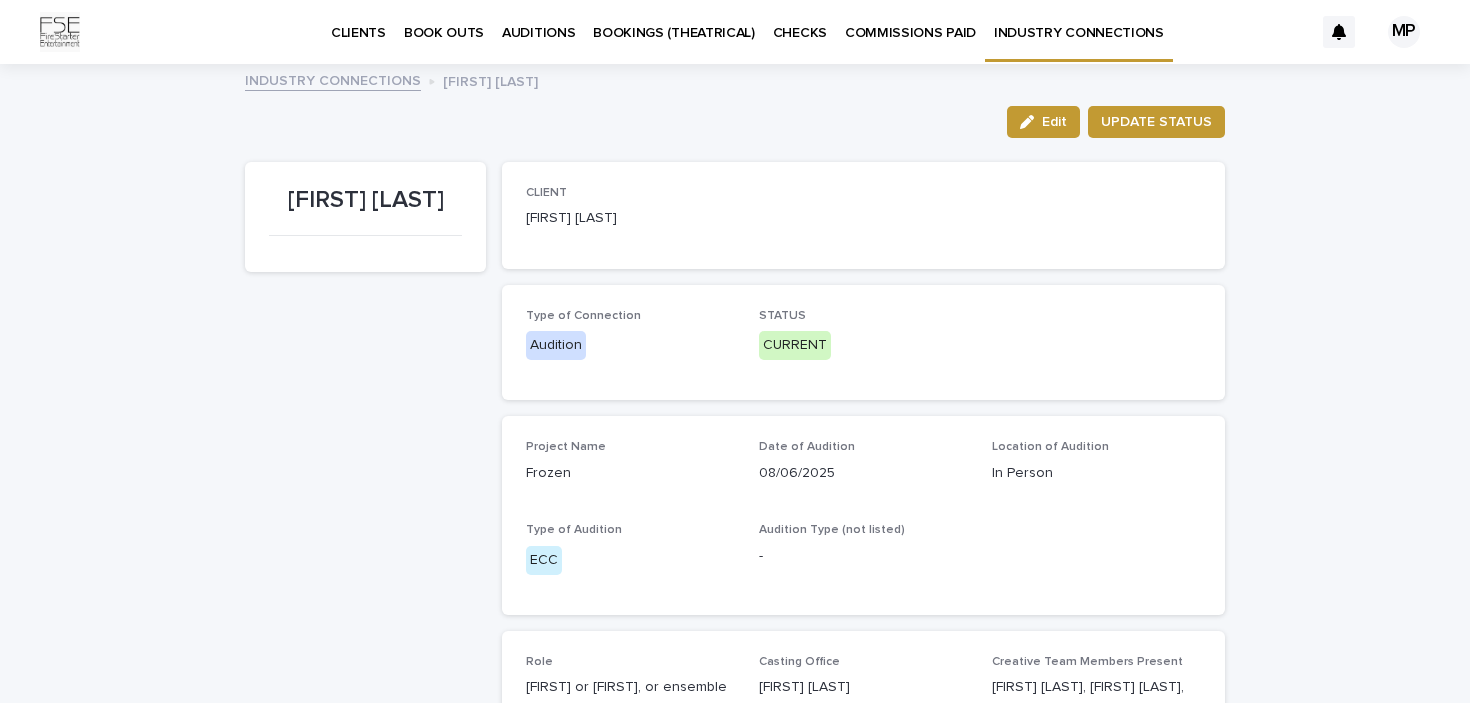 click on "INDUSTRY CONNECTIONS" at bounding box center [1079, 21] 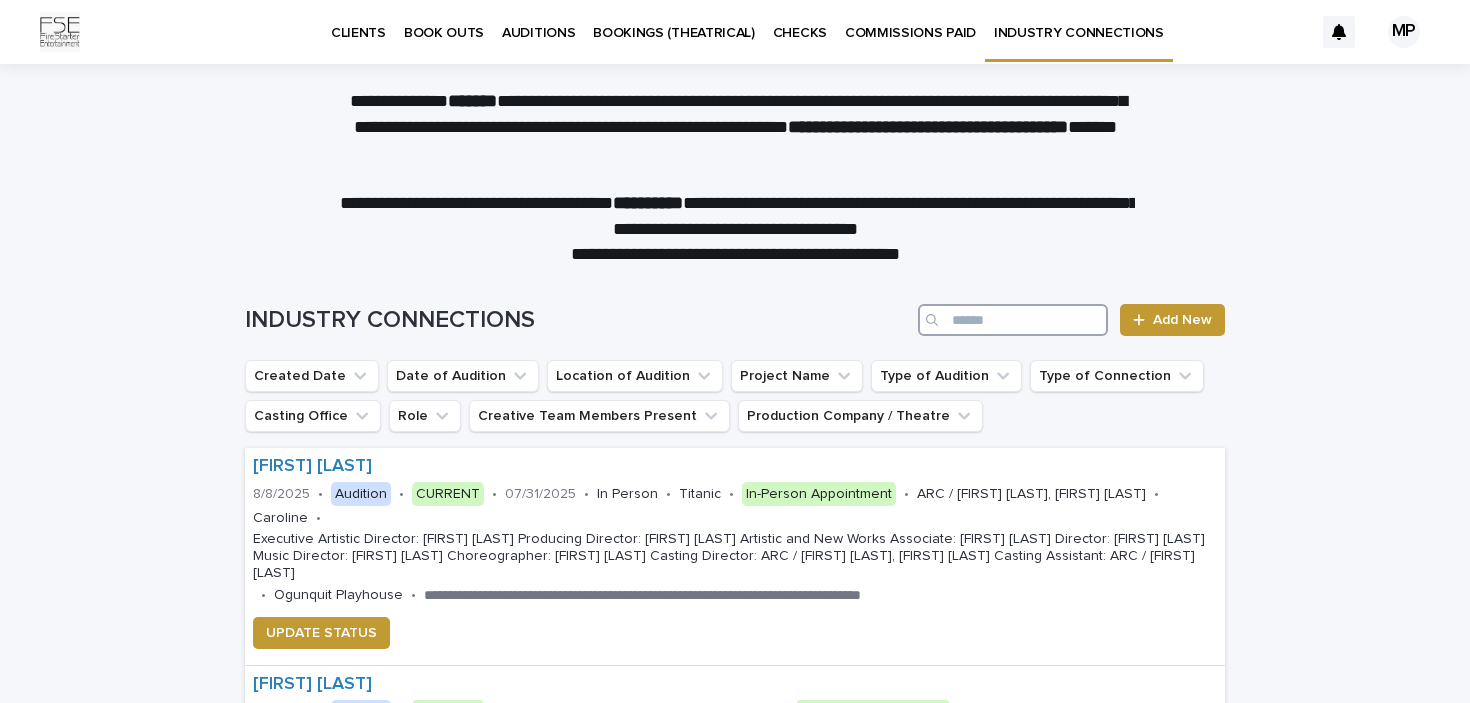 click at bounding box center (1013, 320) 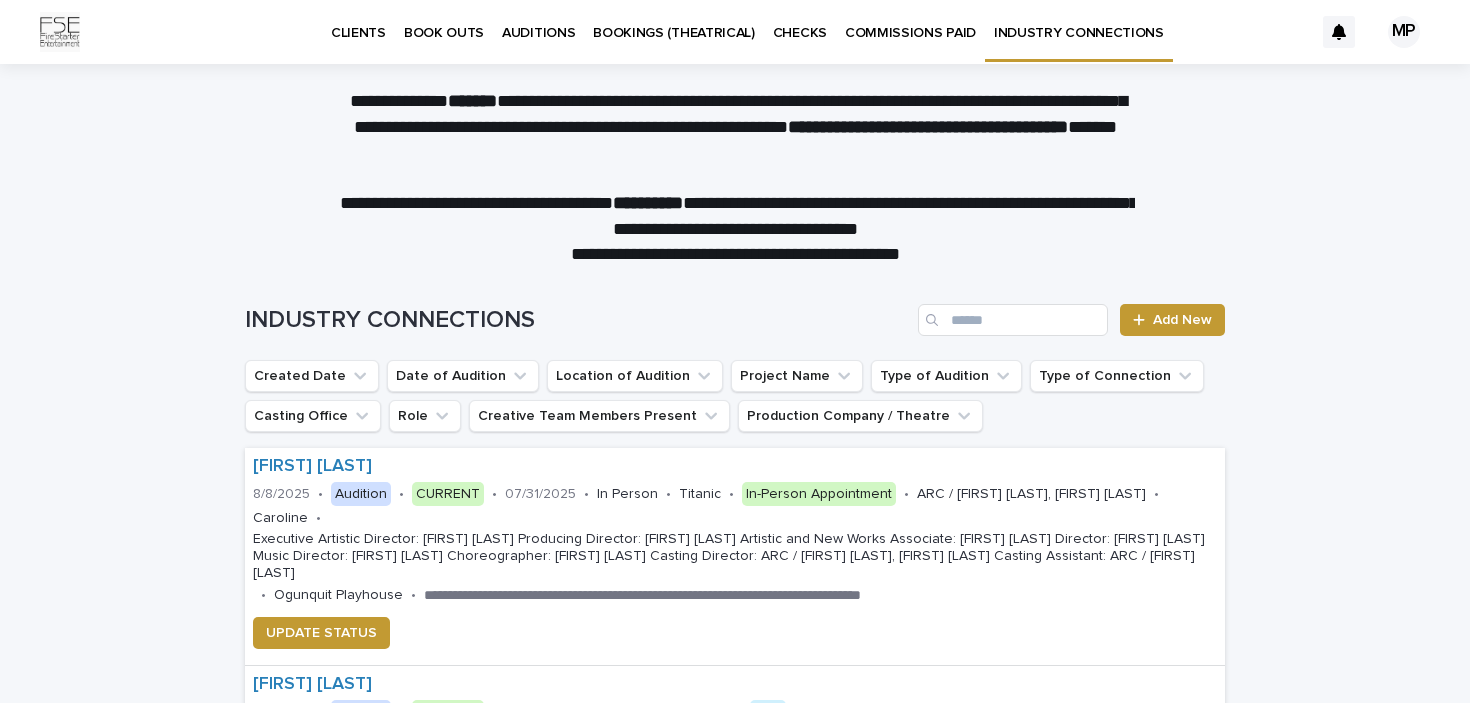 click on "**********" at bounding box center [735, 216] 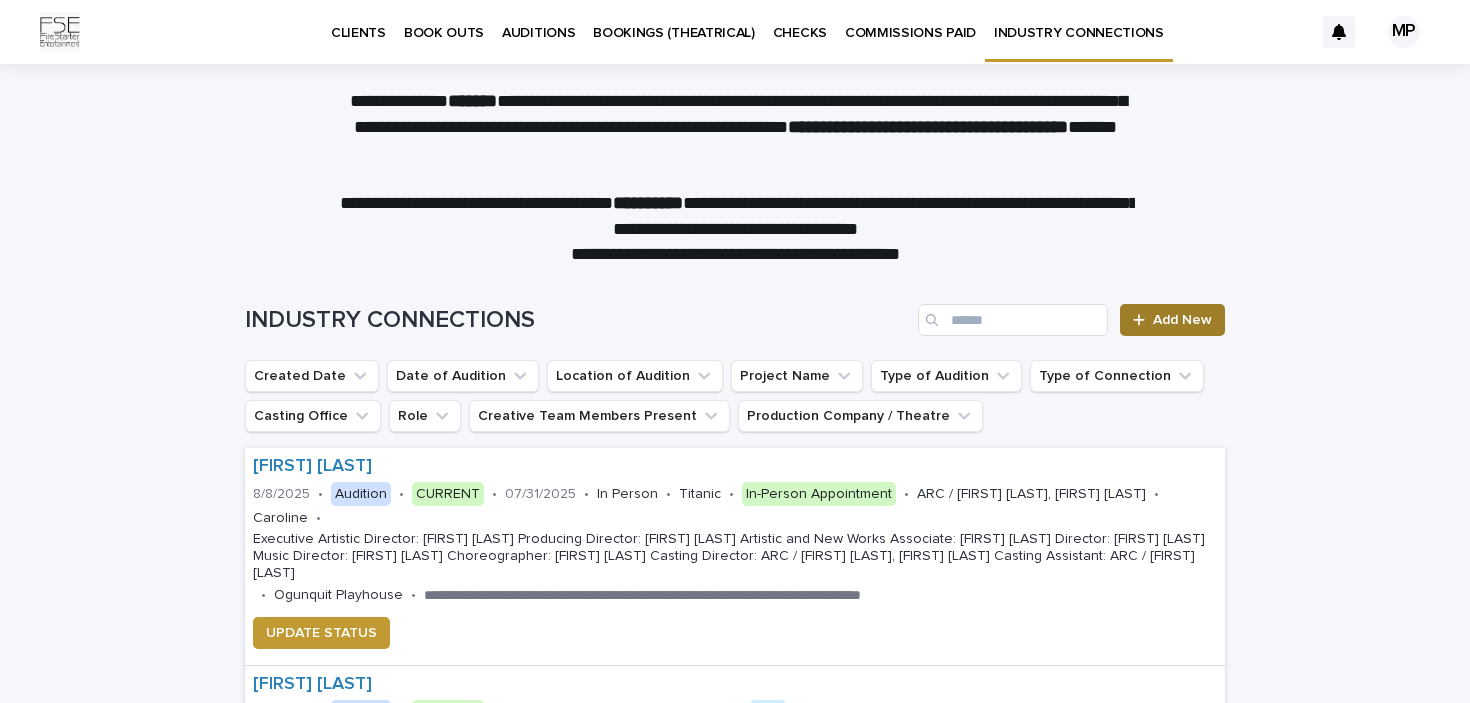 click on "Add New" at bounding box center [1172, 320] 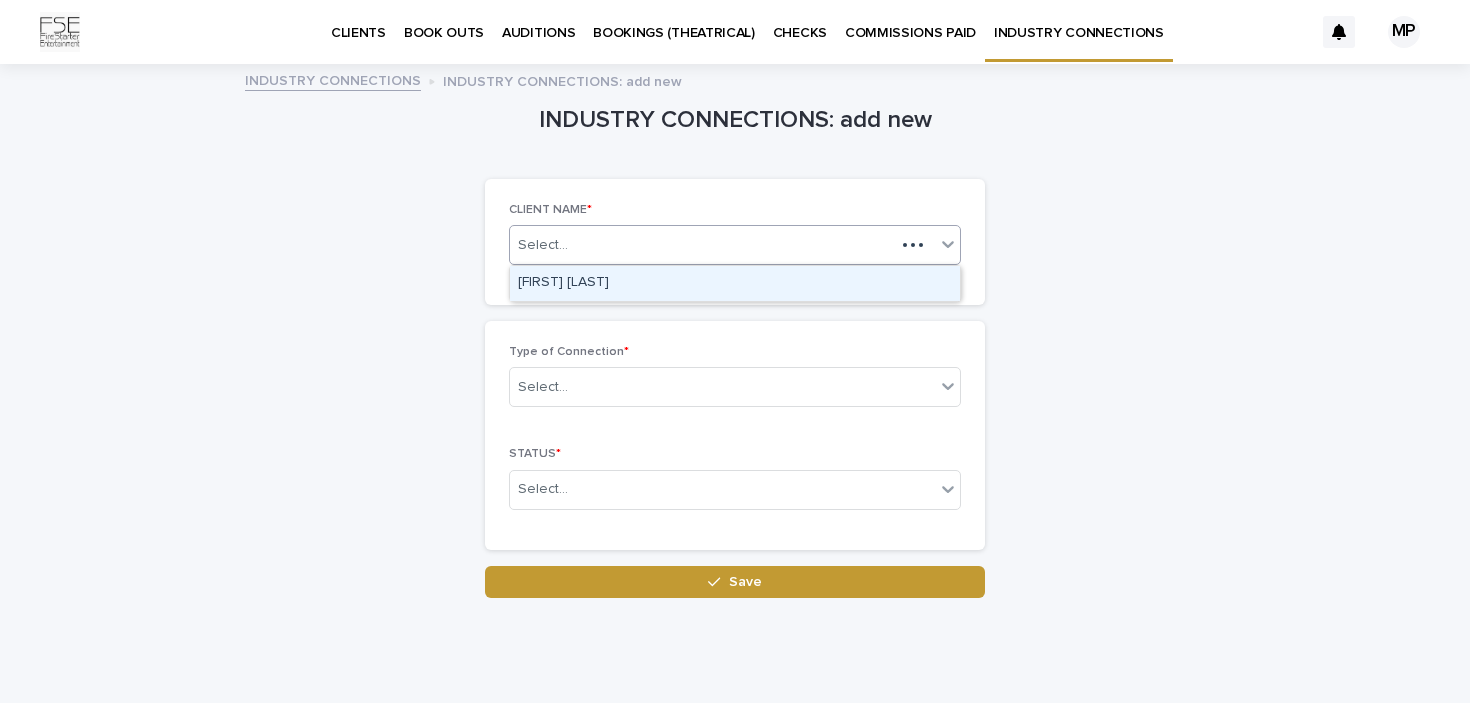 click on "Select..." at bounding box center (702, 245) 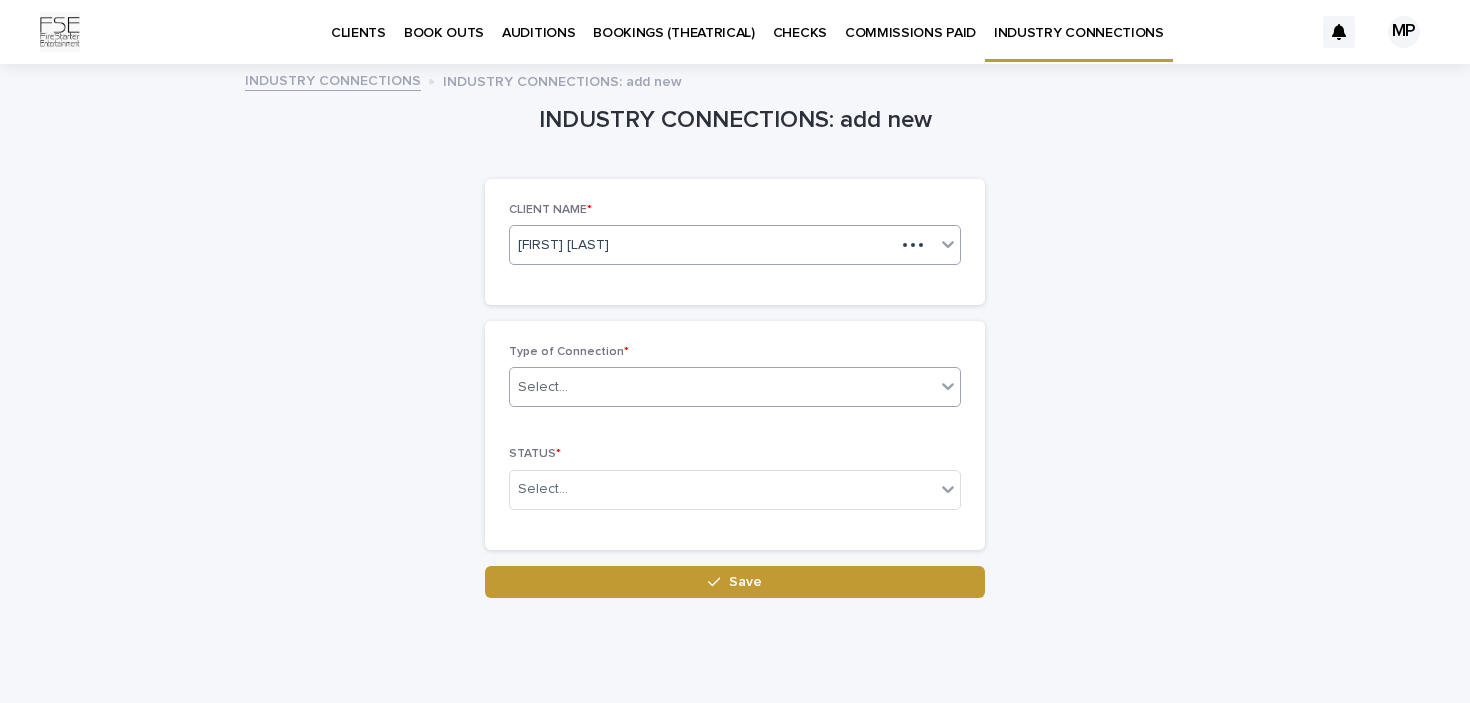 click on "Select..." at bounding box center (722, 387) 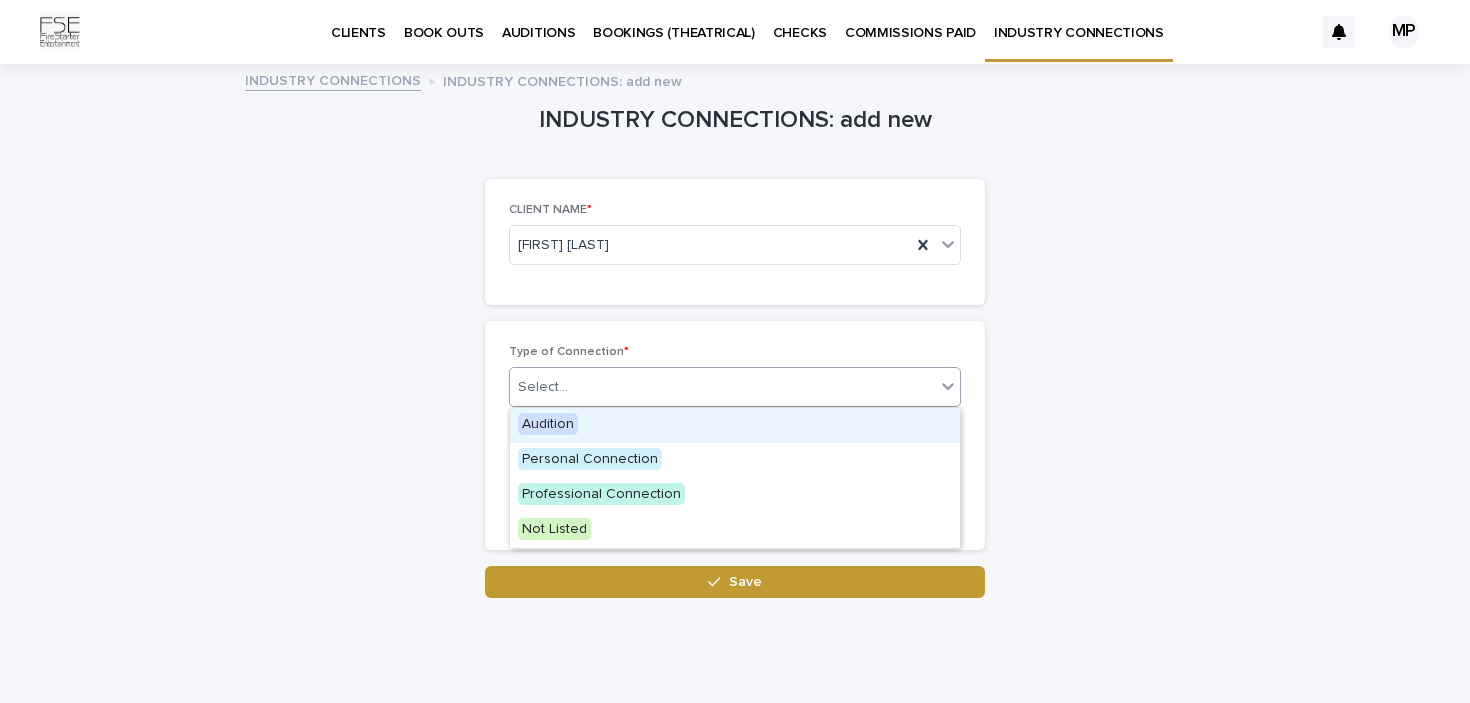click on "Audition" at bounding box center (735, 425) 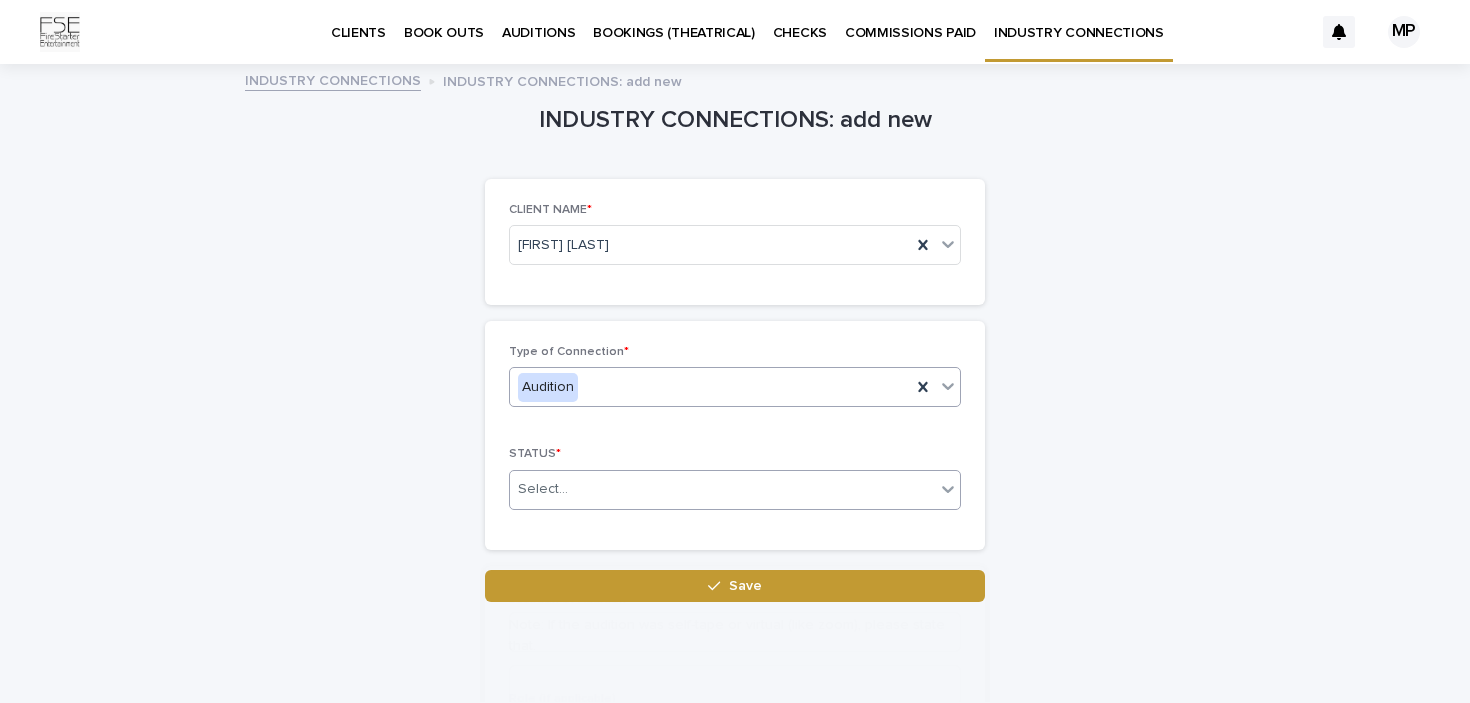 click on "Select..." at bounding box center (722, 489) 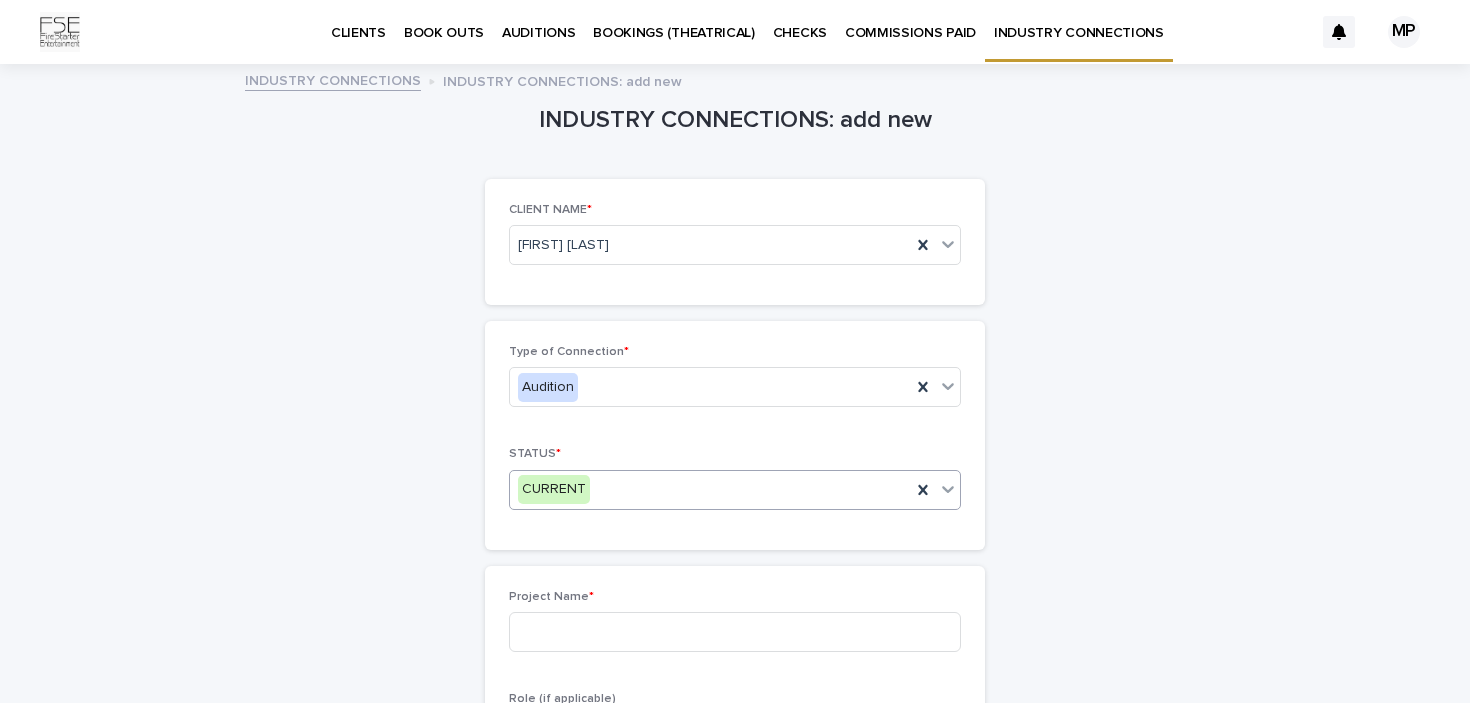 scroll, scrollTop: 202, scrollLeft: 0, axis: vertical 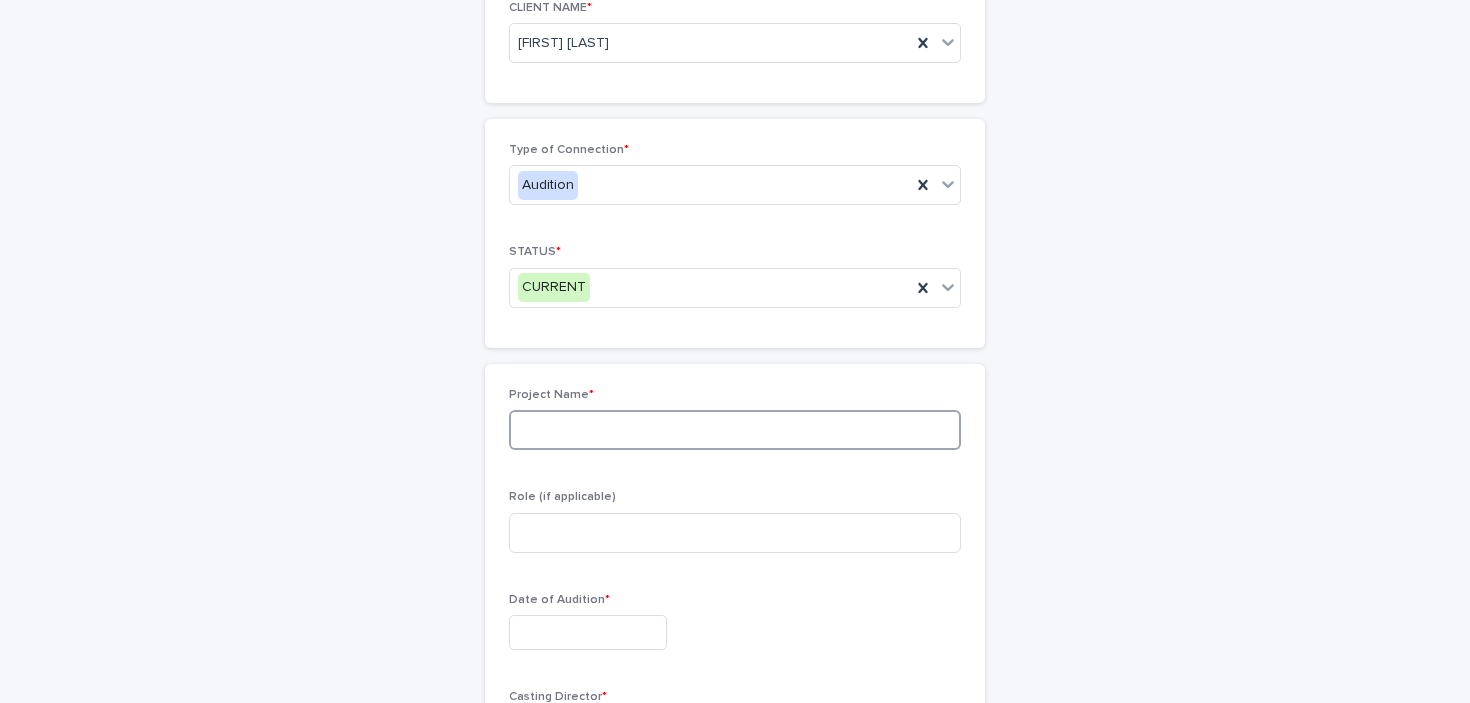 click at bounding box center [735, 430] 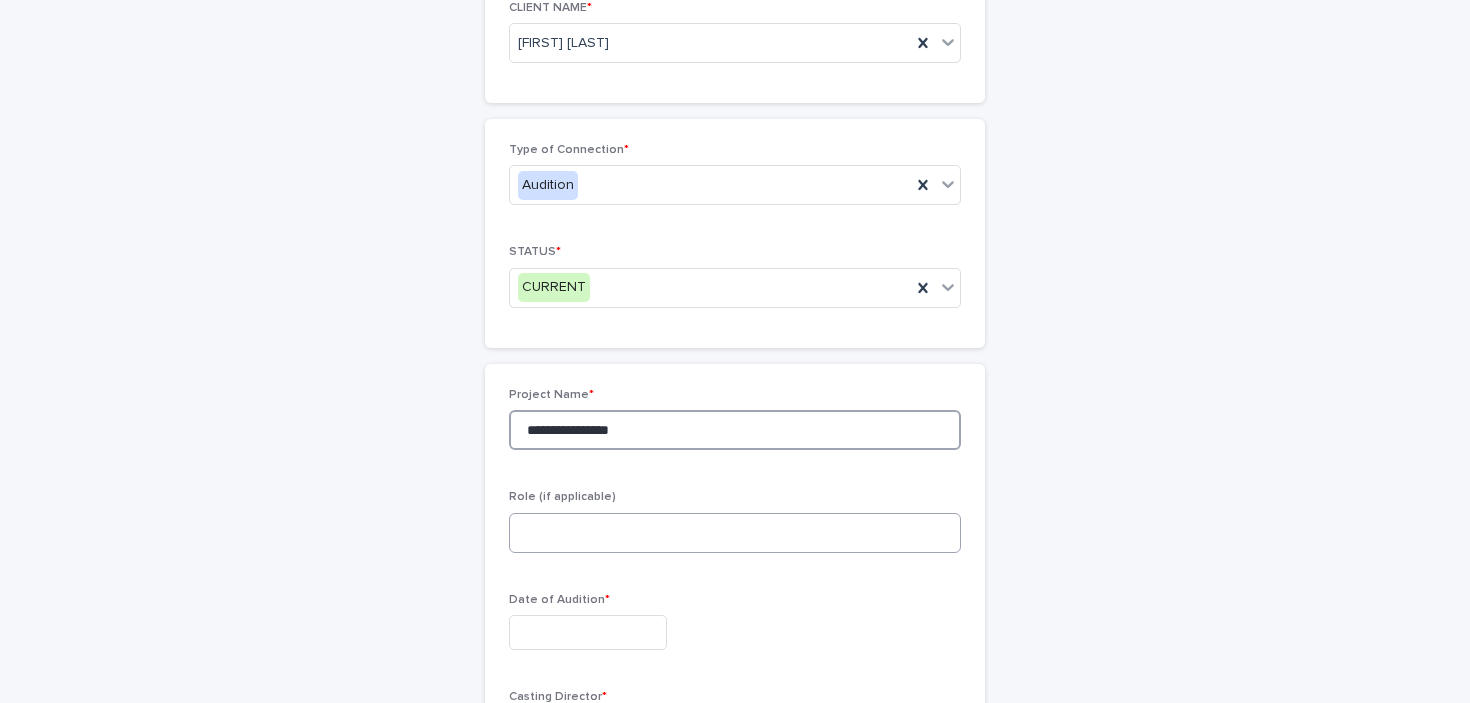 type on "**********" 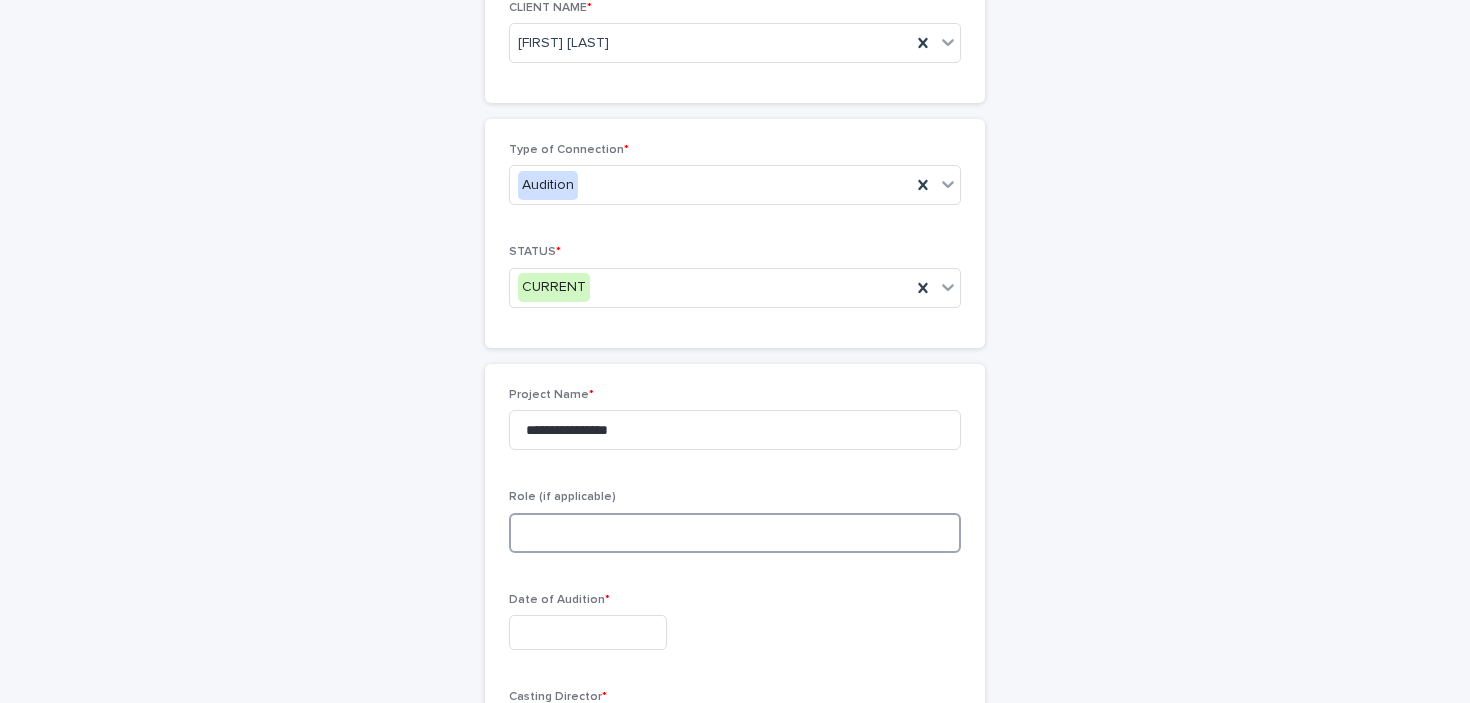 click at bounding box center [735, 533] 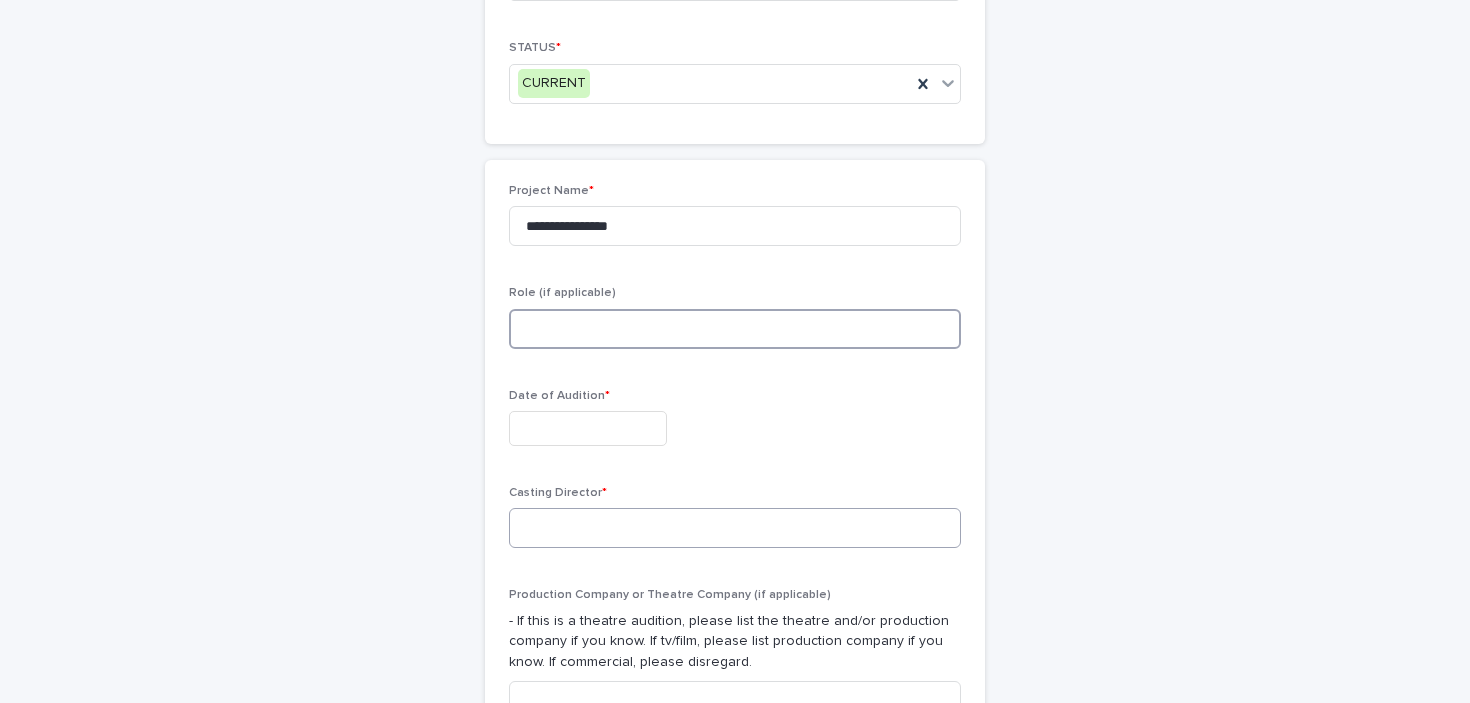 scroll, scrollTop: 432, scrollLeft: 0, axis: vertical 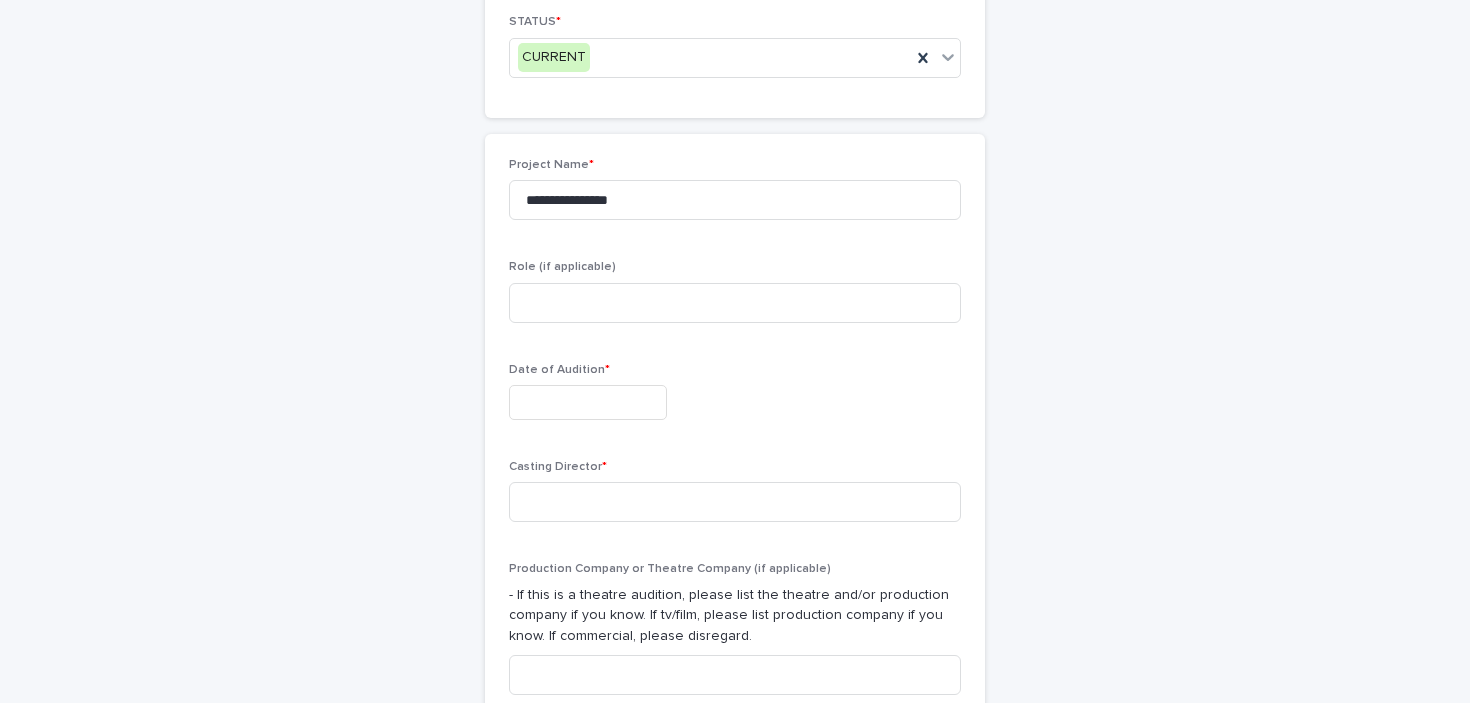 click at bounding box center (588, 402) 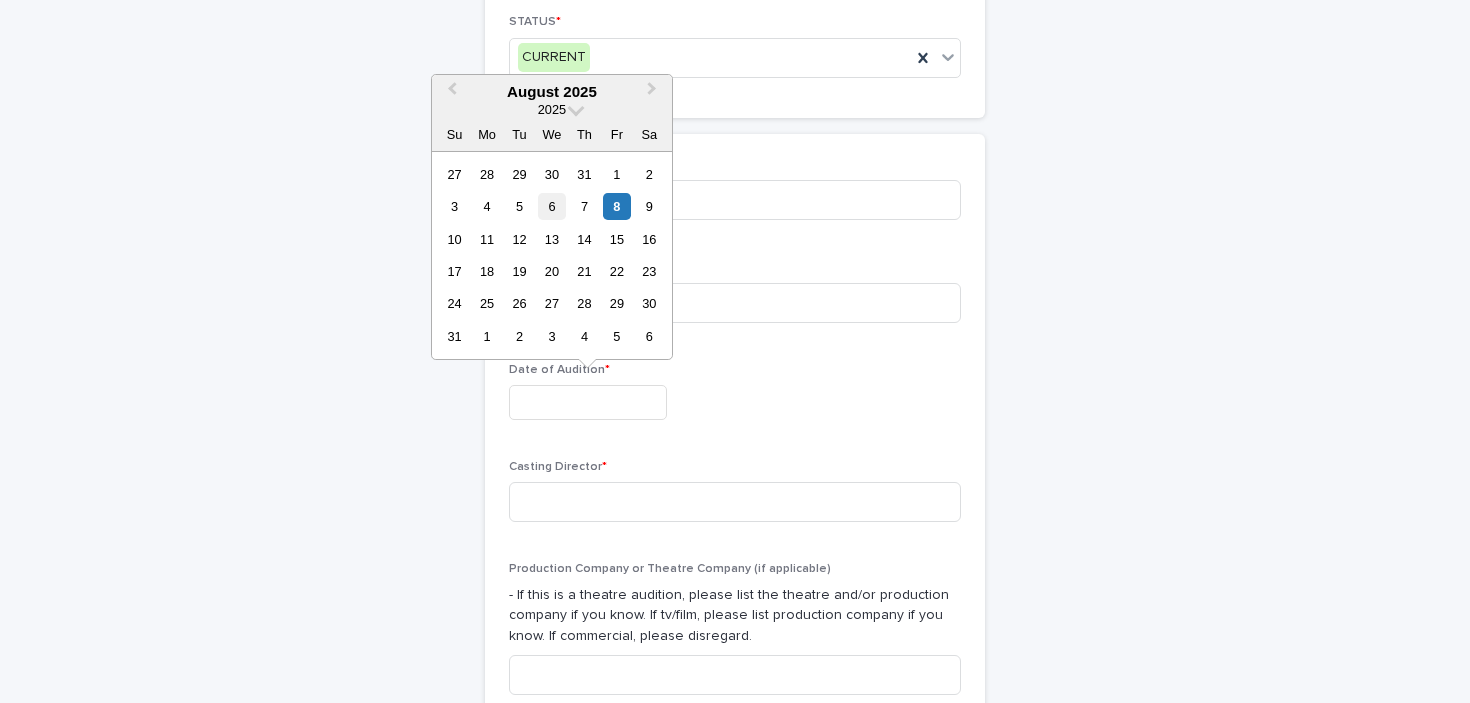 click on "6" at bounding box center (551, 206) 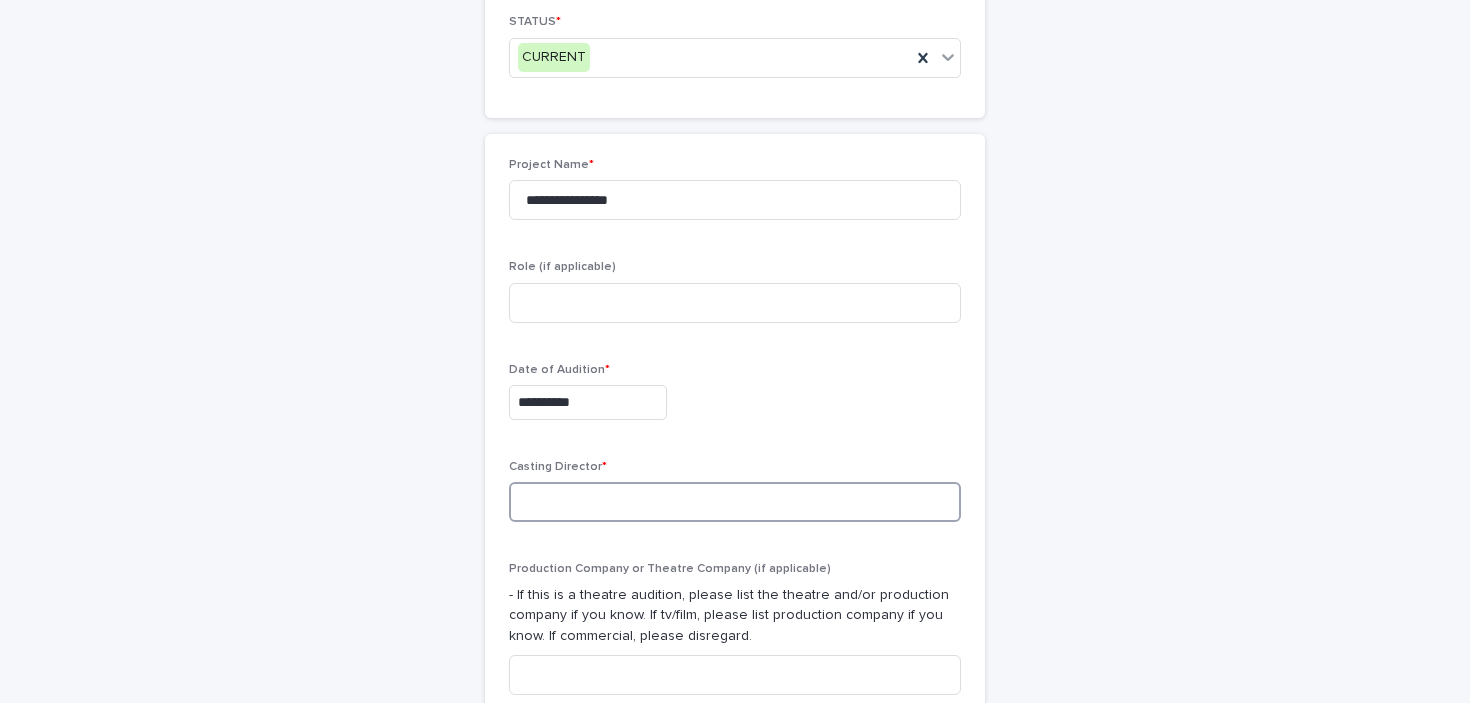 click at bounding box center [735, 502] 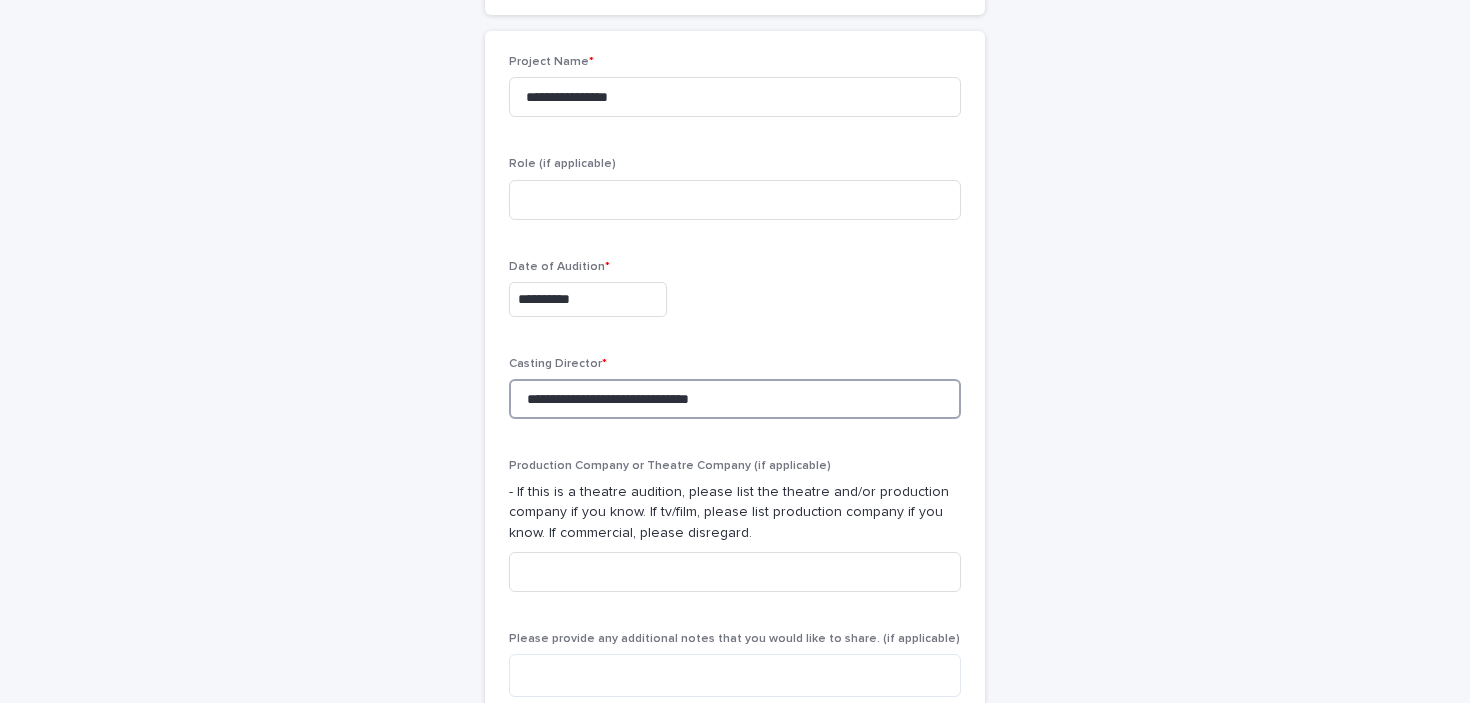 scroll, scrollTop: 623, scrollLeft: 0, axis: vertical 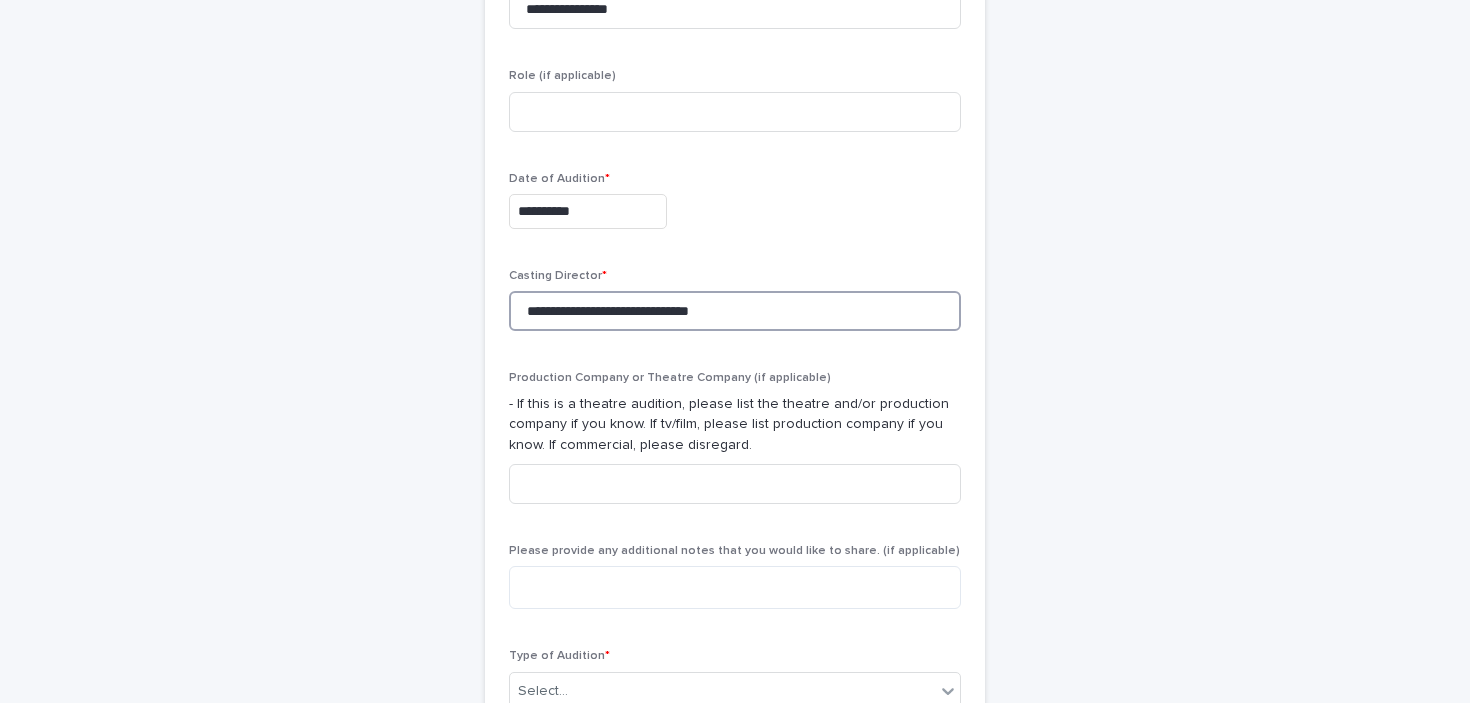 click on "**********" at bounding box center (735, 311) 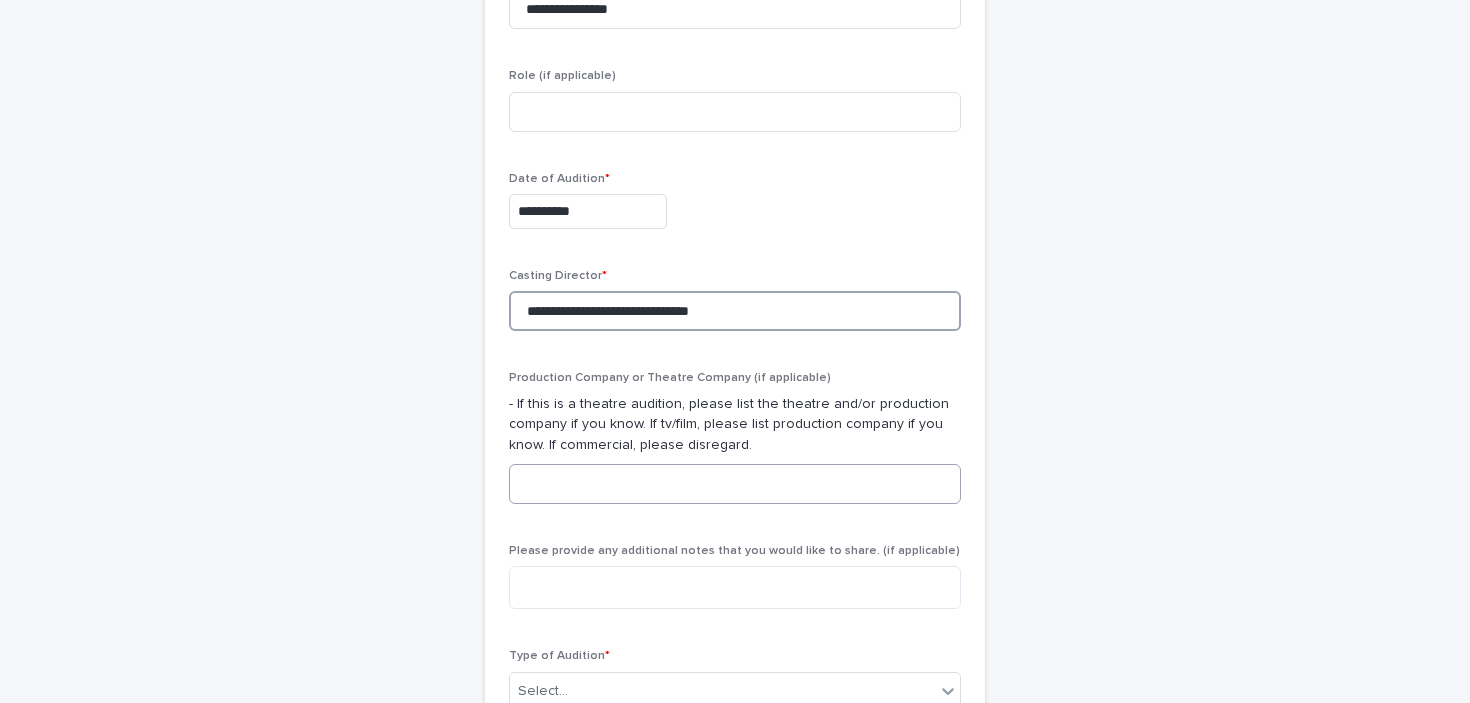 type on "**********" 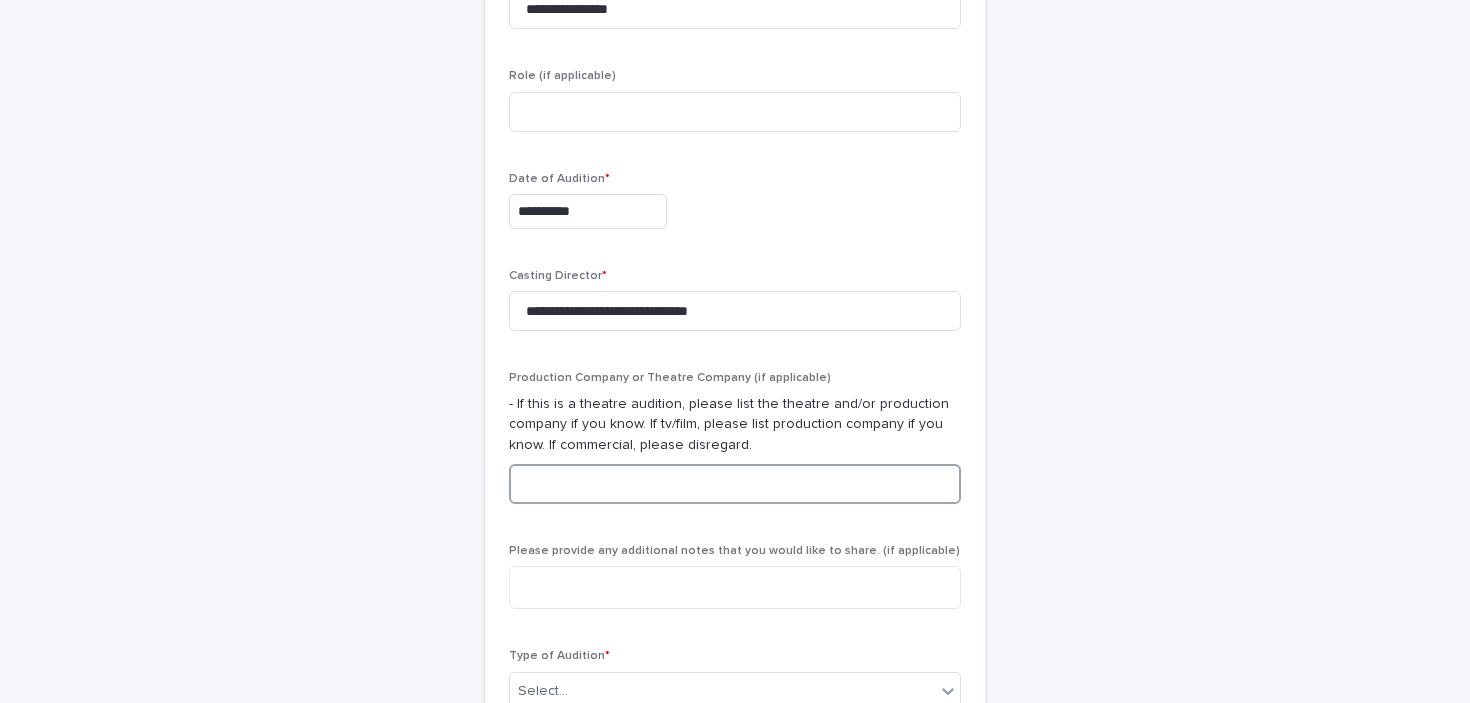 click at bounding box center [735, 484] 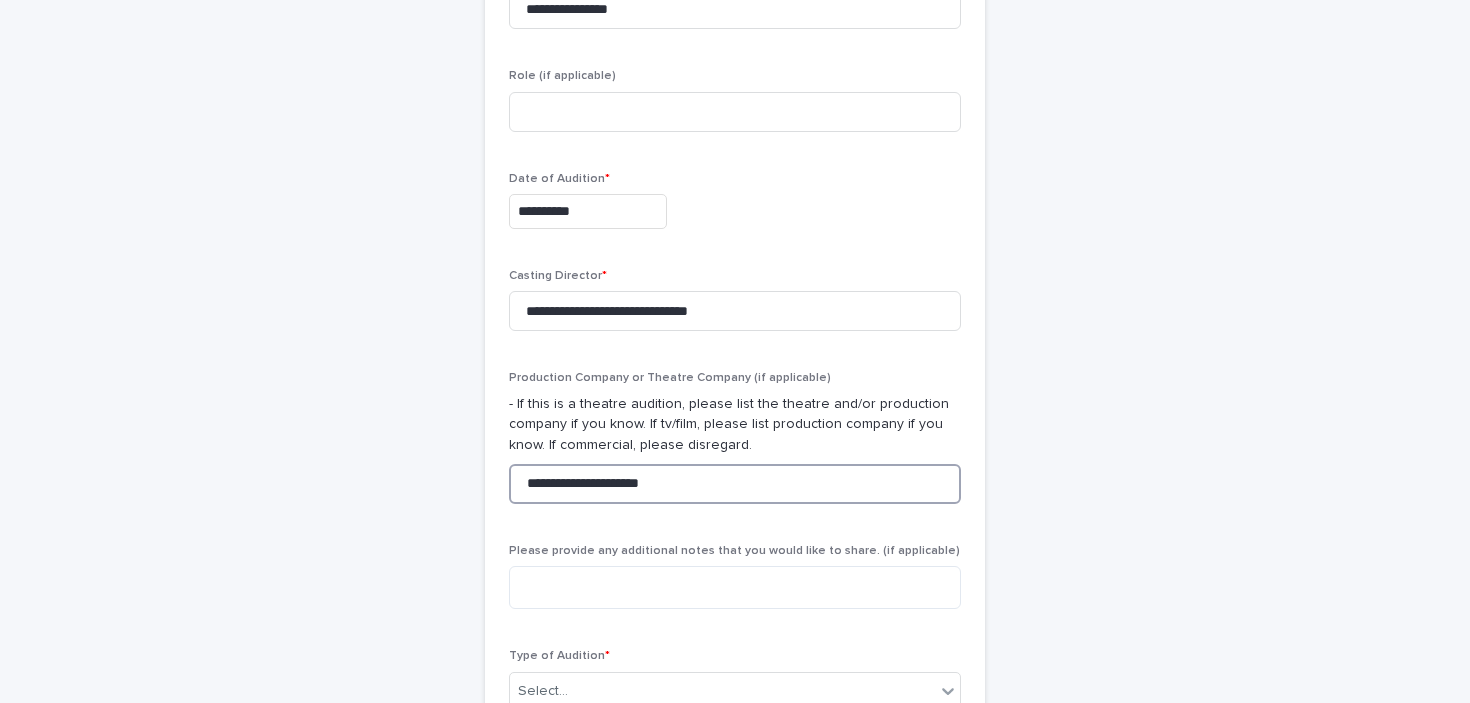 type on "**********" 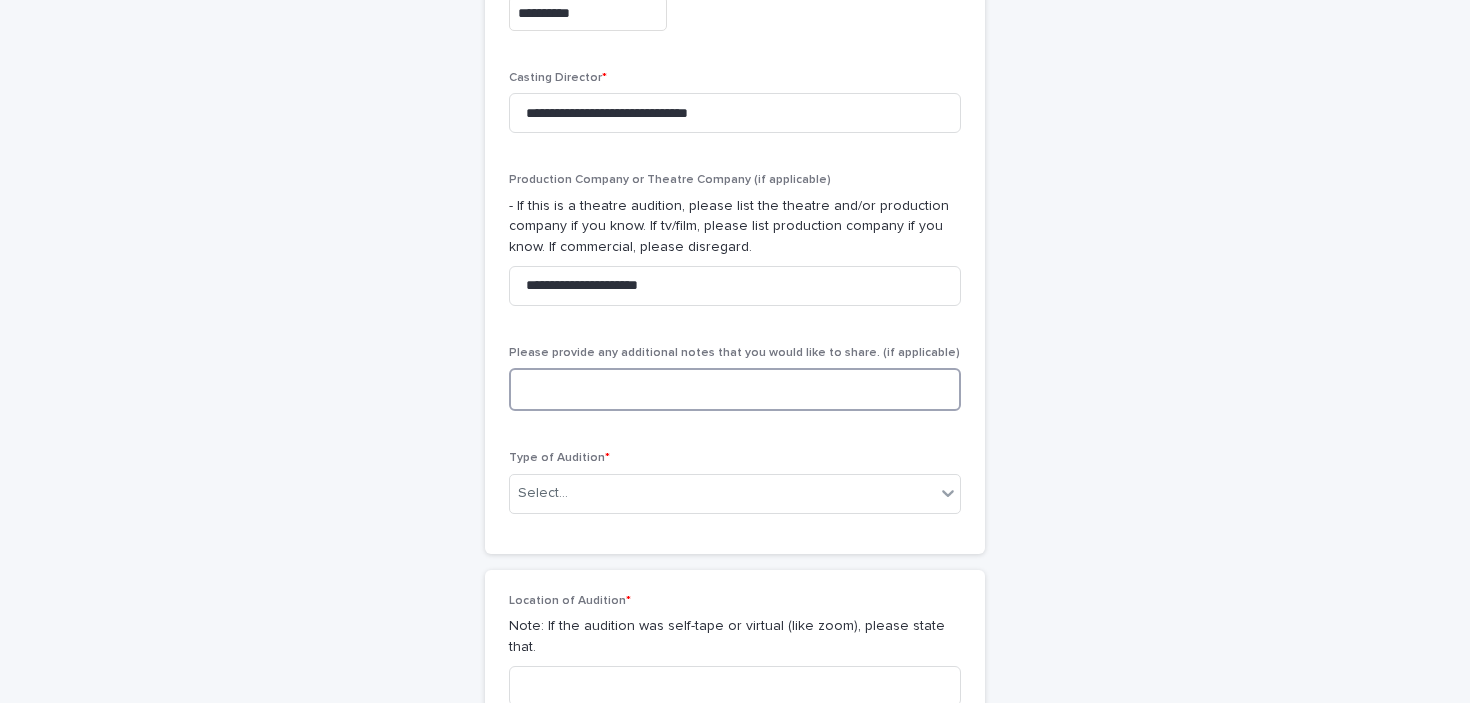 scroll, scrollTop: 839, scrollLeft: 0, axis: vertical 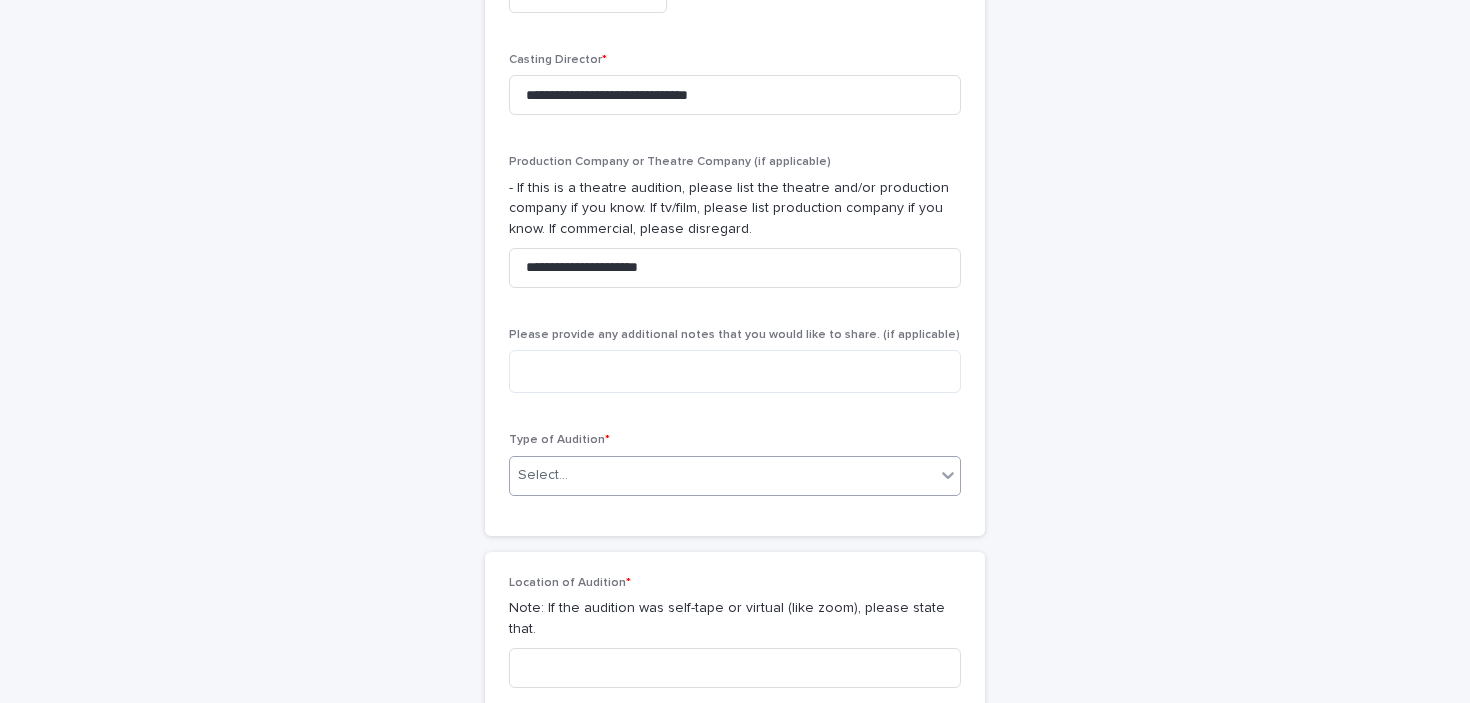 click on "Select..." at bounding box center [543, 475] 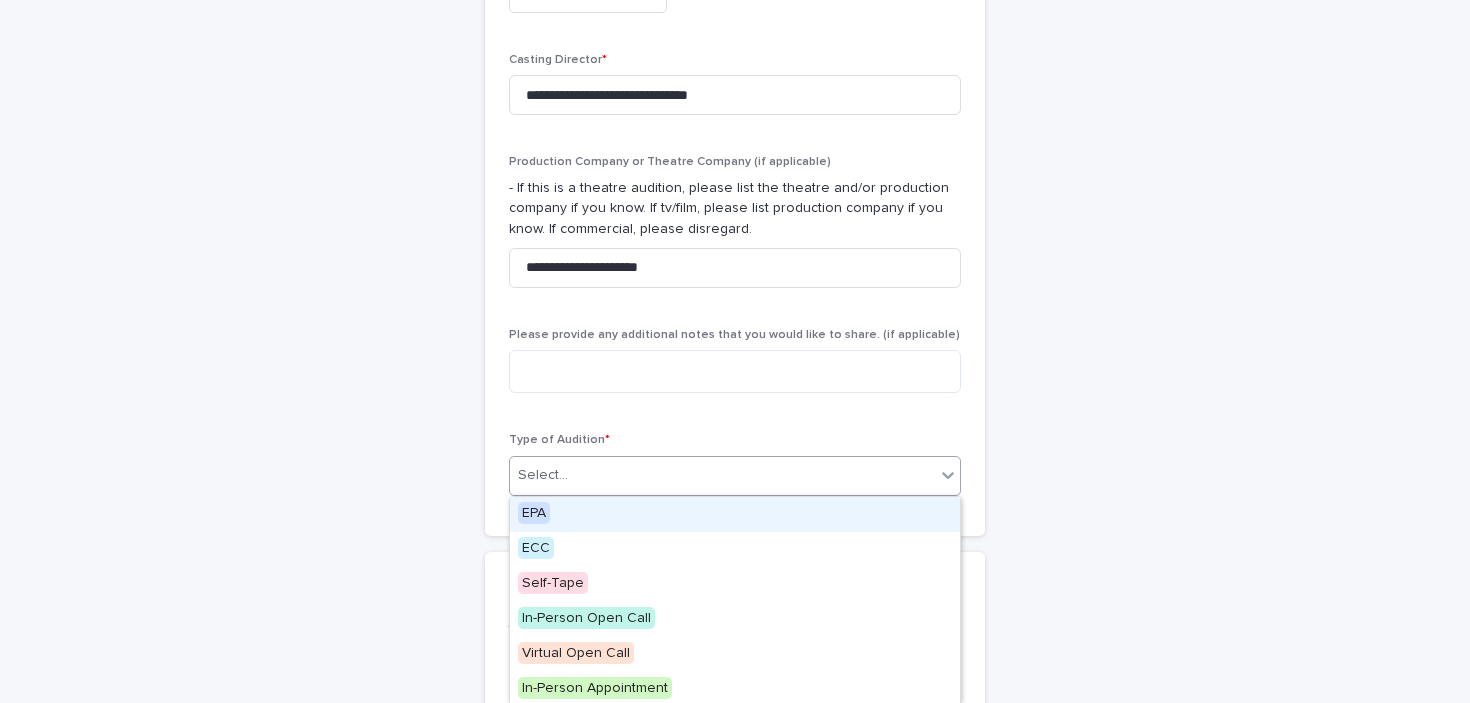 click on "EPA" at bounding box center [735, 514] 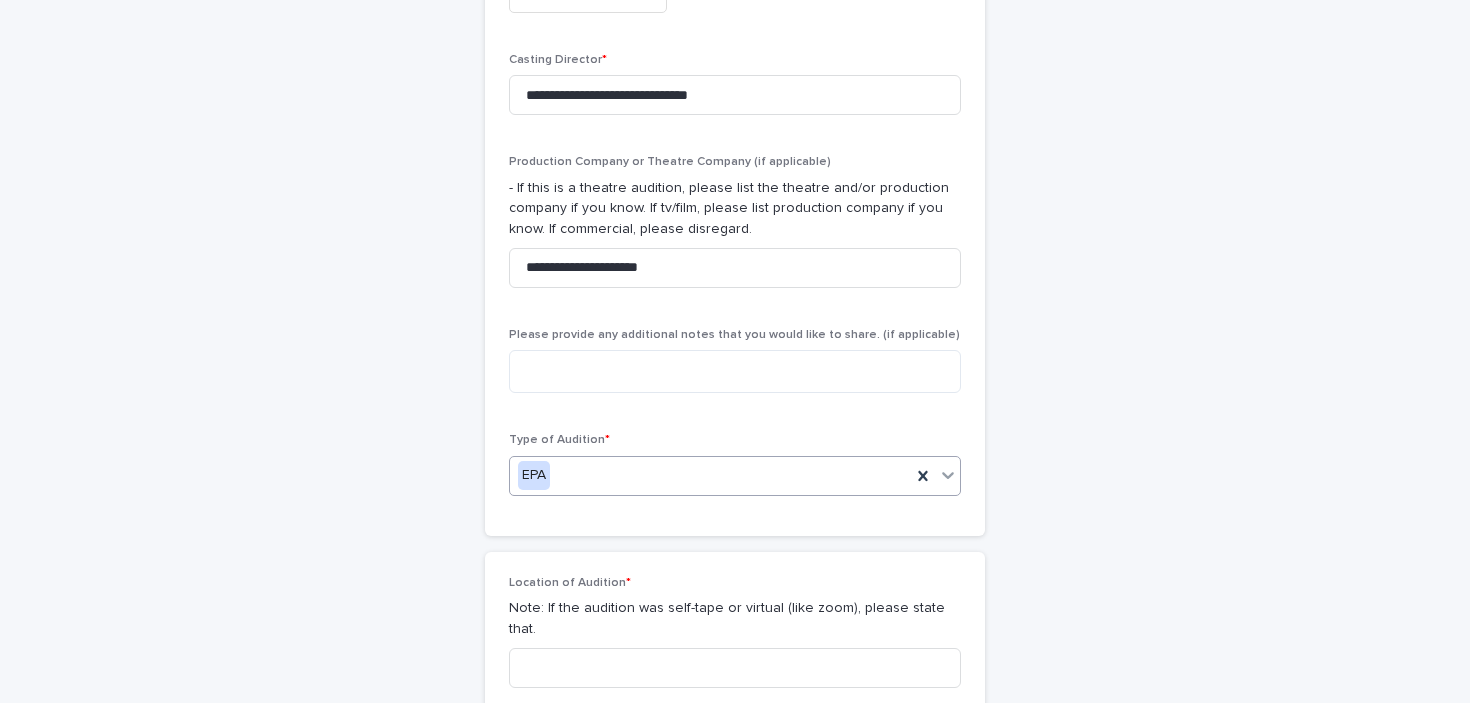 scroll, scrollTop: 1156, scrollLeft: 0, axis: vertical 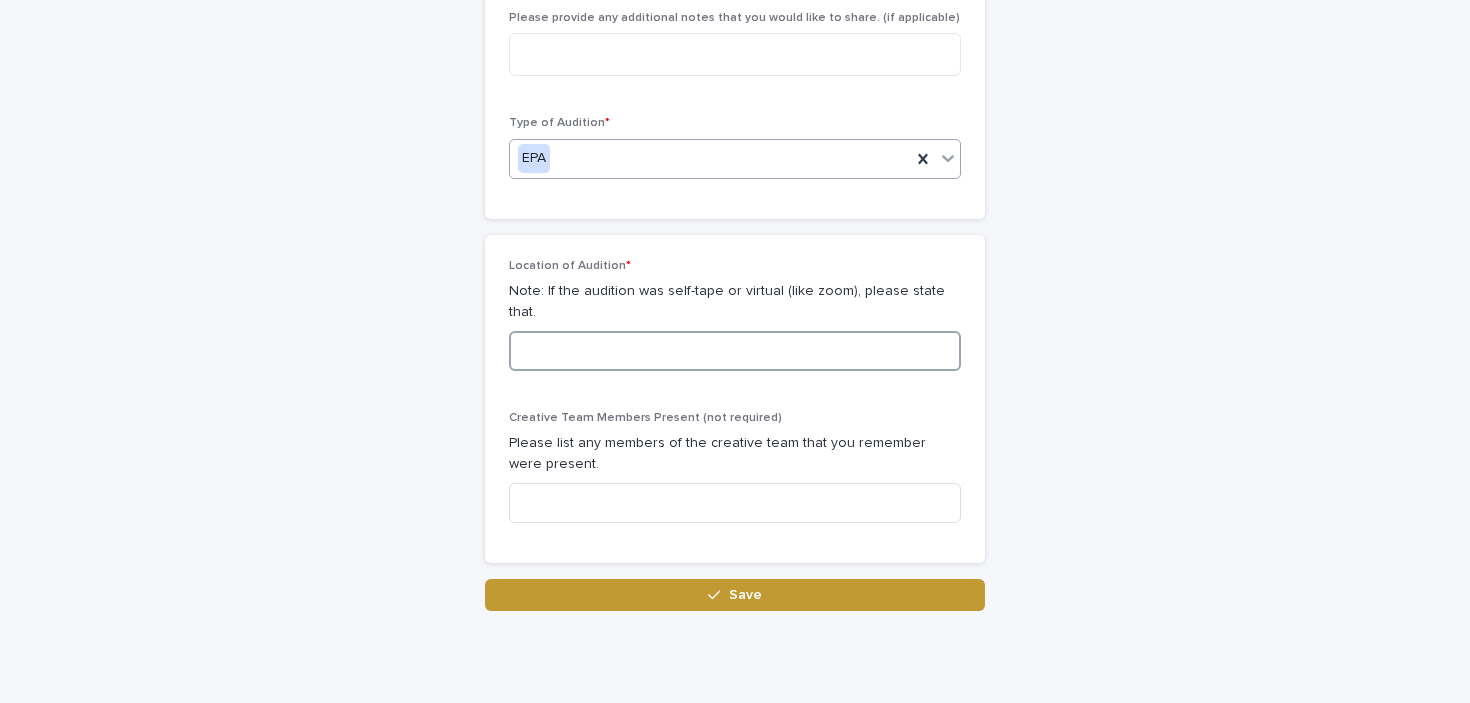 click at bounding box center (735, 351) 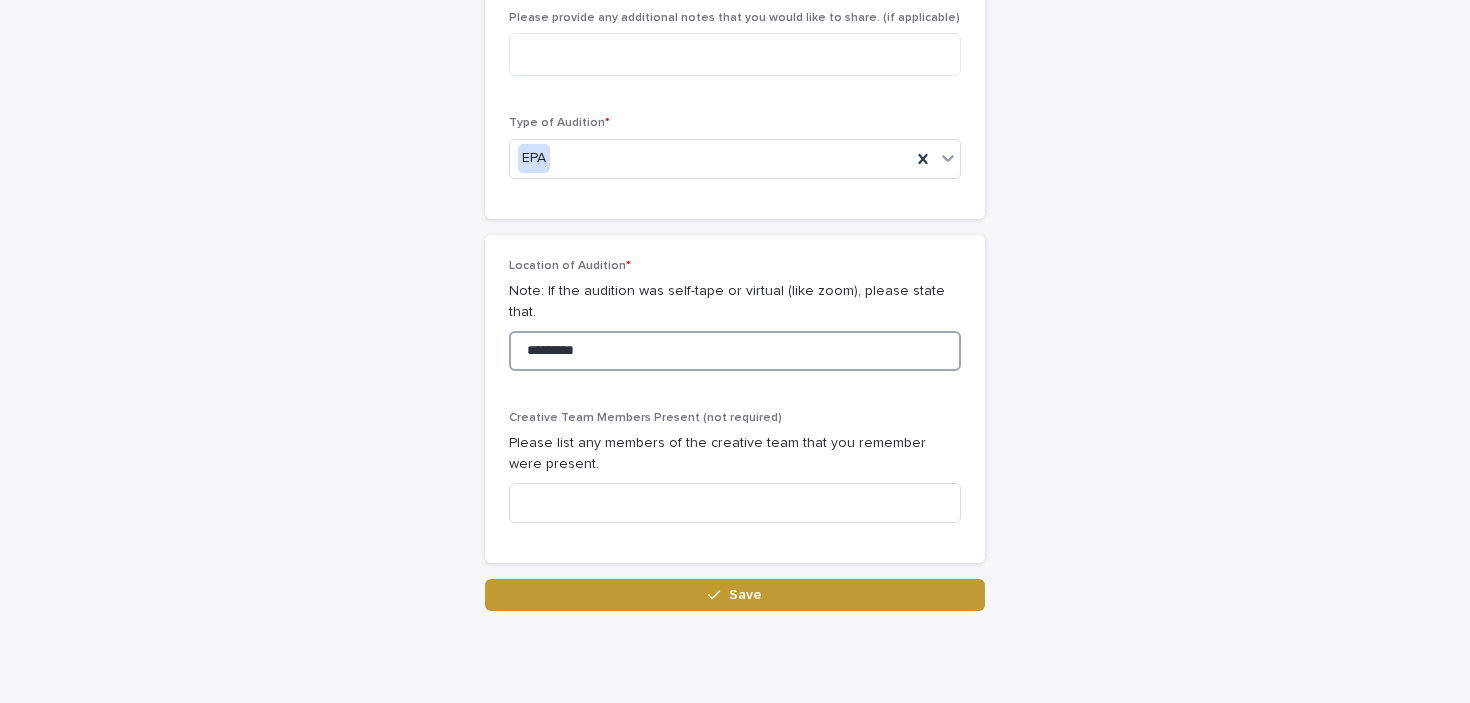 type on "*********" 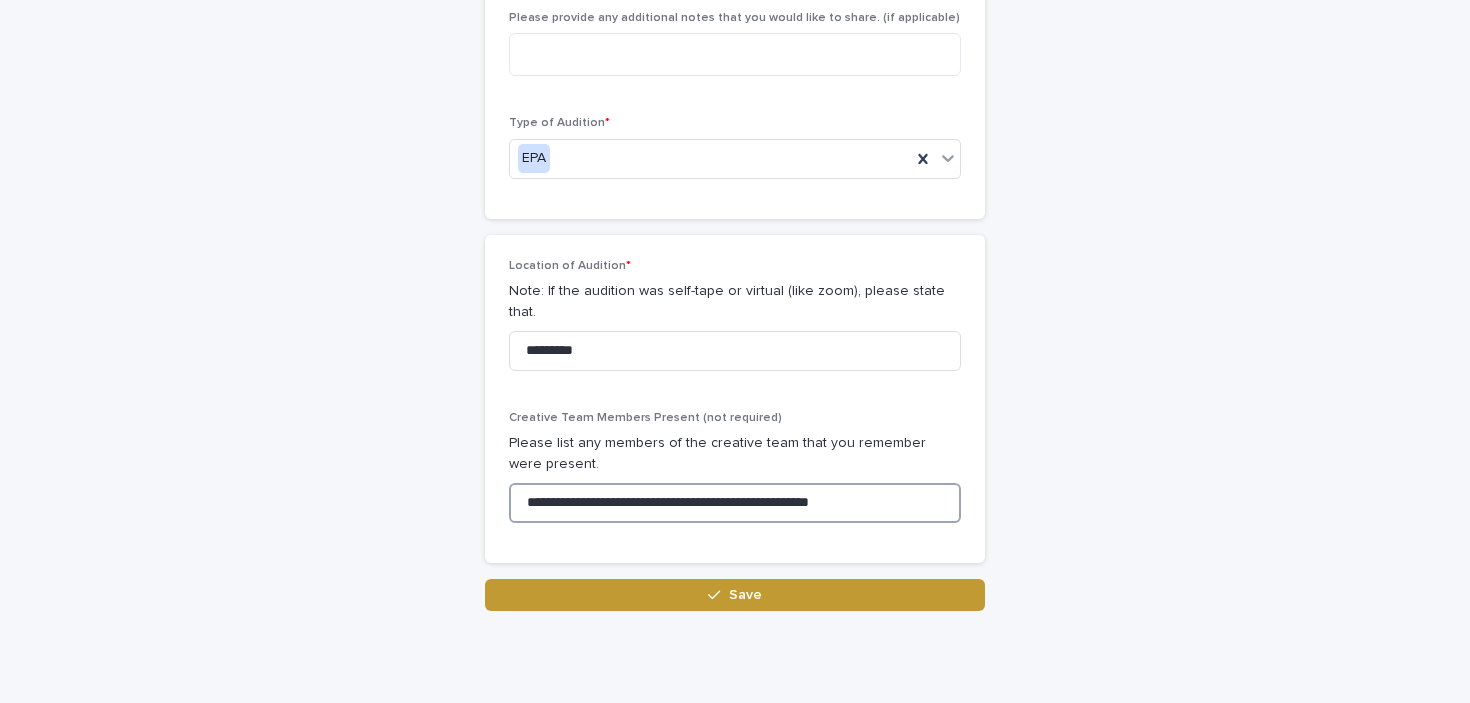drag, startPoint x: 804, startPoint y: 473, endPoint x: 948, endPoint y: 473, distance: 144 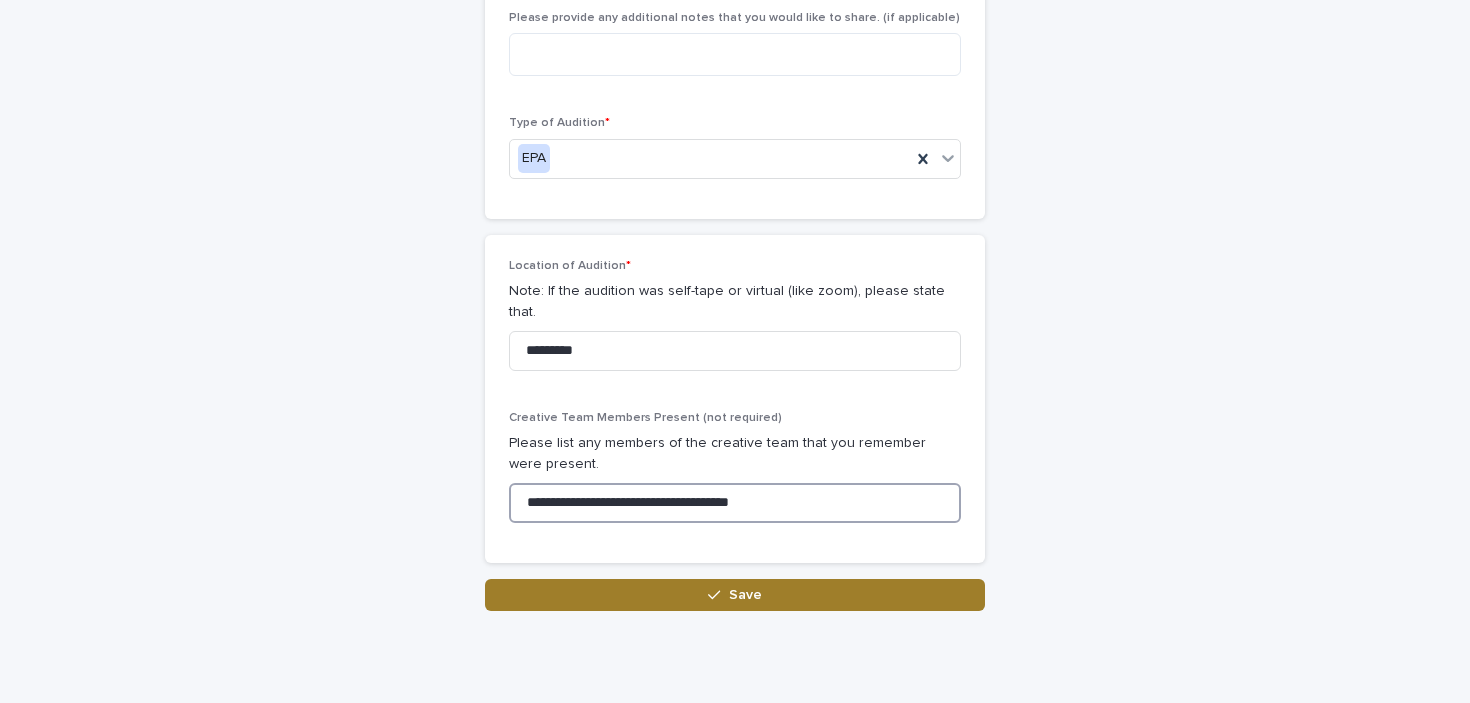 type on "**********" 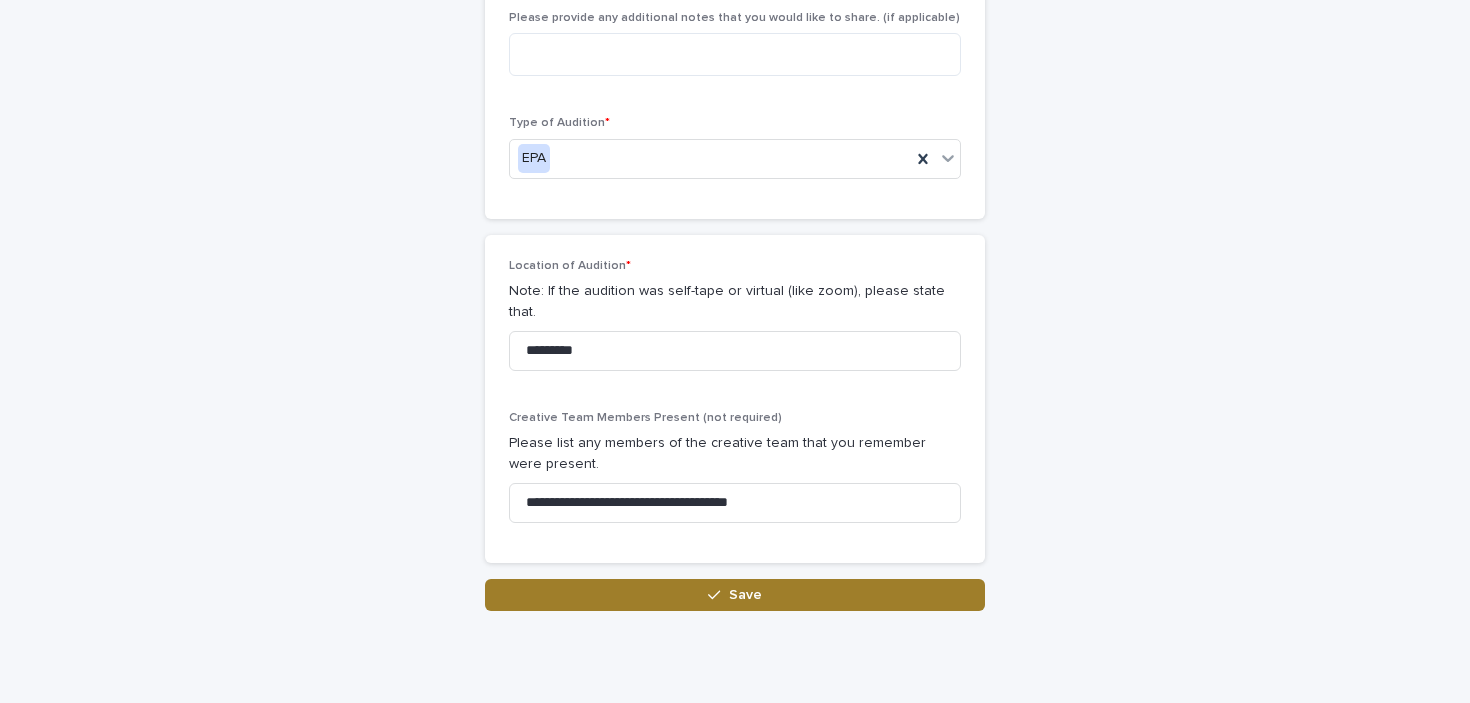 click on "Save" at bounding box center (735, 595) 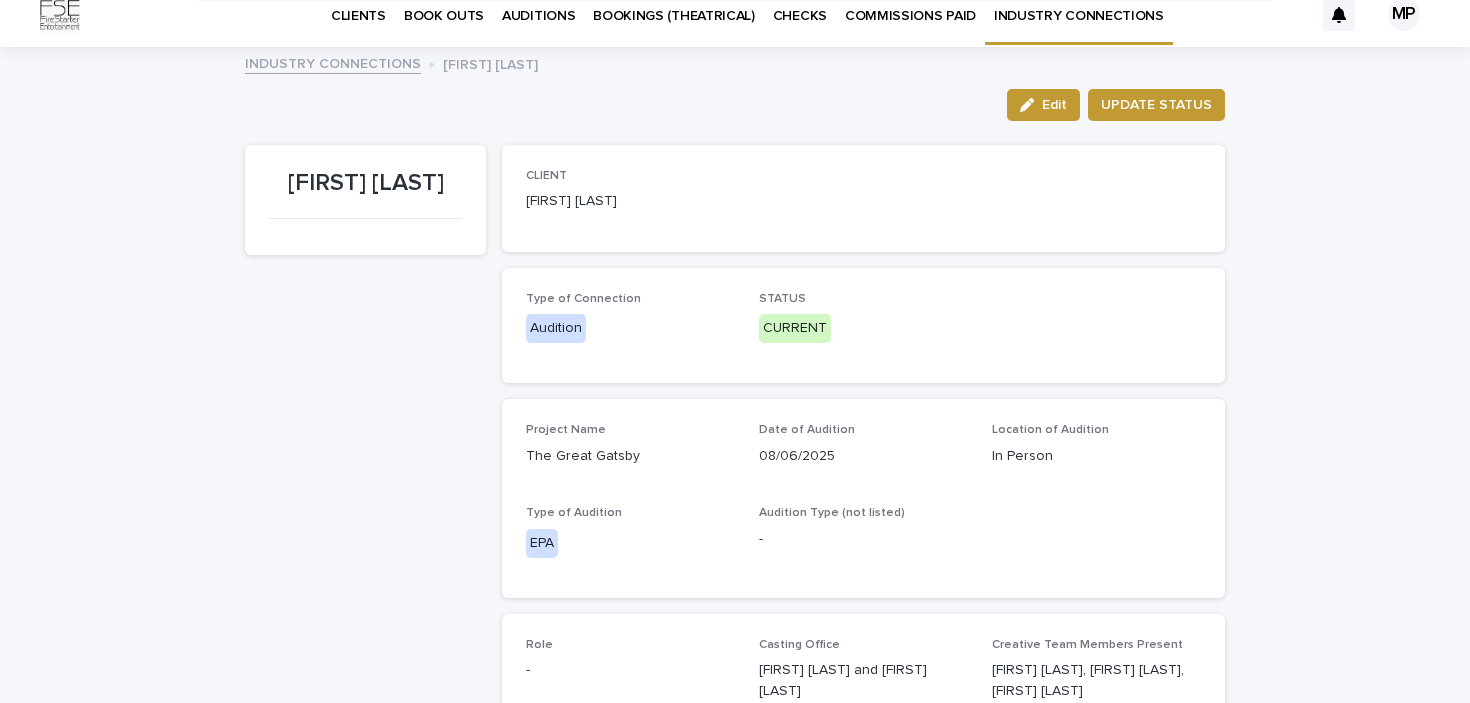 scroll, scrollTop: 0, scrollLeft: 0, axis: both 